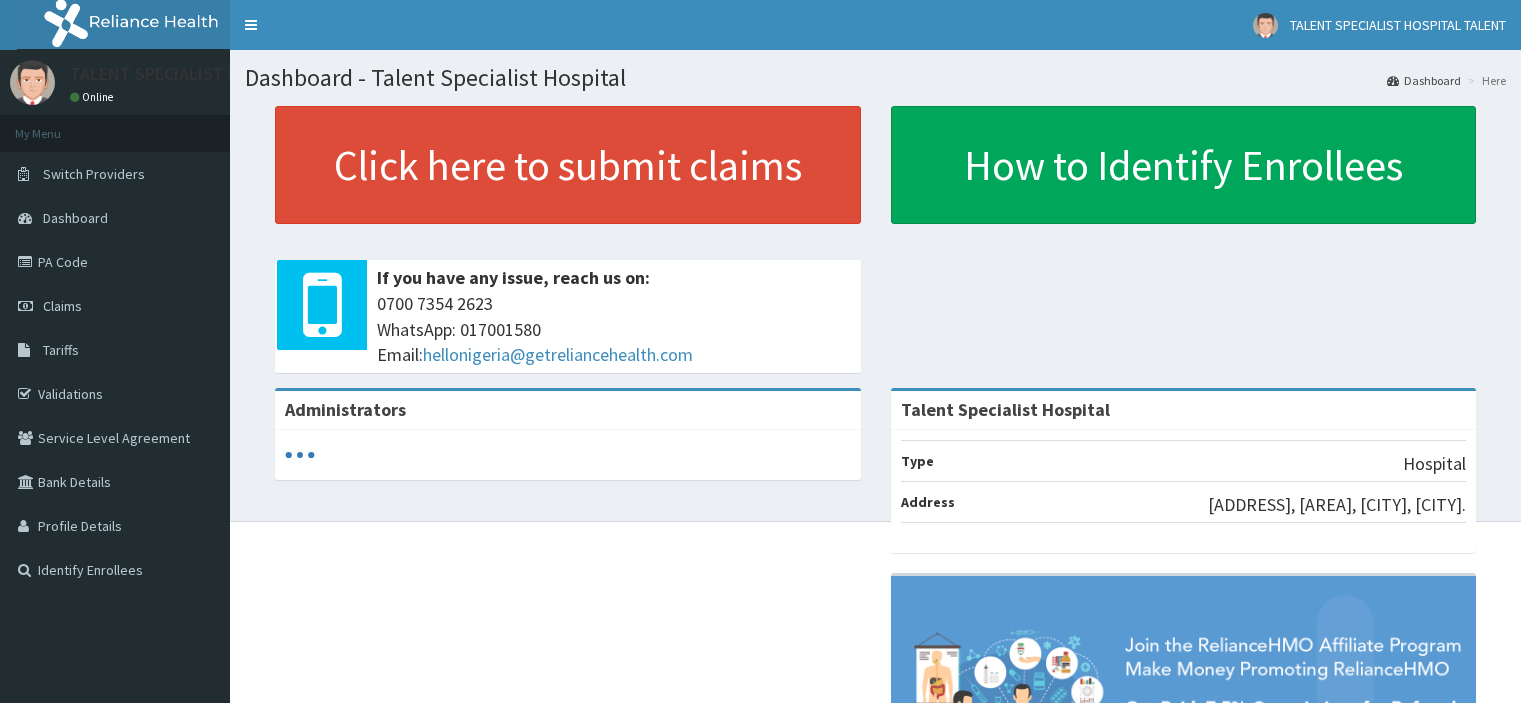scroll, scrollTop: 0, scrollLeft: 0, axis: both 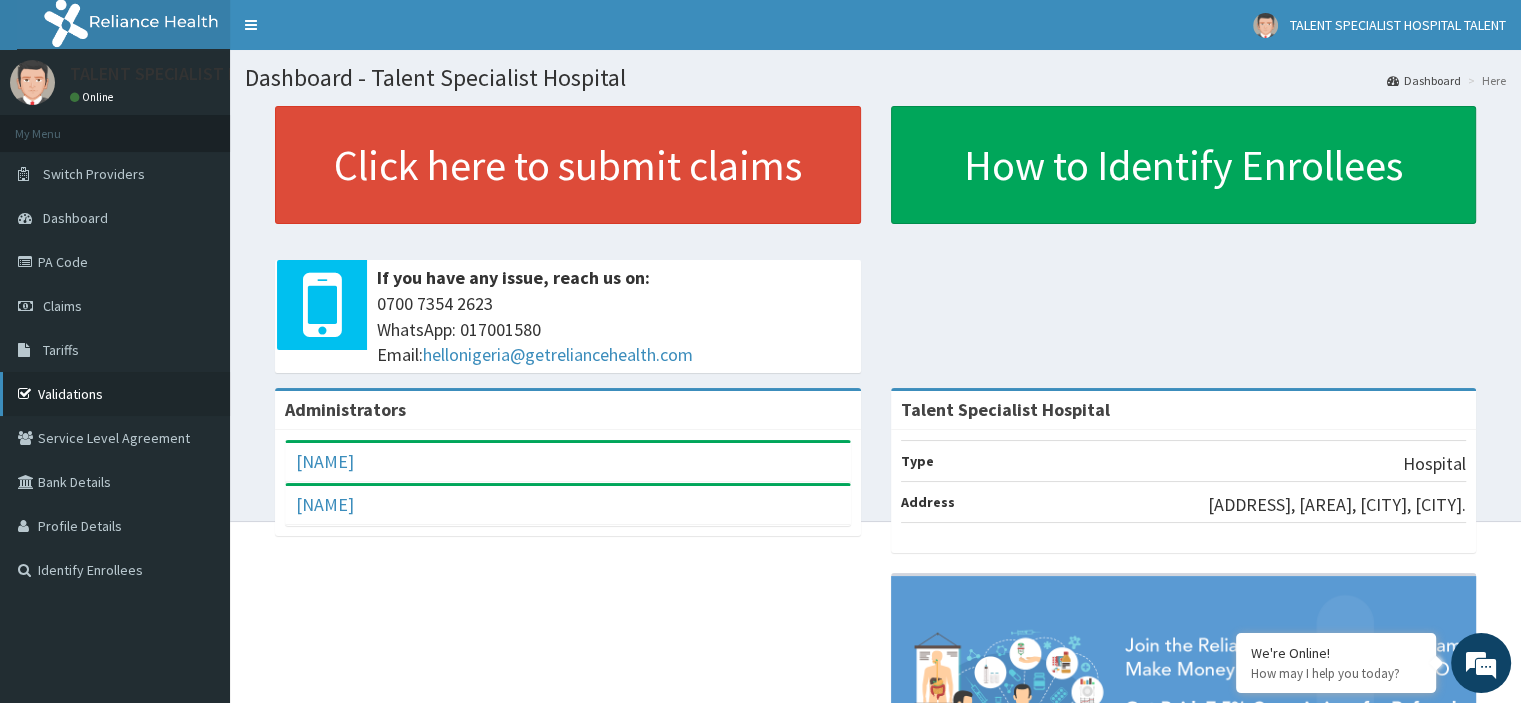 click on "Validations" at bounding box center [115, 394] 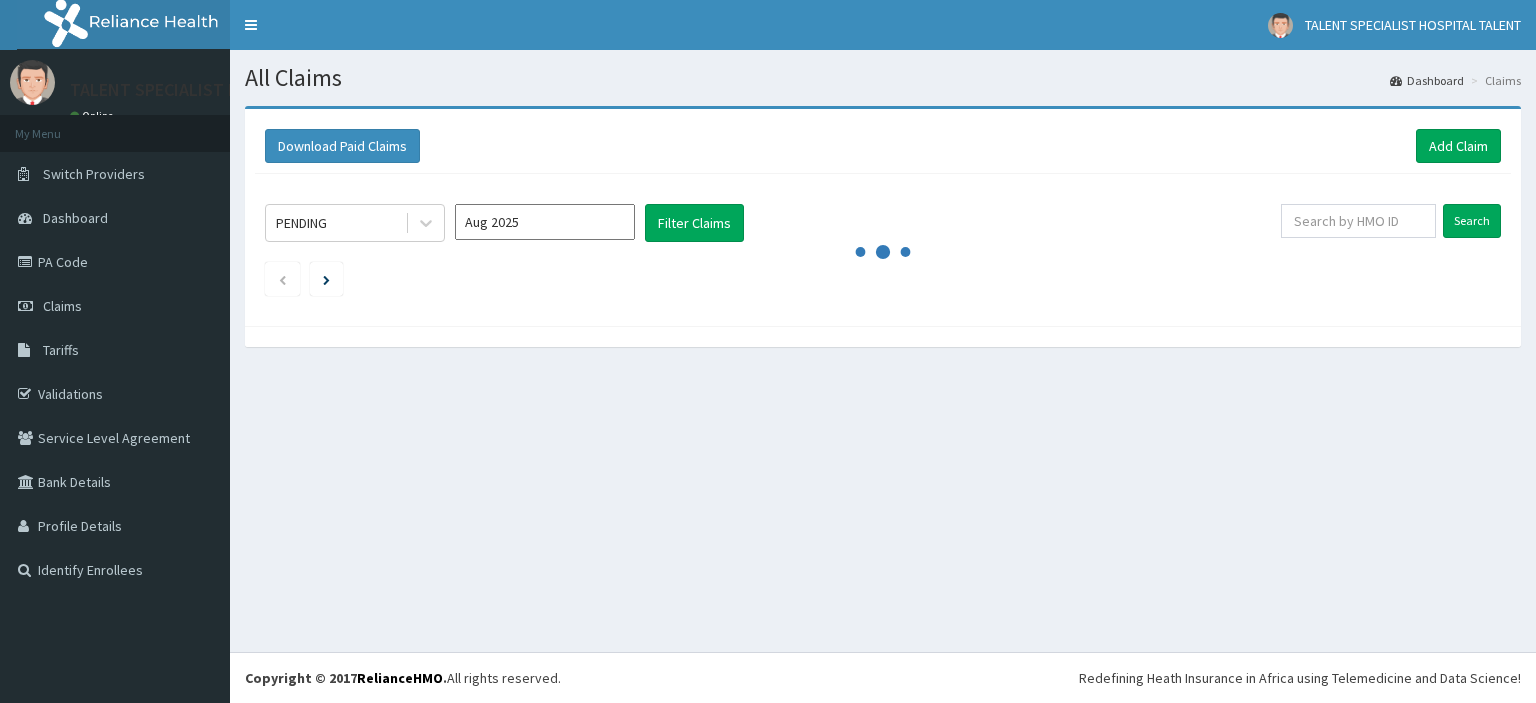 scroll, scrollTop: 0, scrollLeft: 0, axis: both 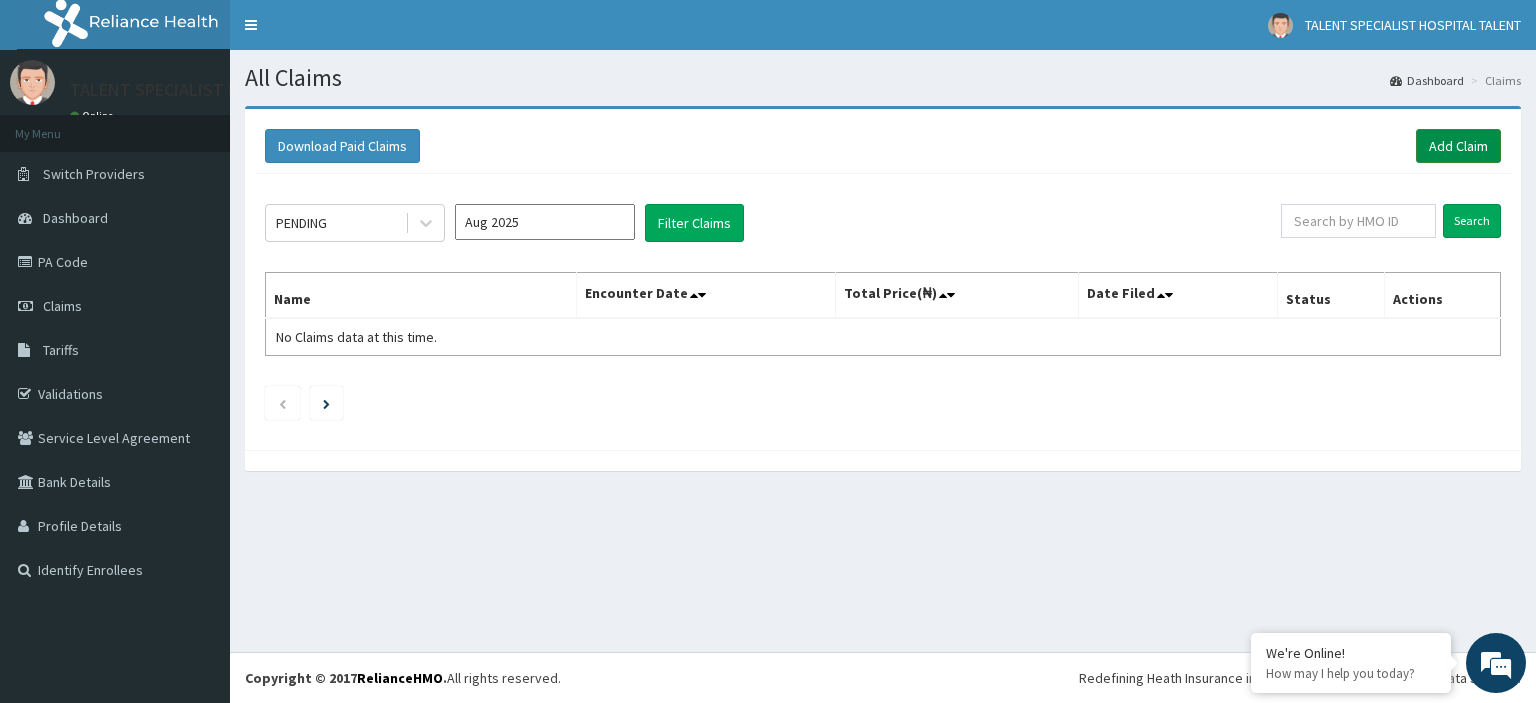 click on "Add Claim" at bounding box center [1458, 146] 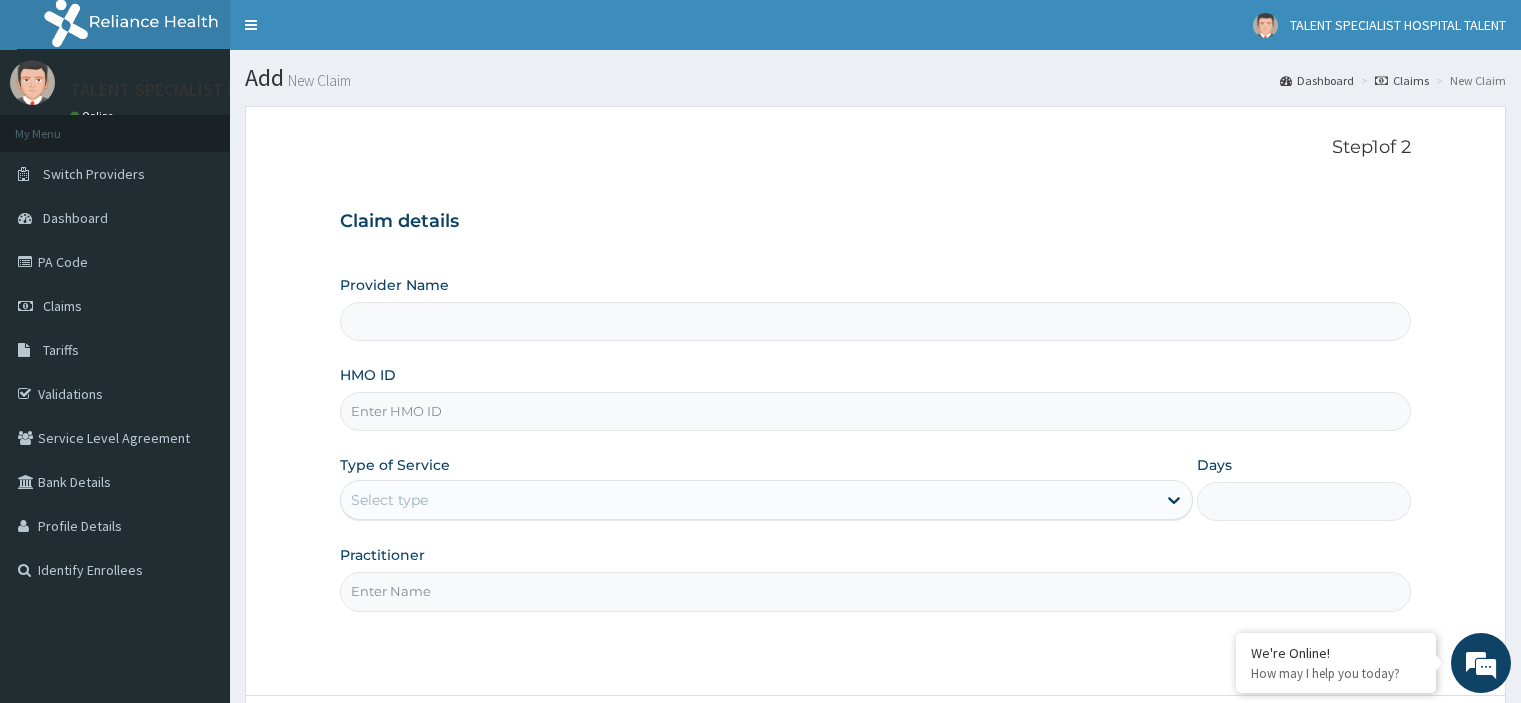 scroll, scrollTop: 0, scrollLeft: 0, axis: both 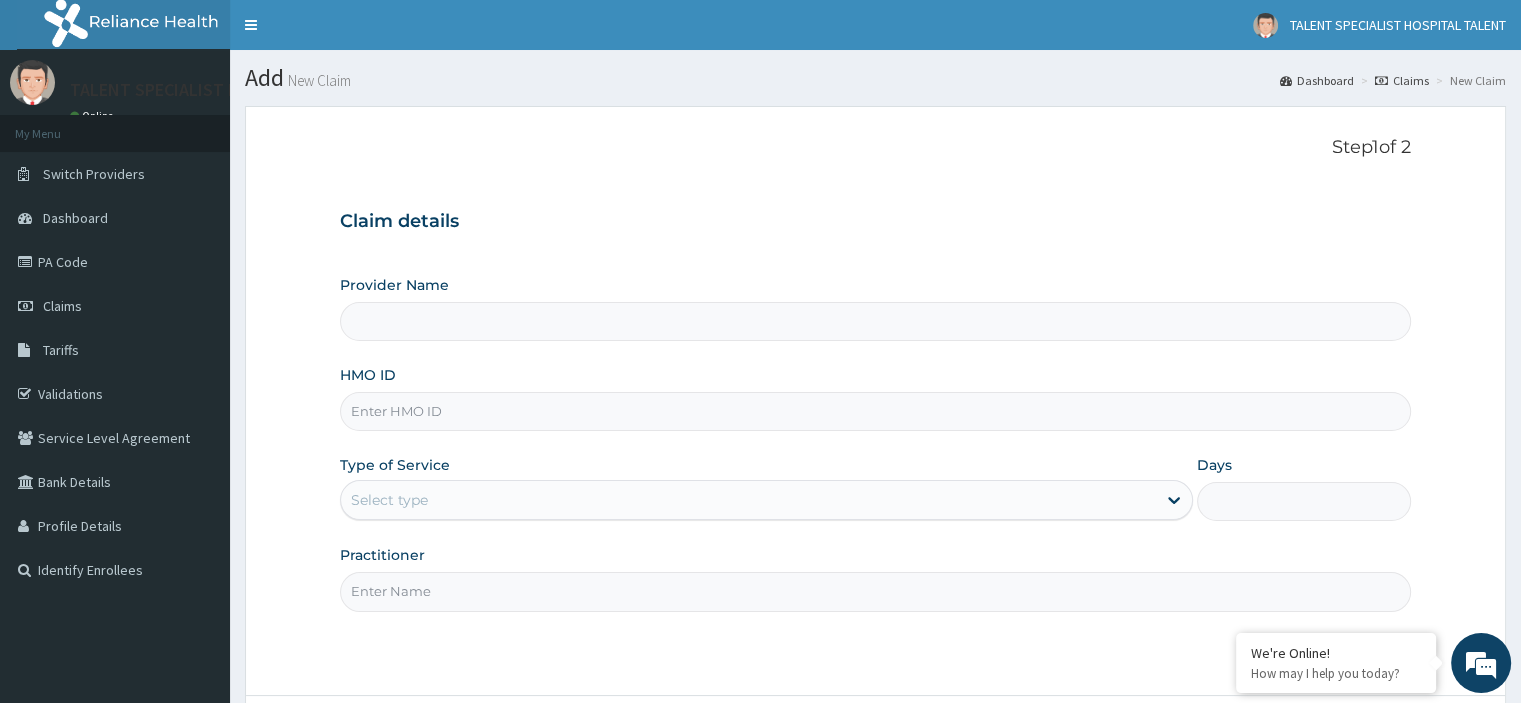 type on "Talent Specialist Hospital" 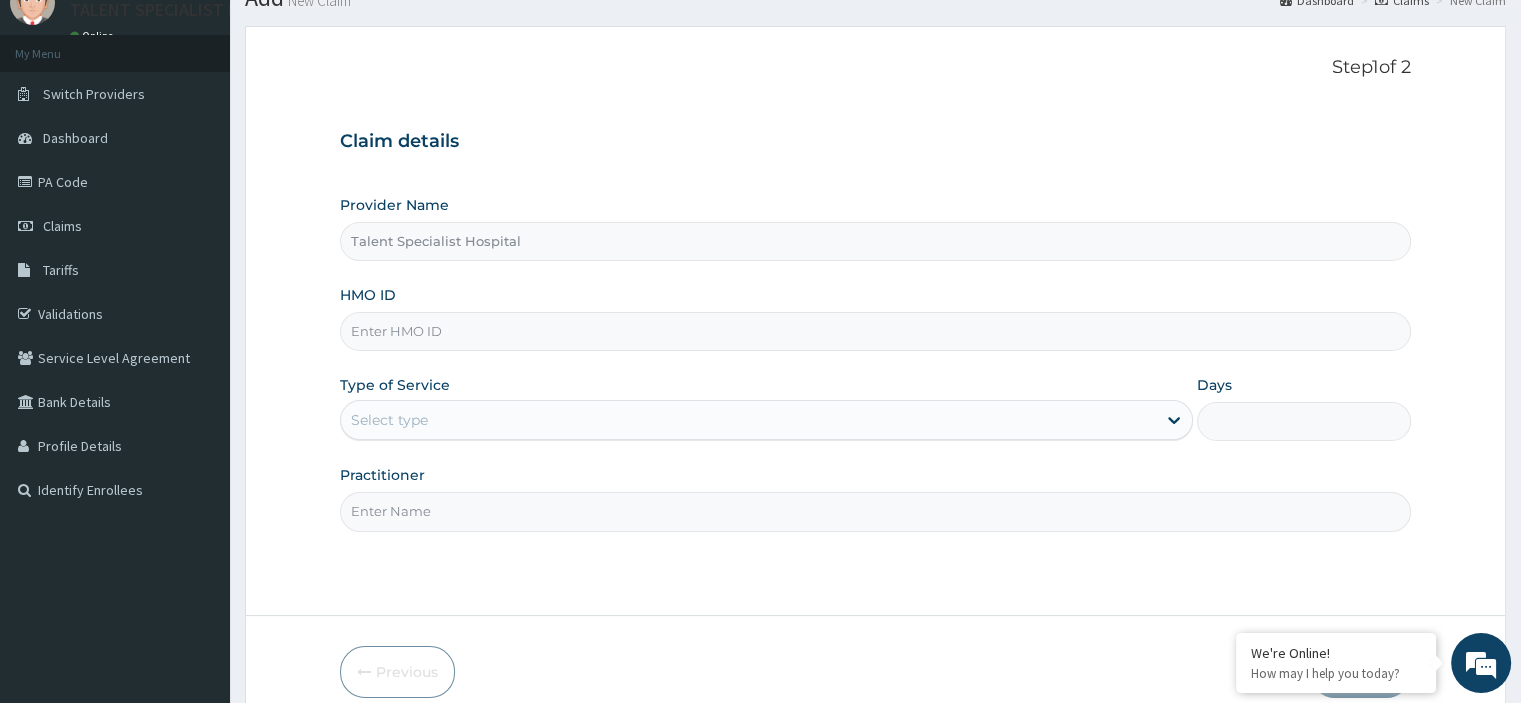 scroll, scrollTop: 167, scrollLeft: 0, axis: vertical 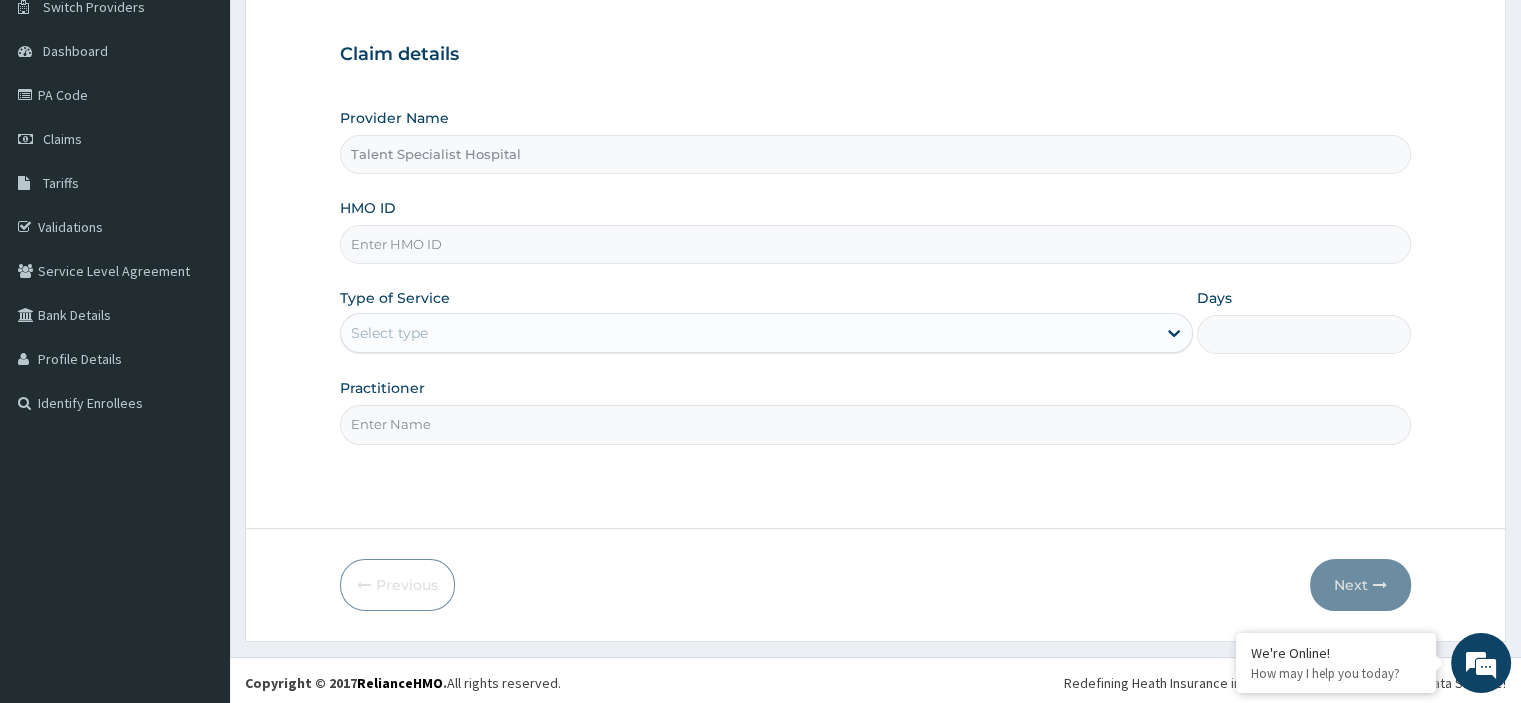 click on "HMO ID" at bounding box center (875, 244) 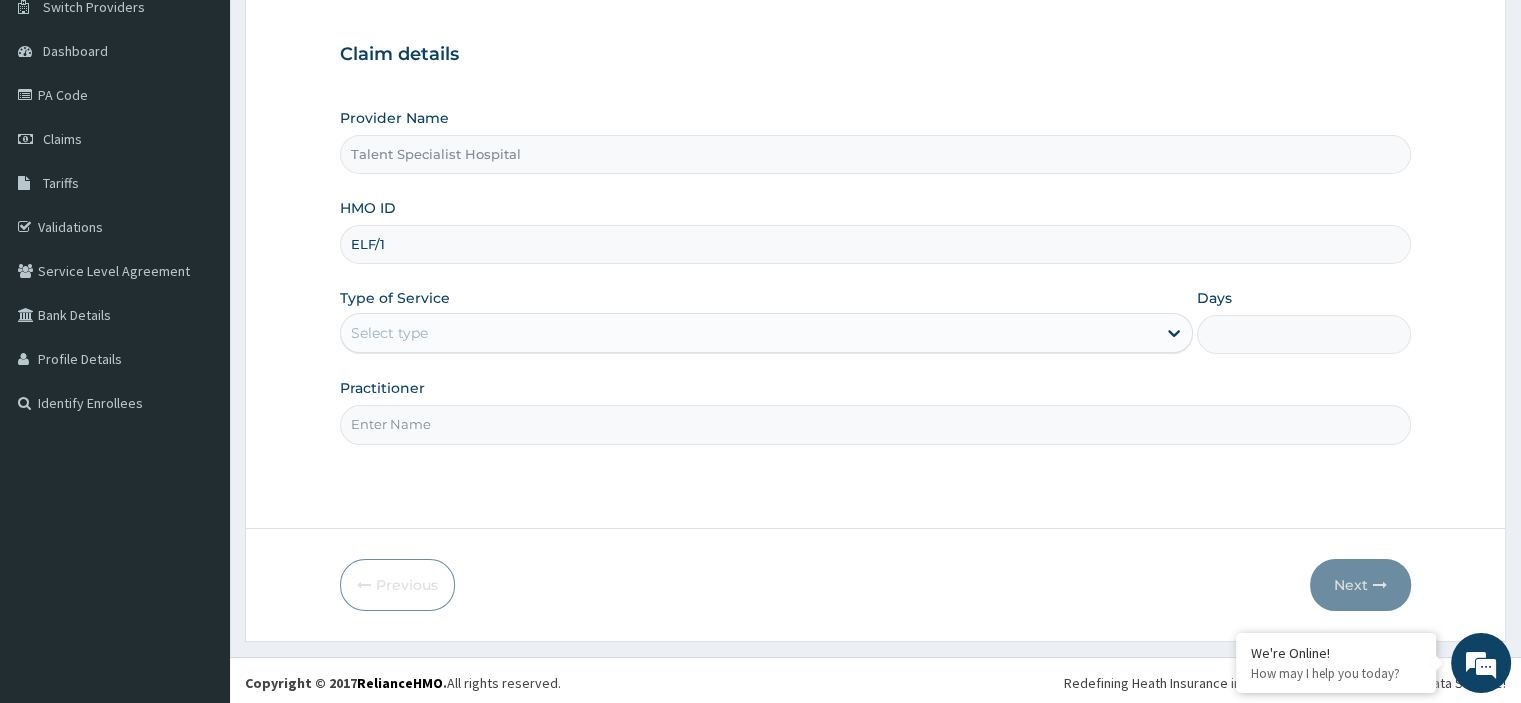 scroll, scrollTop: 0, scrollLeft: 0, axis: both 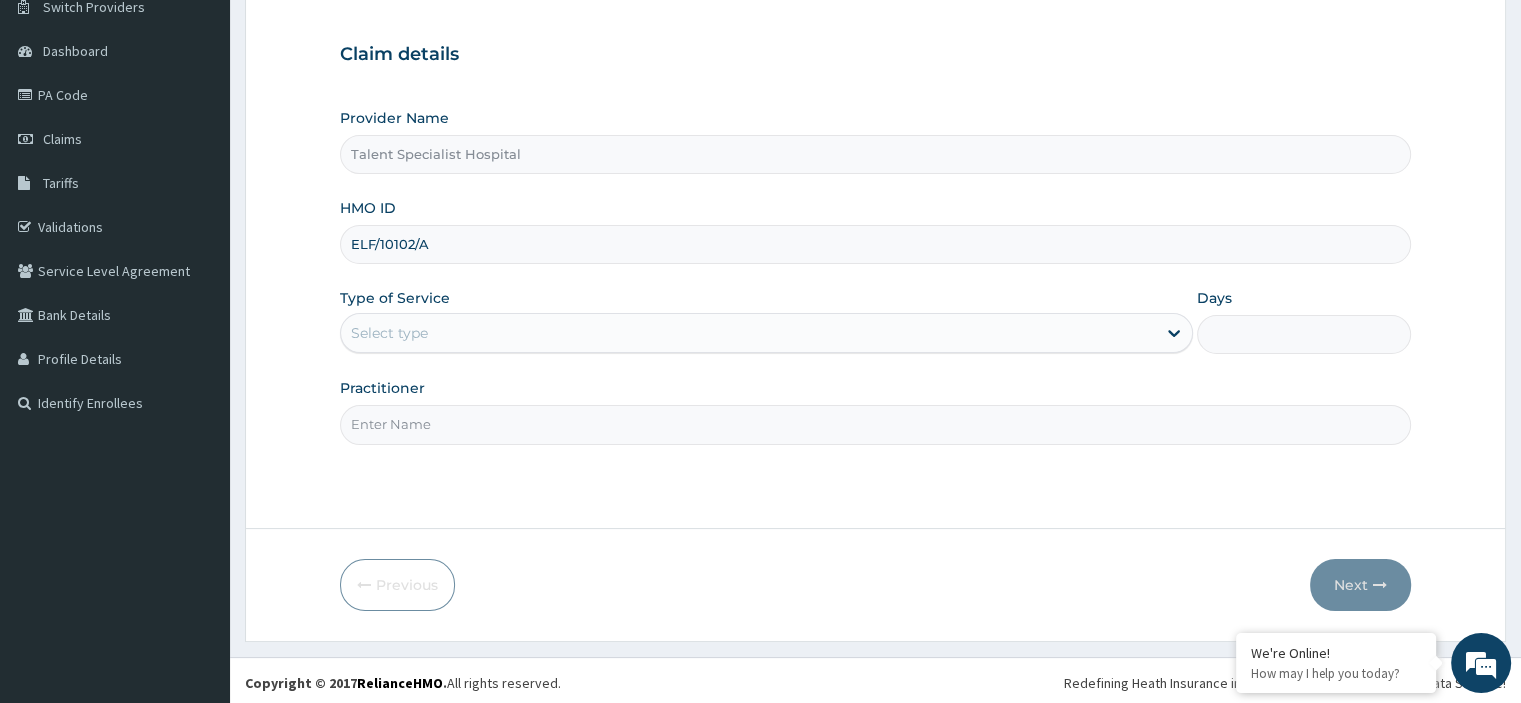 type on "ELF/10102/A" 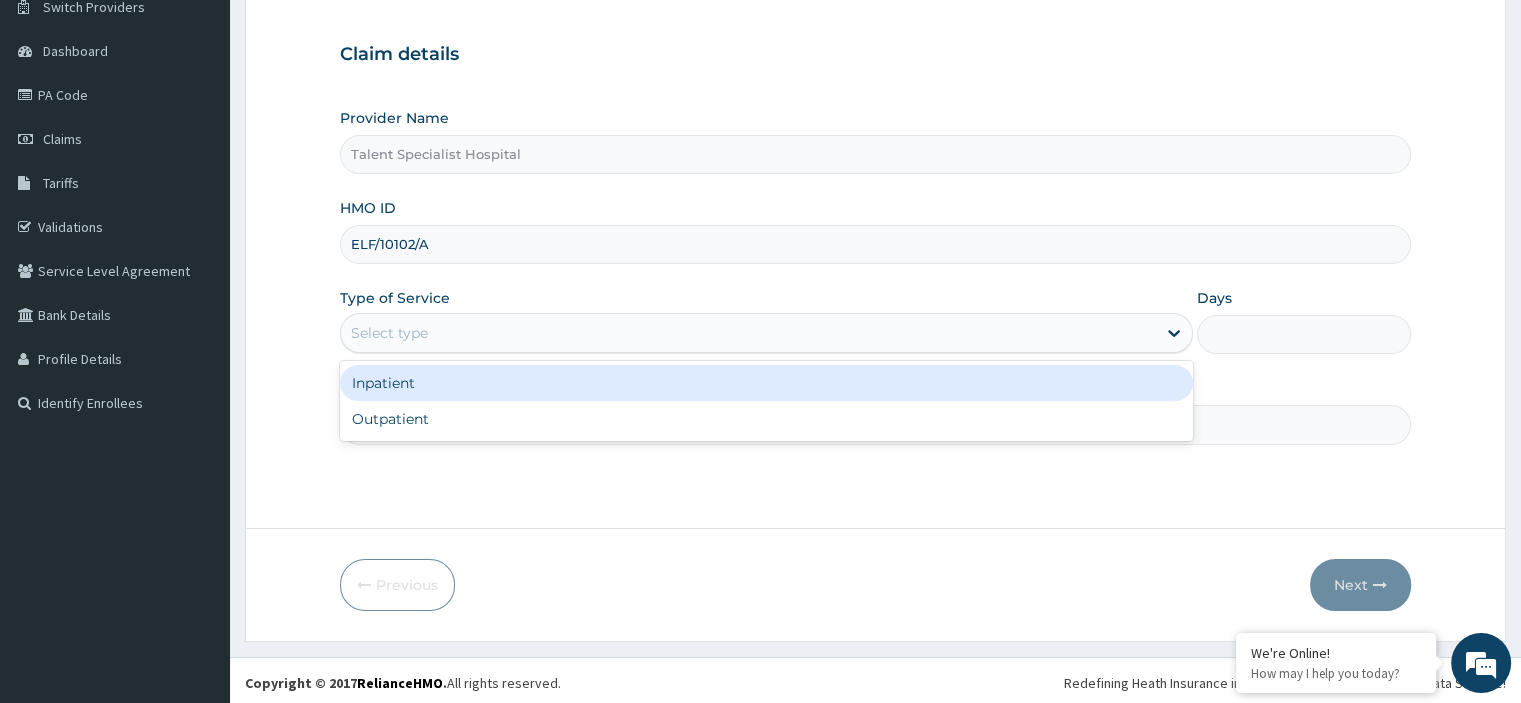 click on "Select type" at bounding box center (748, 333) 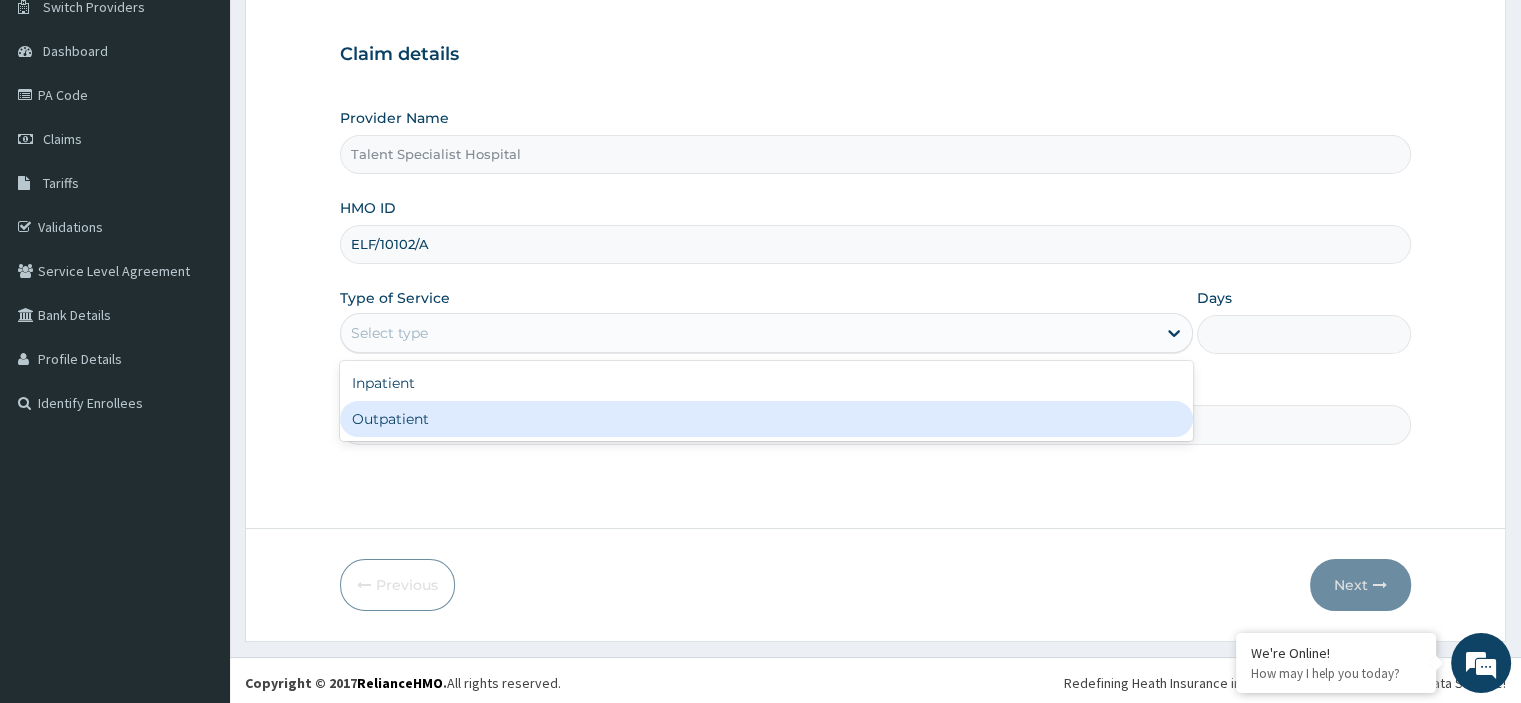 click on "Outpatient" at bounding box center [766, 419] 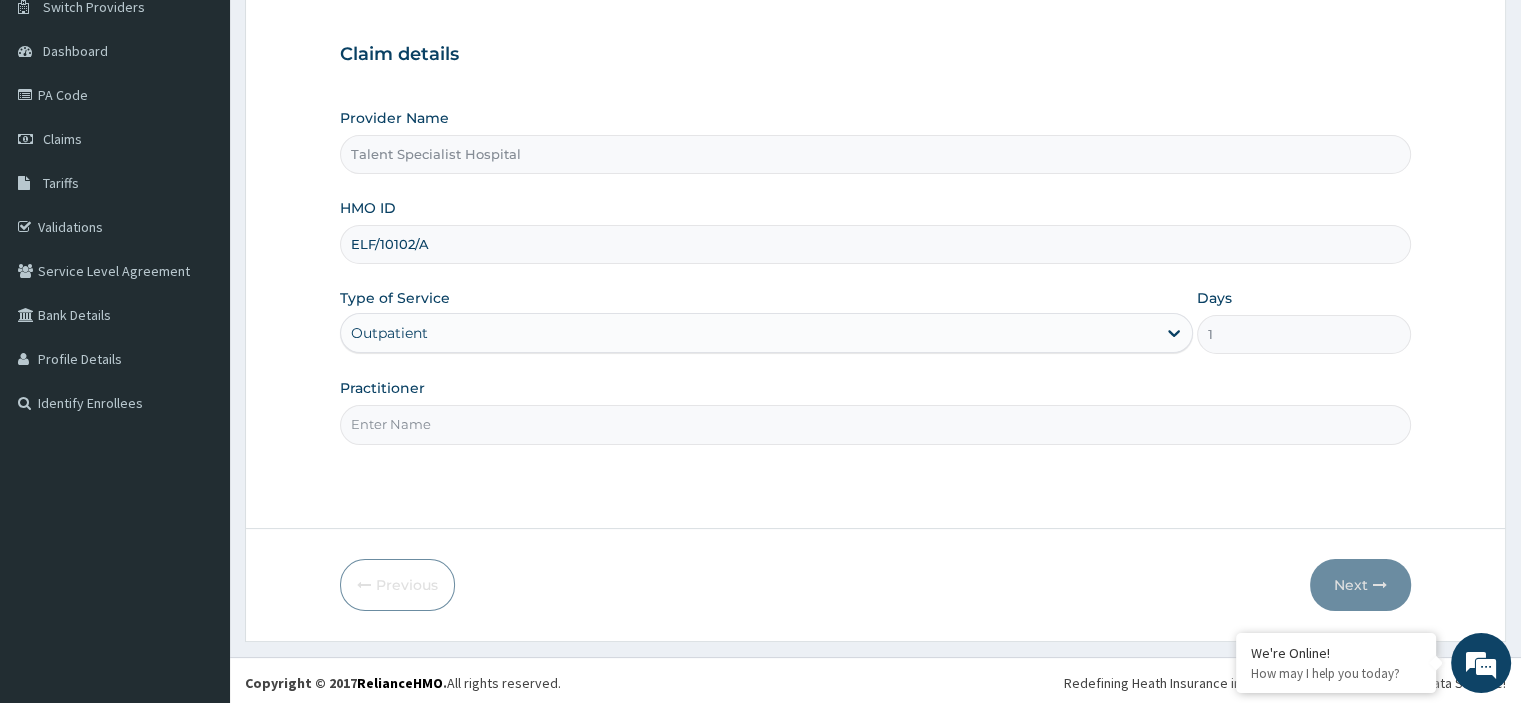 click on "Practitioner" at bounding box center [875, 424] 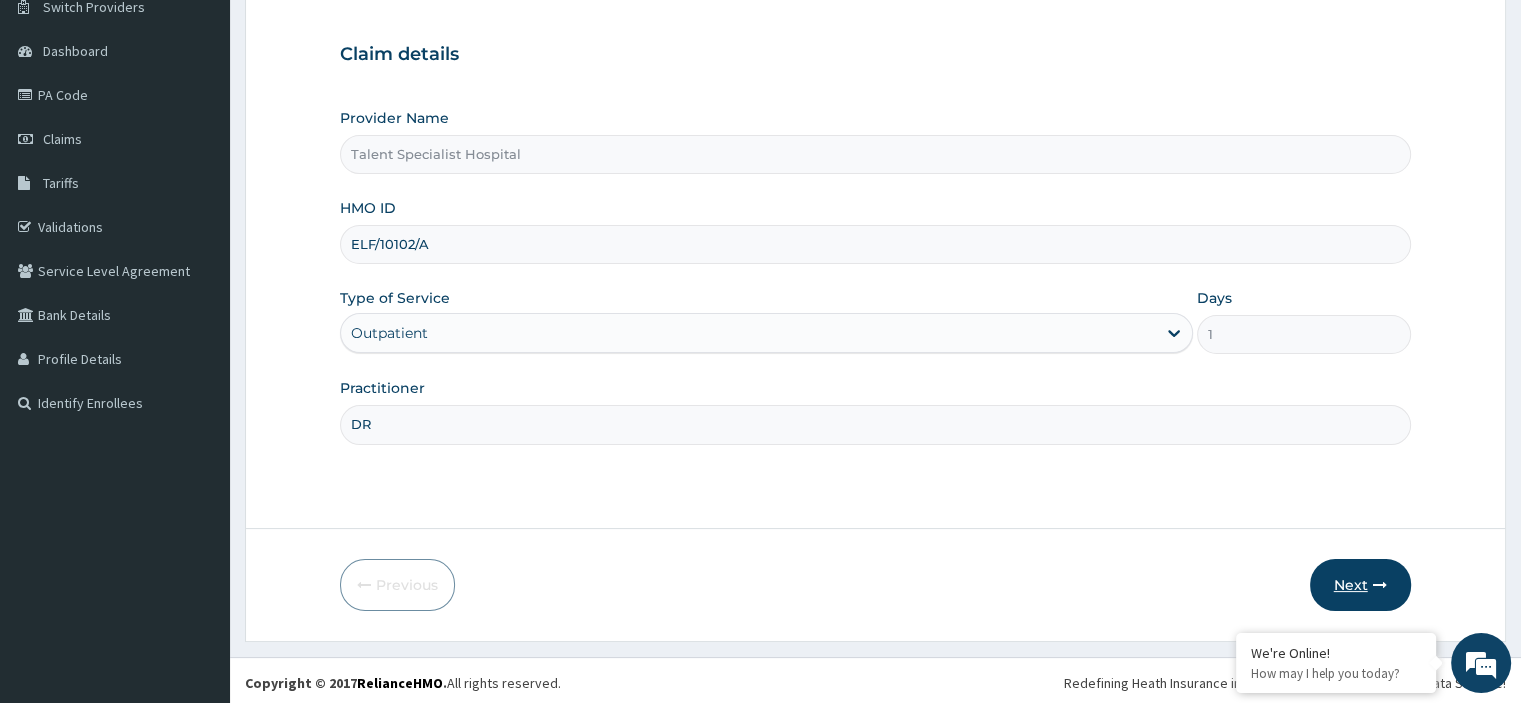 type on "DR" 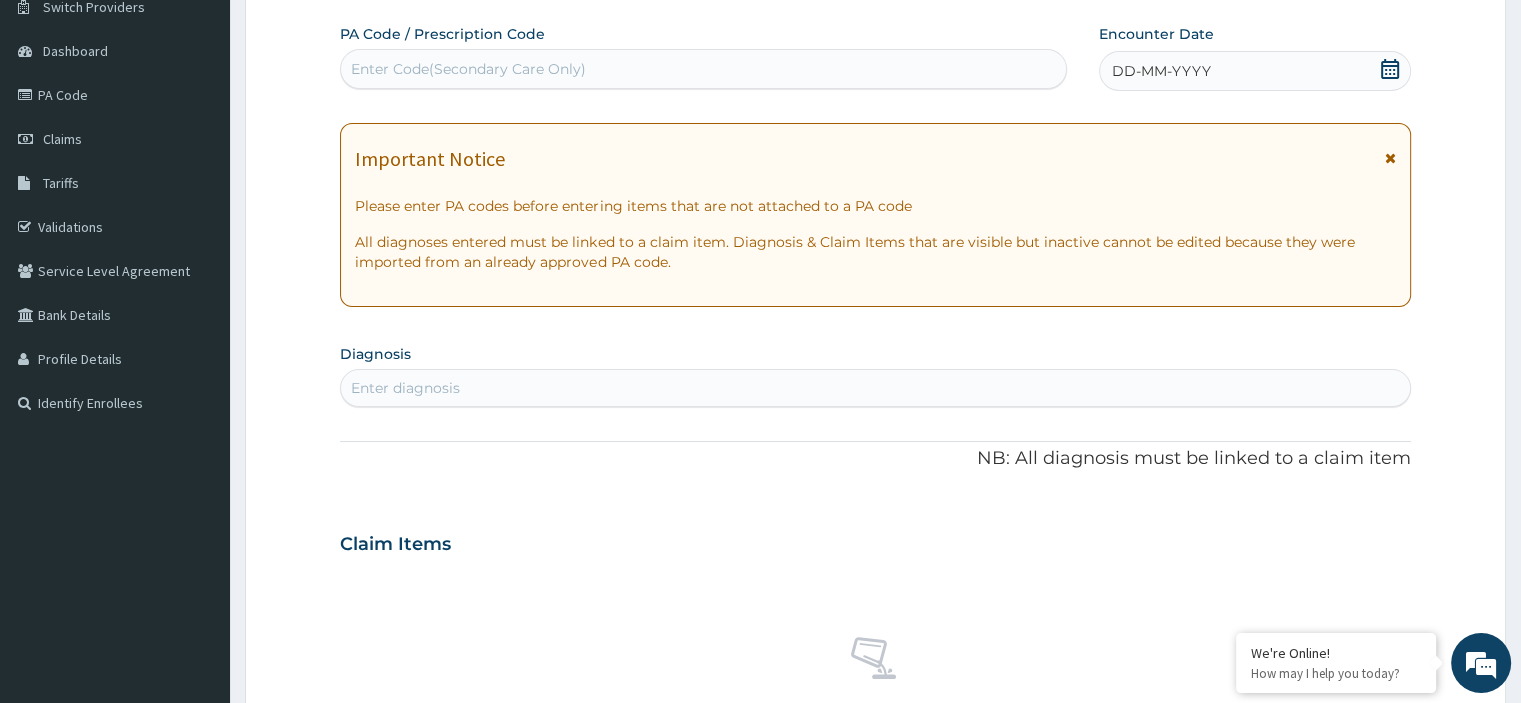 click 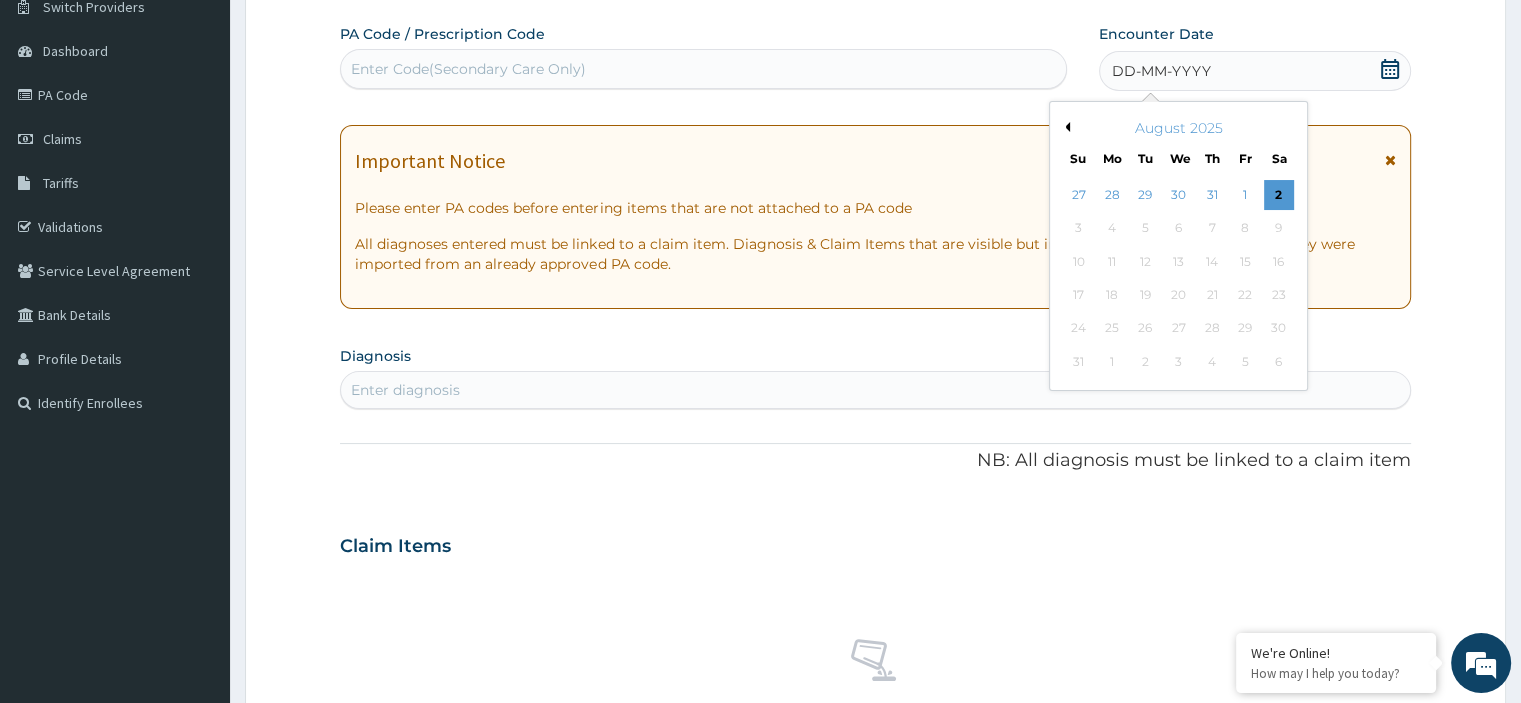 click on "Previous Month" at bounding box center (1065, 127) 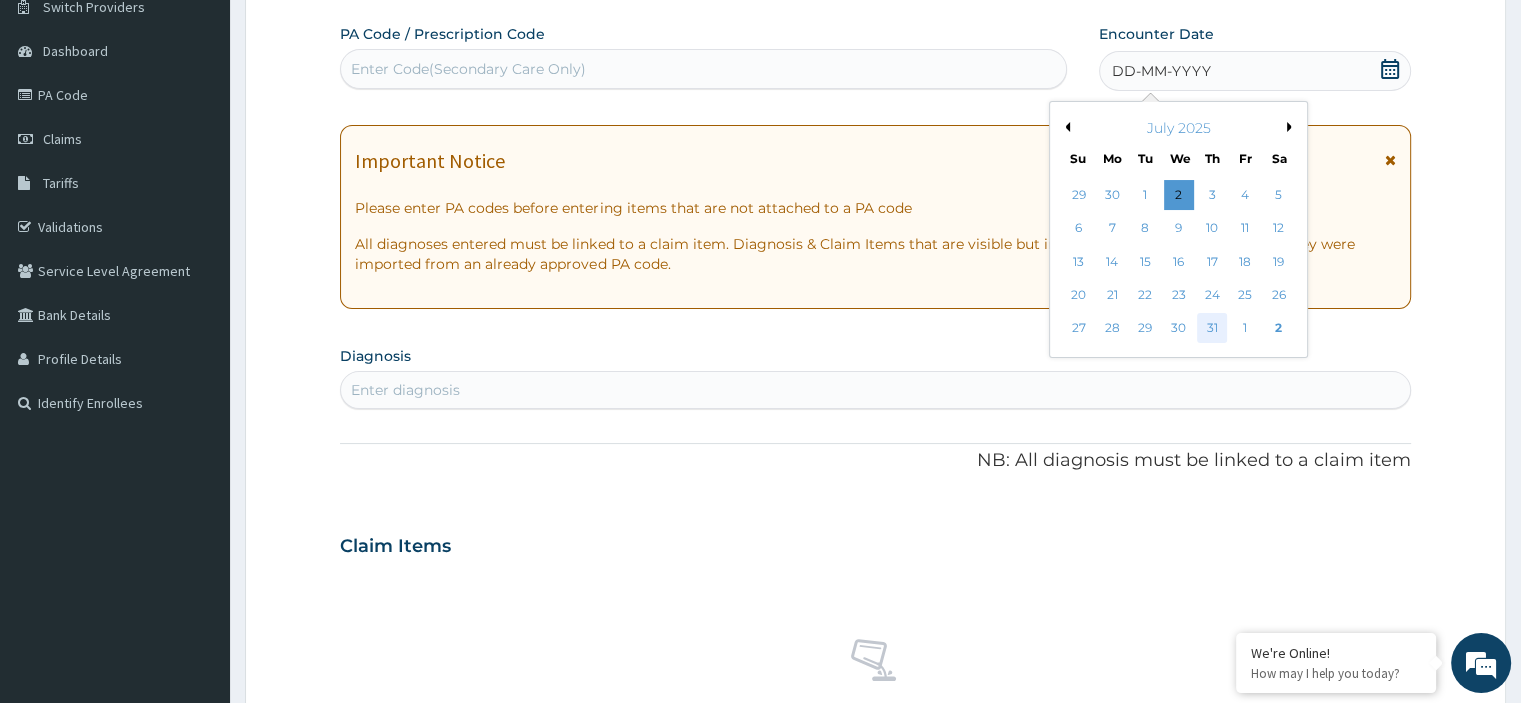 click on "31" at bounding box center (1212, 329) 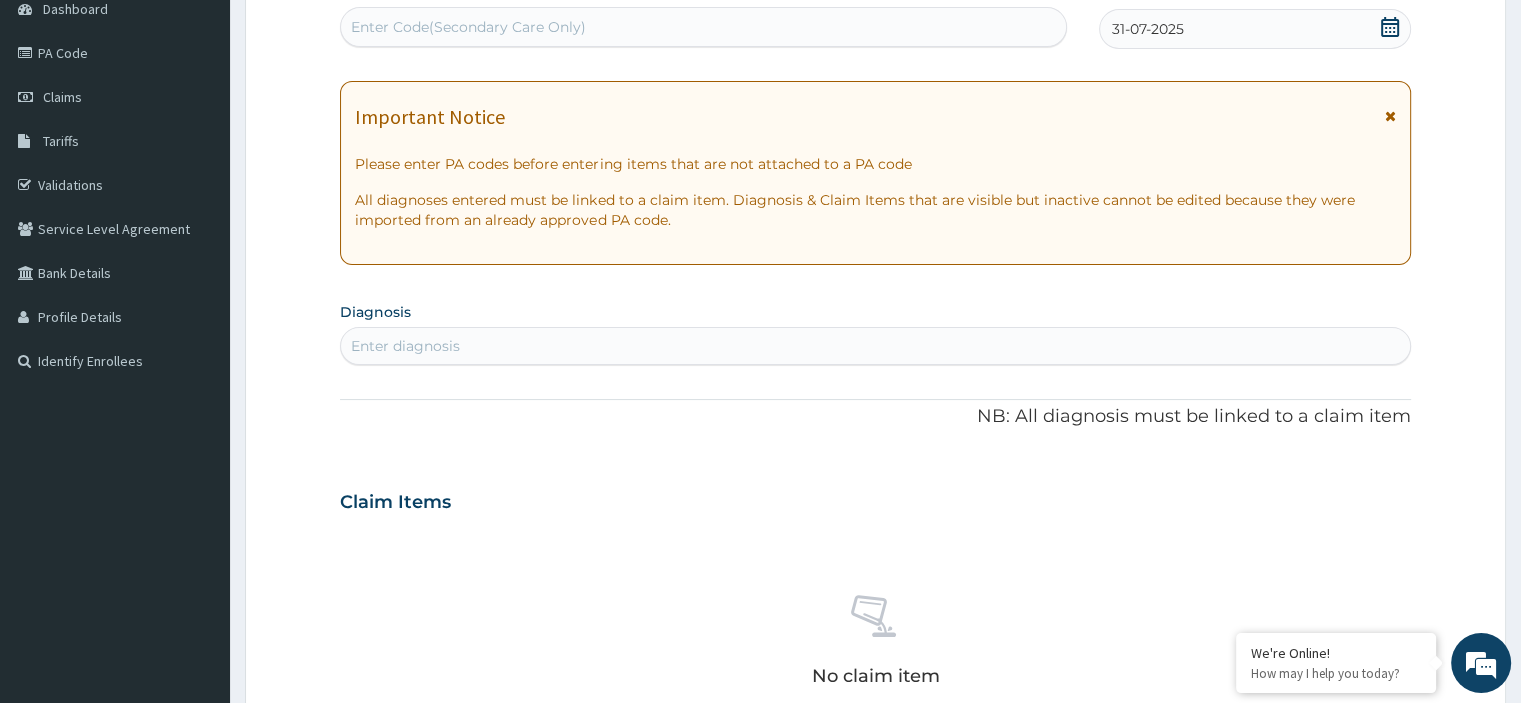 scroll, scrollTop: 247, scrollLeft: 0, axis: vertical 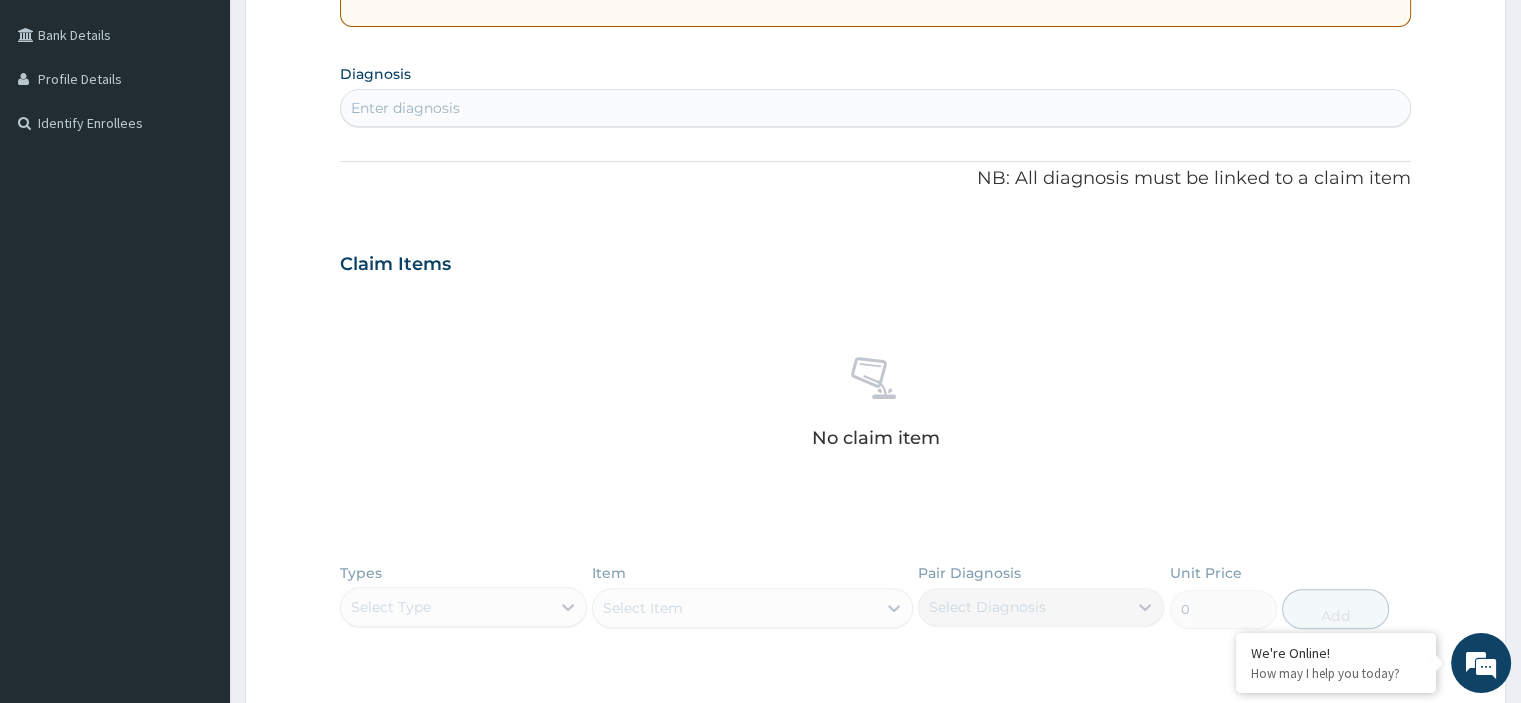 click on "Enter diagnosis" at bounding box center [875, 108] 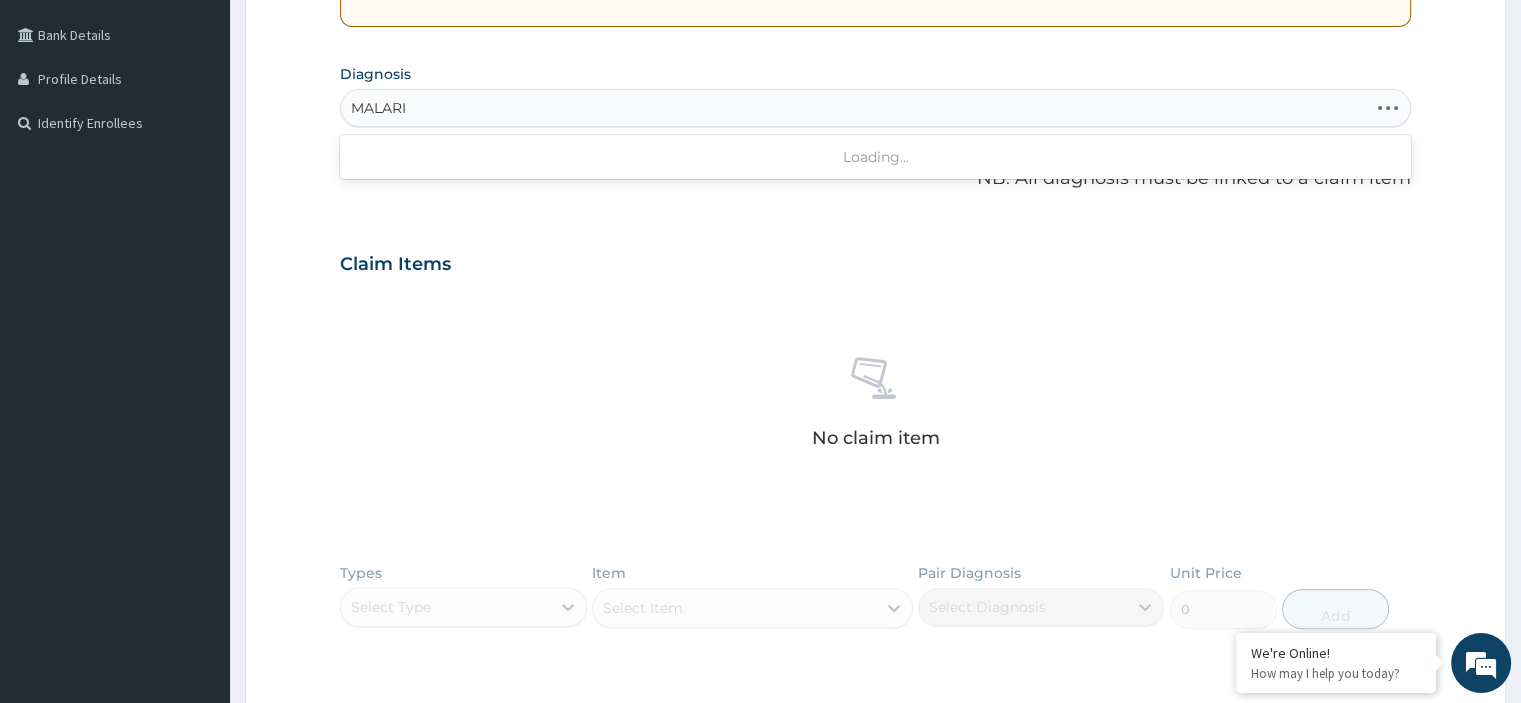 type on "MALARIA" 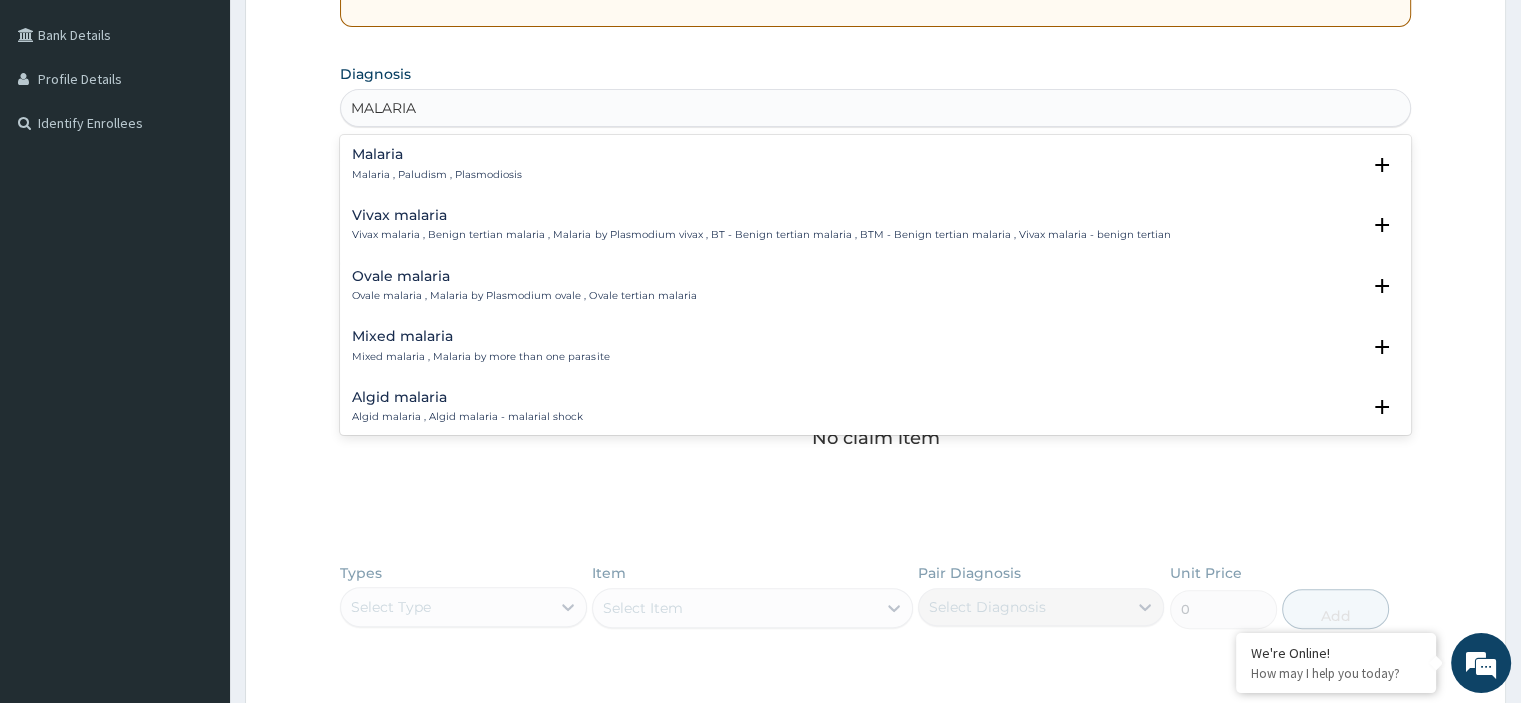 click on "Malaria , Paludism , Plasmodiosis" at bounding box center [437, 175] 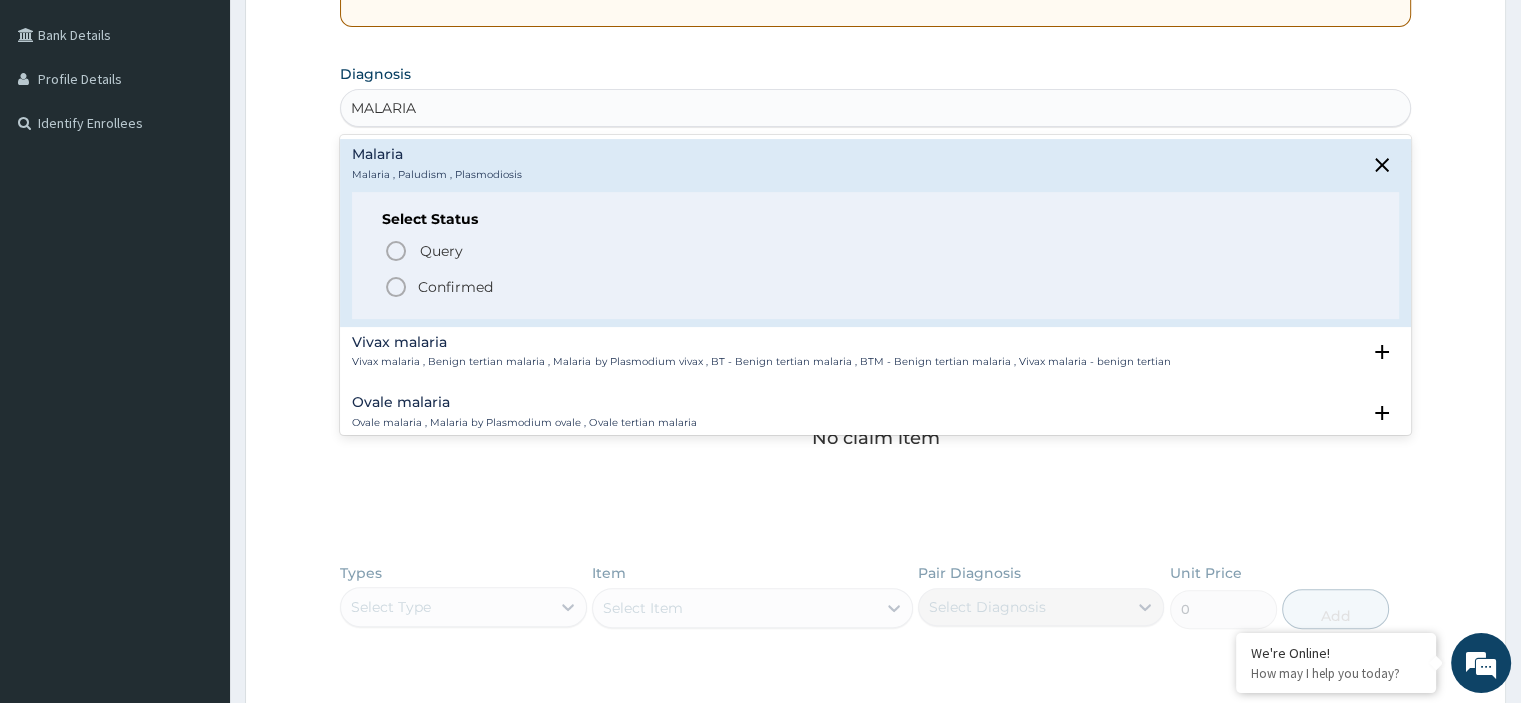 click 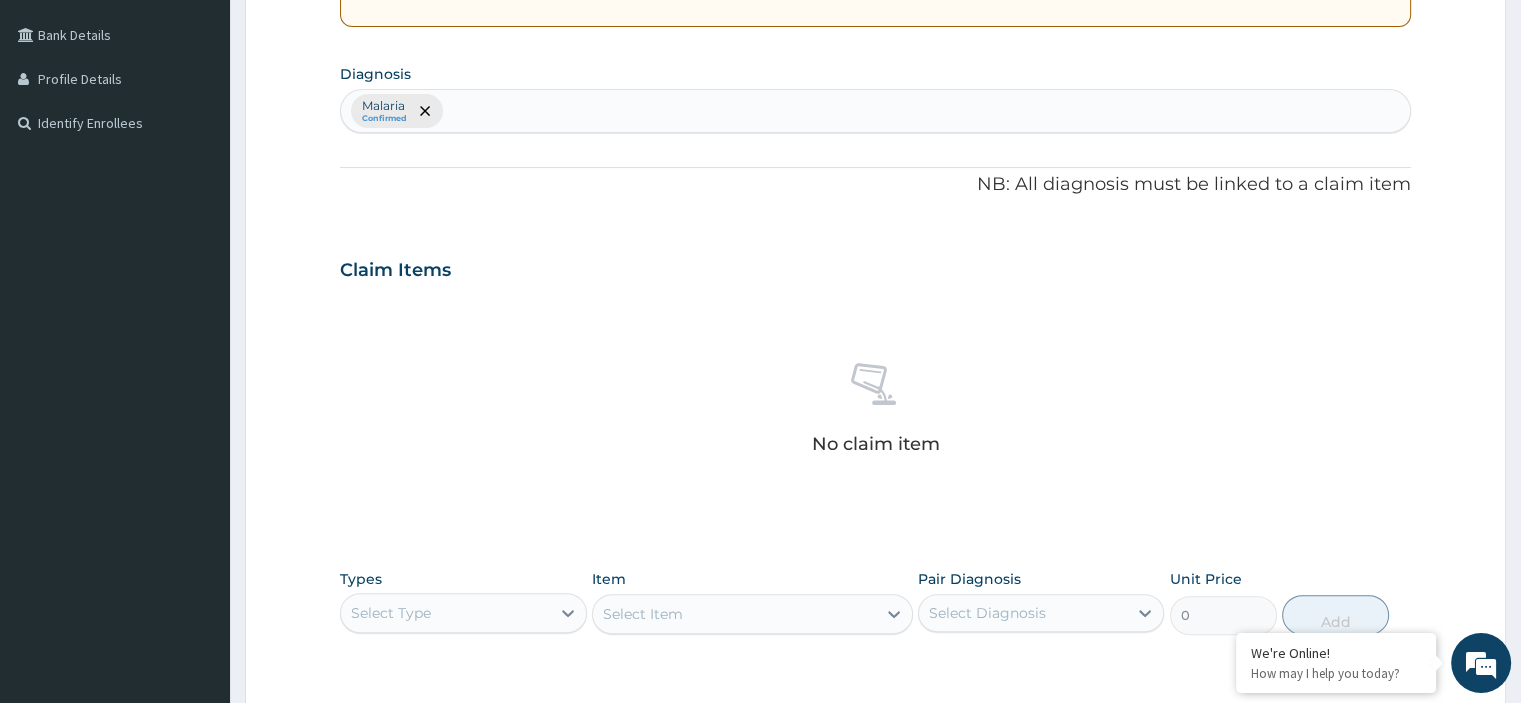 click on "Malaria Confirmed" at bounding box center (875, 111) 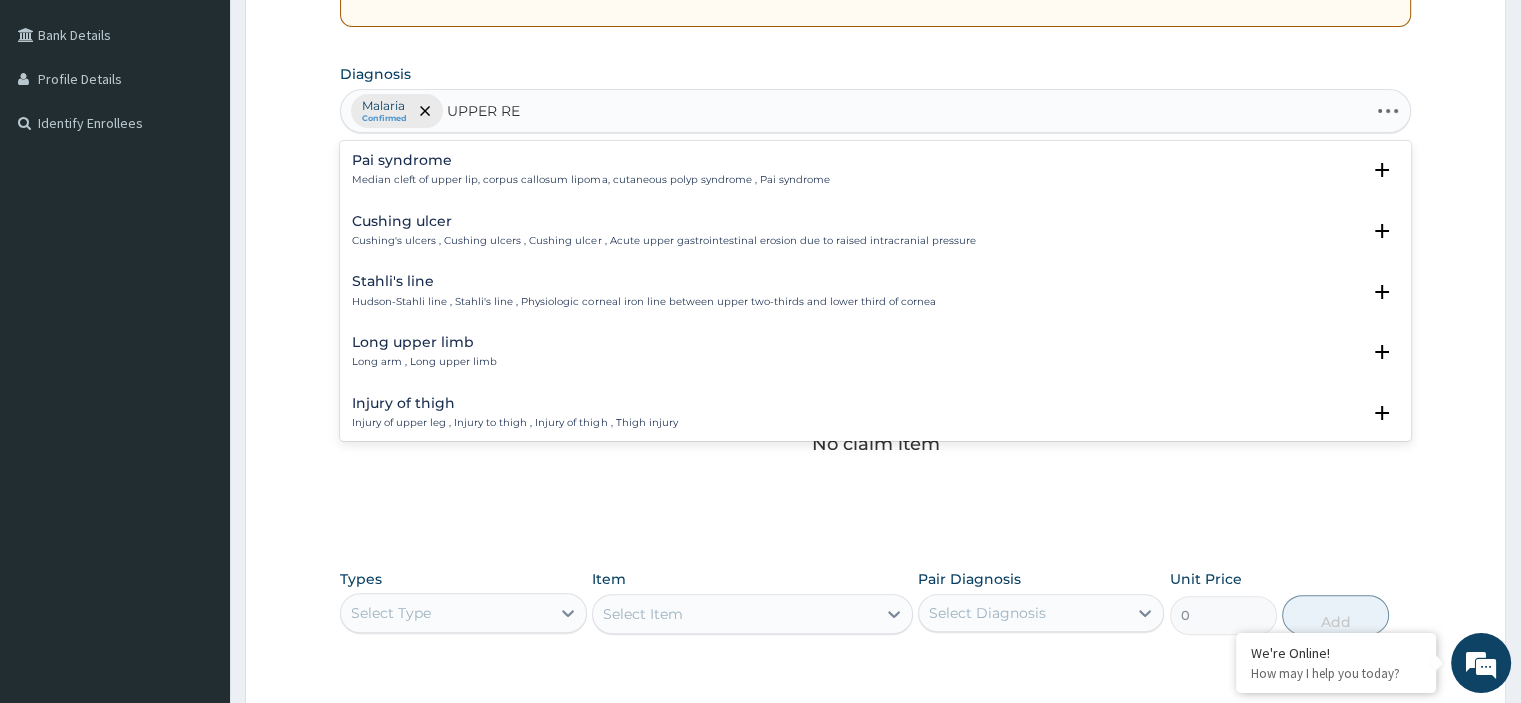 type on "UPPER RES" 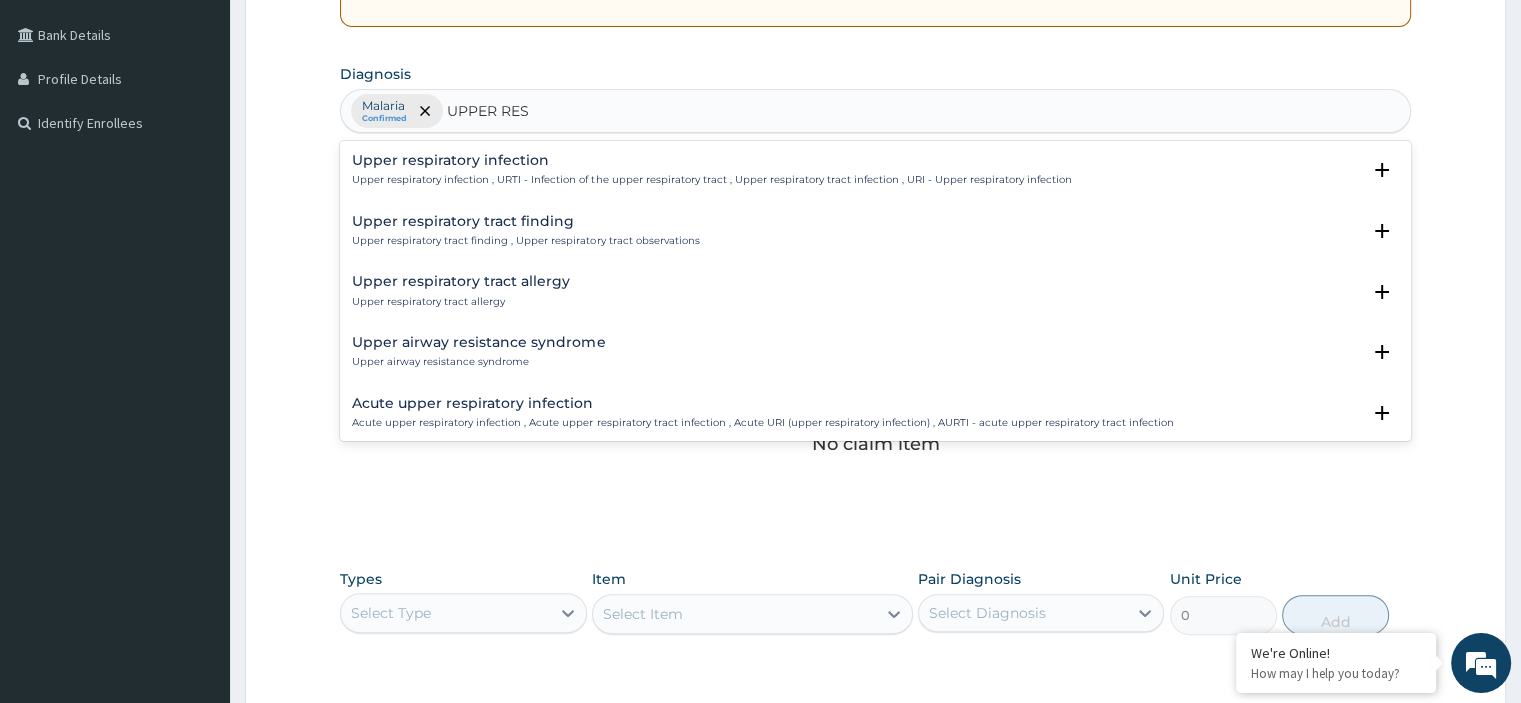 click on "Upper respiratory infection" at bounding box center [711, 160] 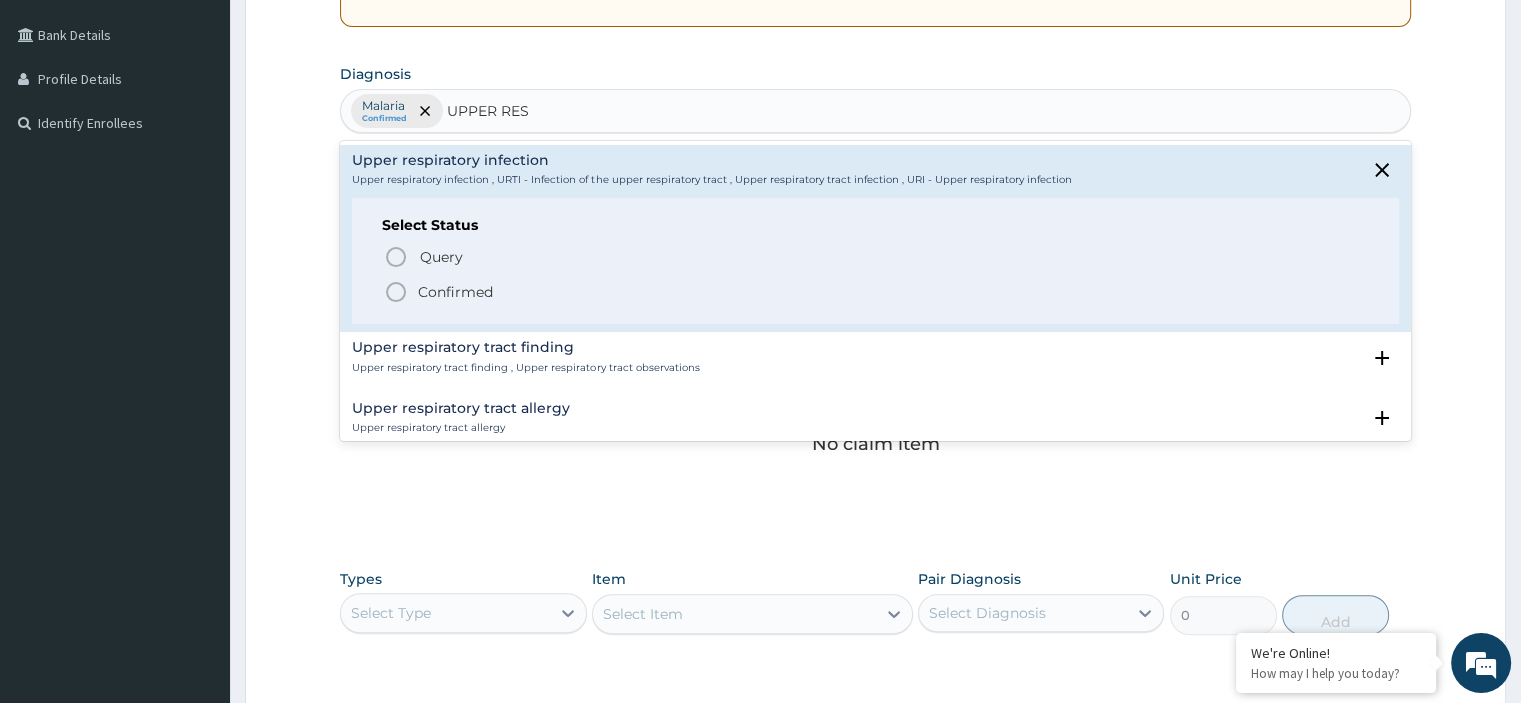 click 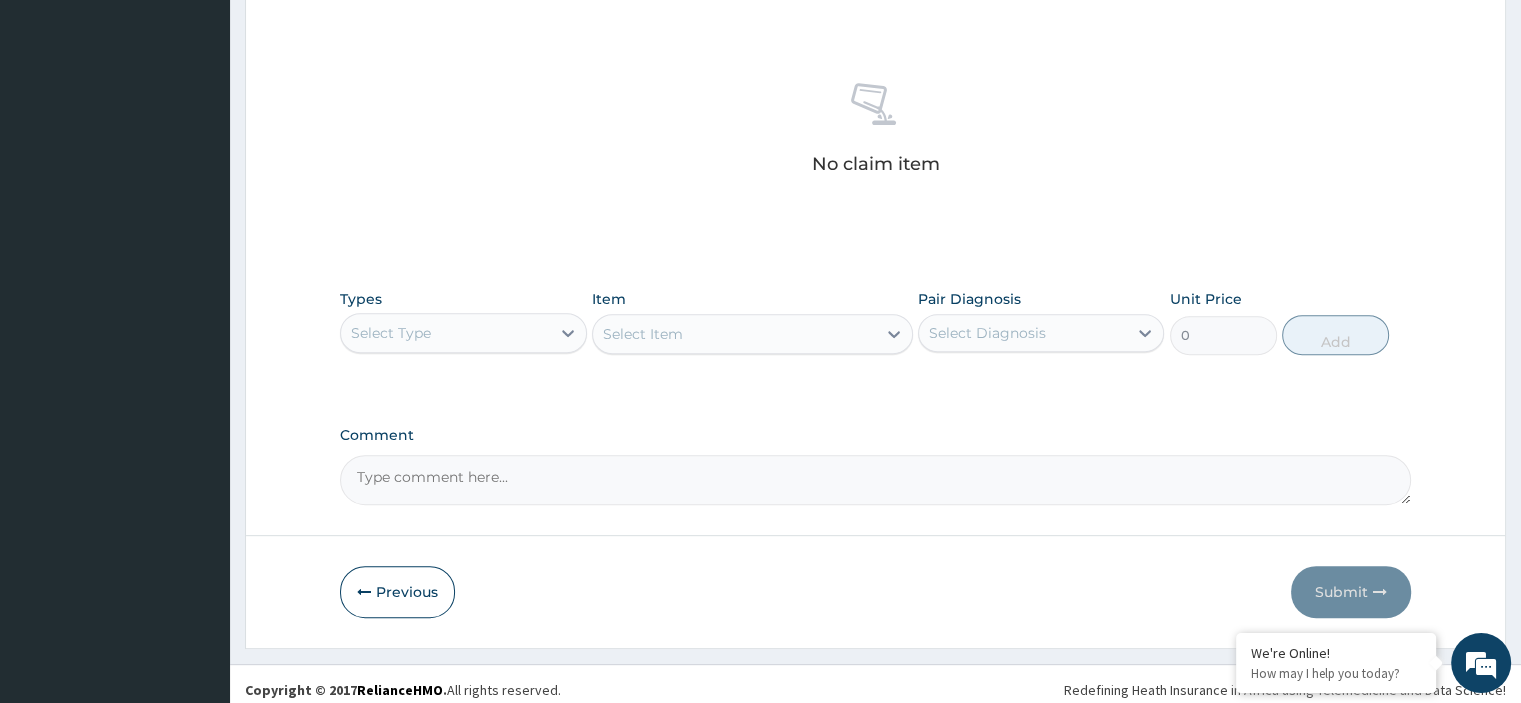 scroll, scrollTop: 736, scrollLeft: 0, axis: vertical 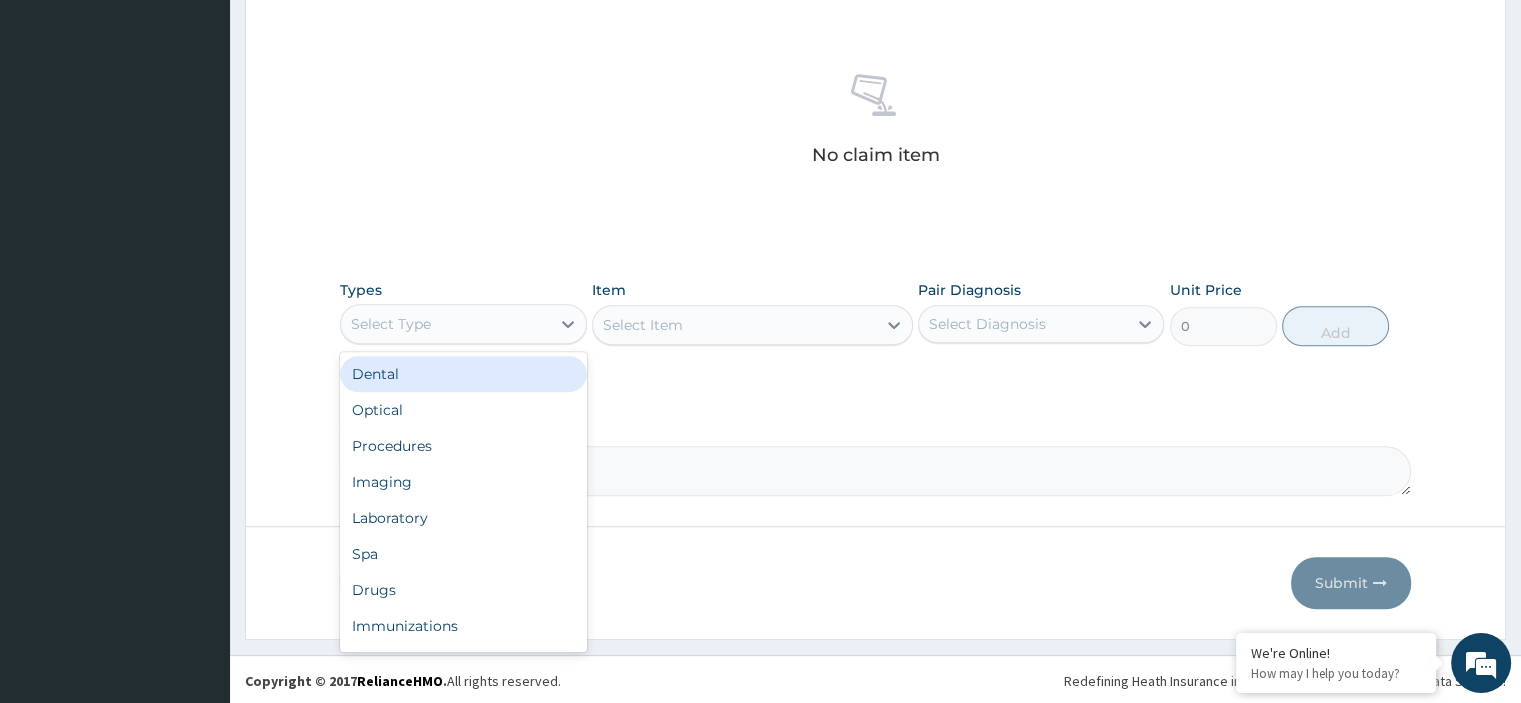 click on "Select Type" at bounding box center (445, 324) 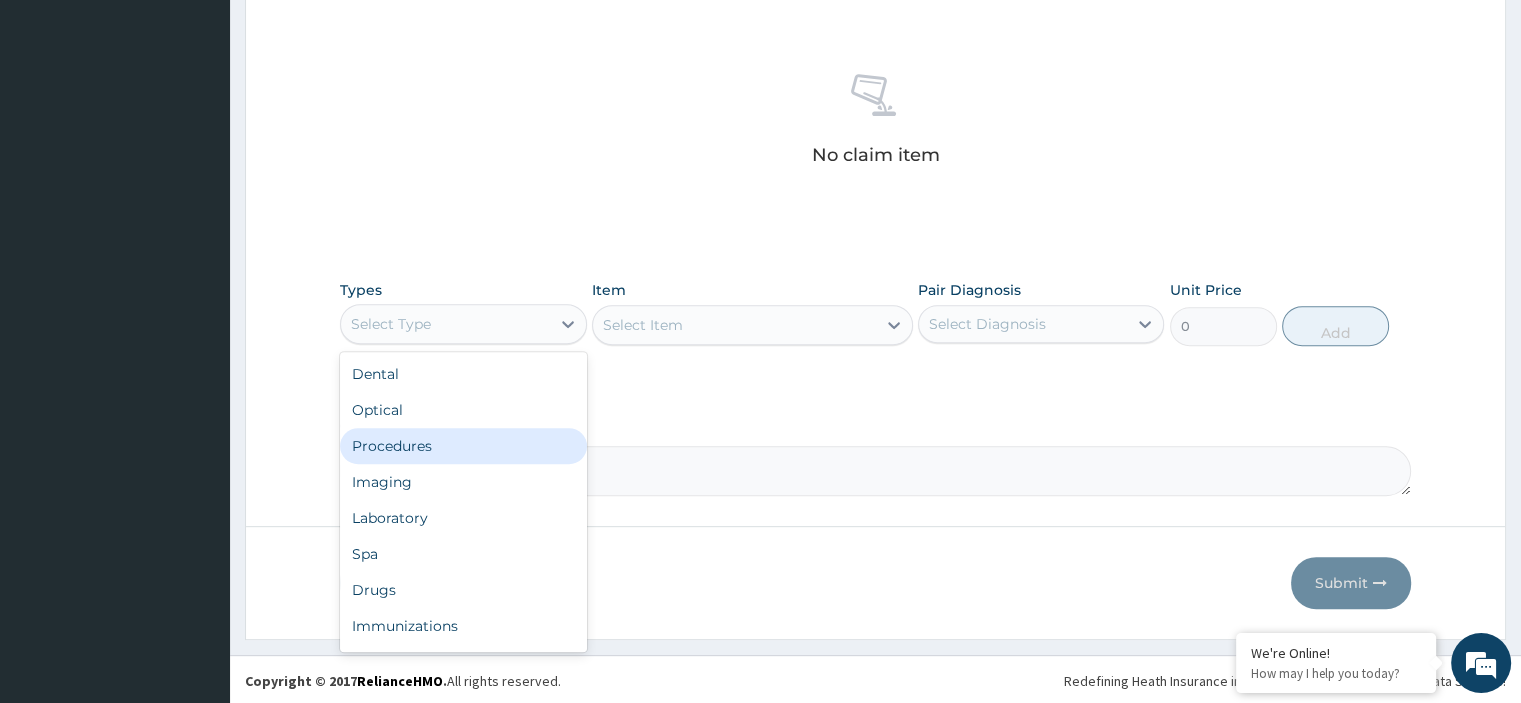 click on "Procedures" at bounding box center [463, 446] 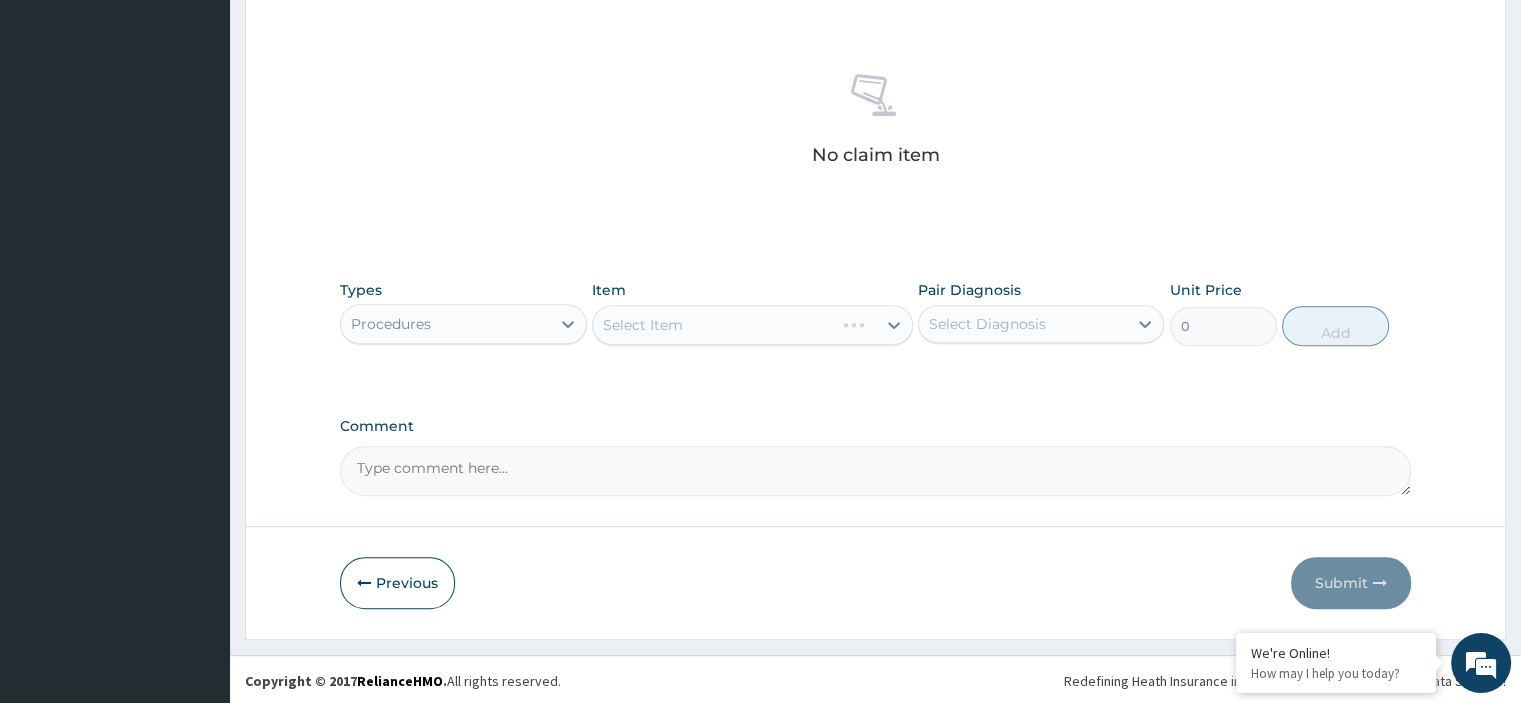 click on "Select Item" at bounding box center (752, 325) 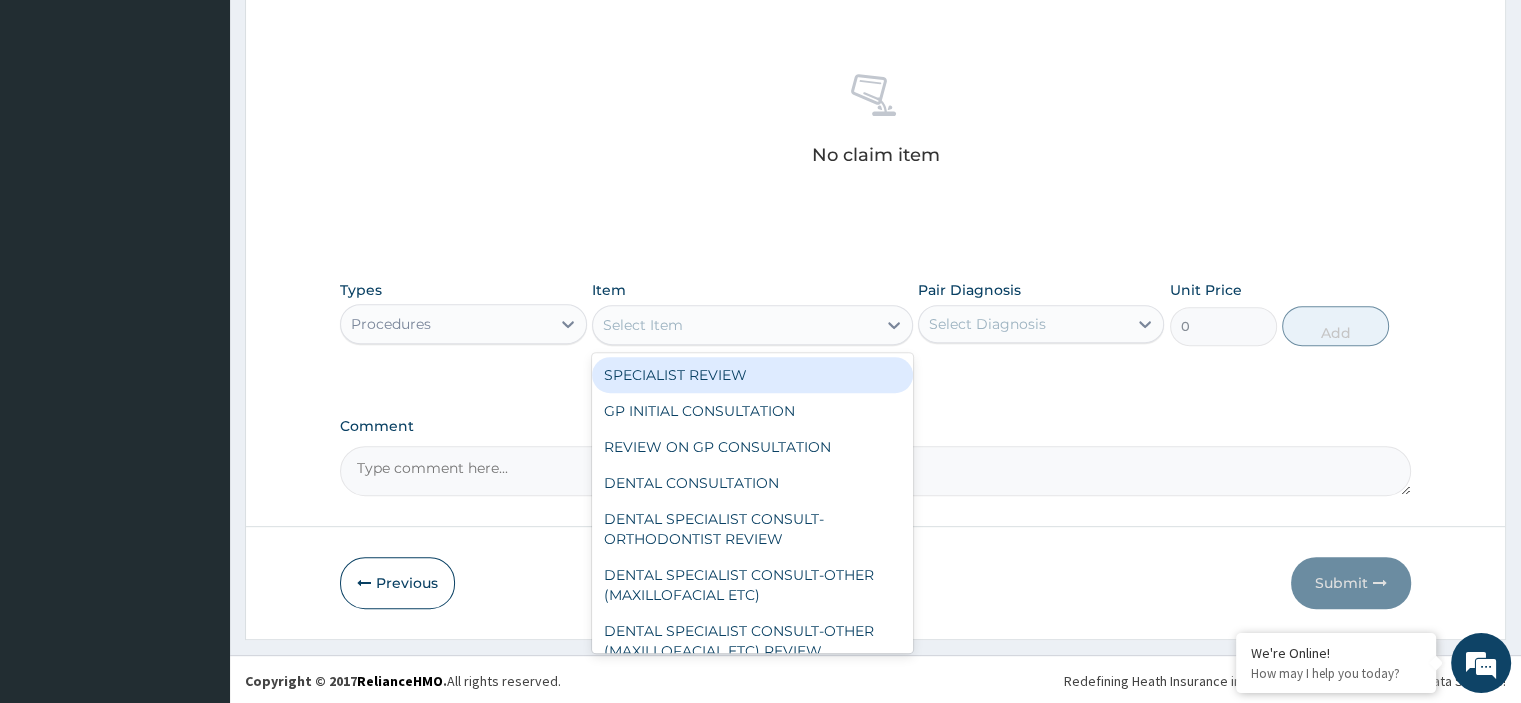 click on "Select Item" at bounding box center (734, 325) 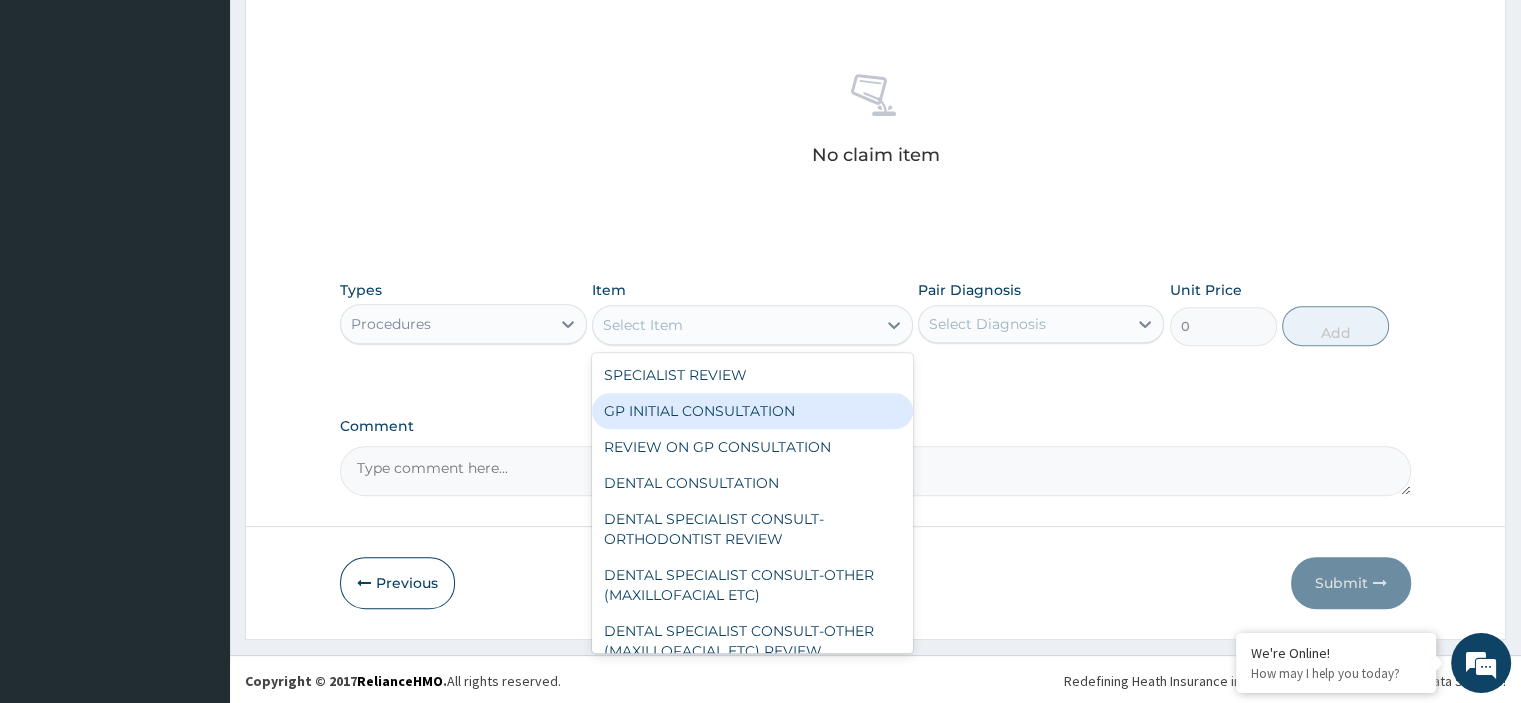 click on "GP INITIAL CONSULTATION" at bounding box center (752, 411) 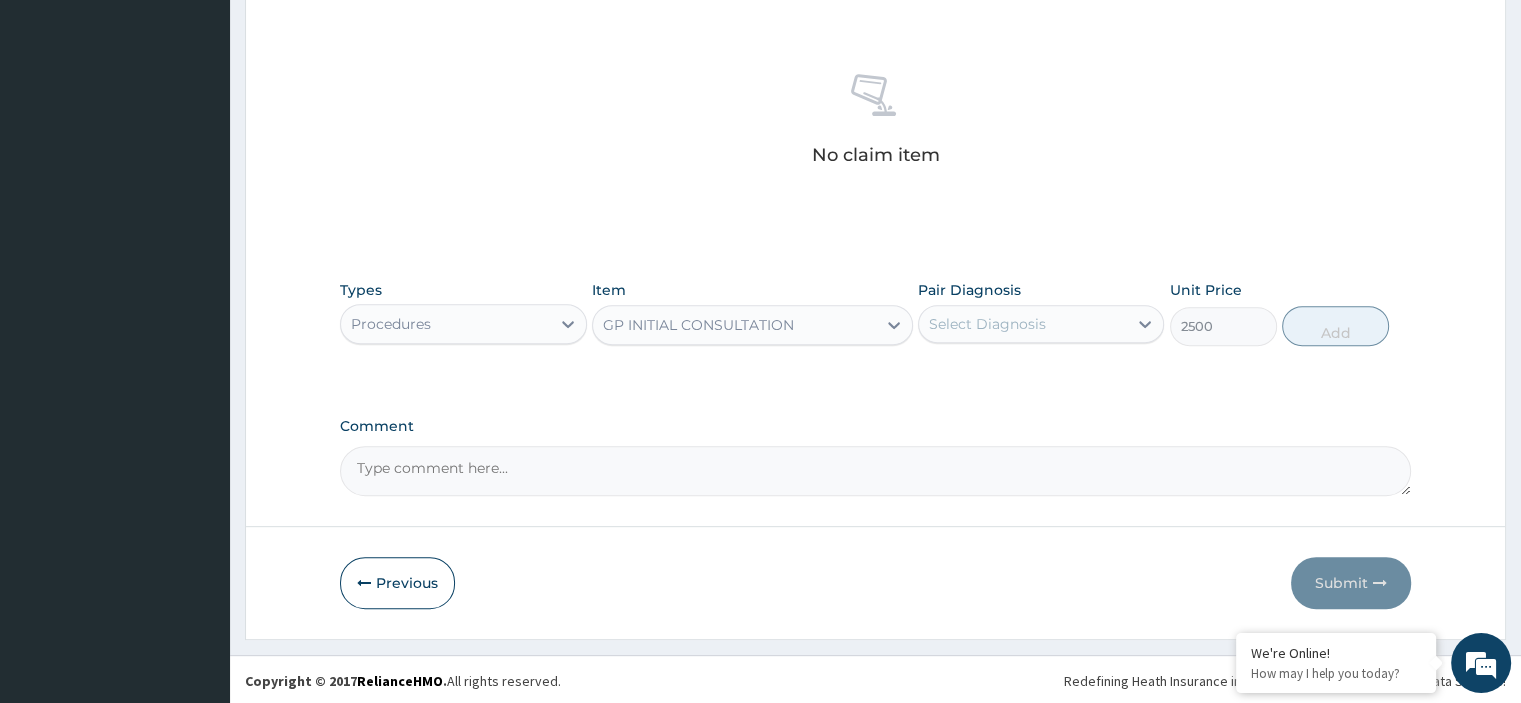 click on "Select Diagnosis" at bounding box center (987, 324) 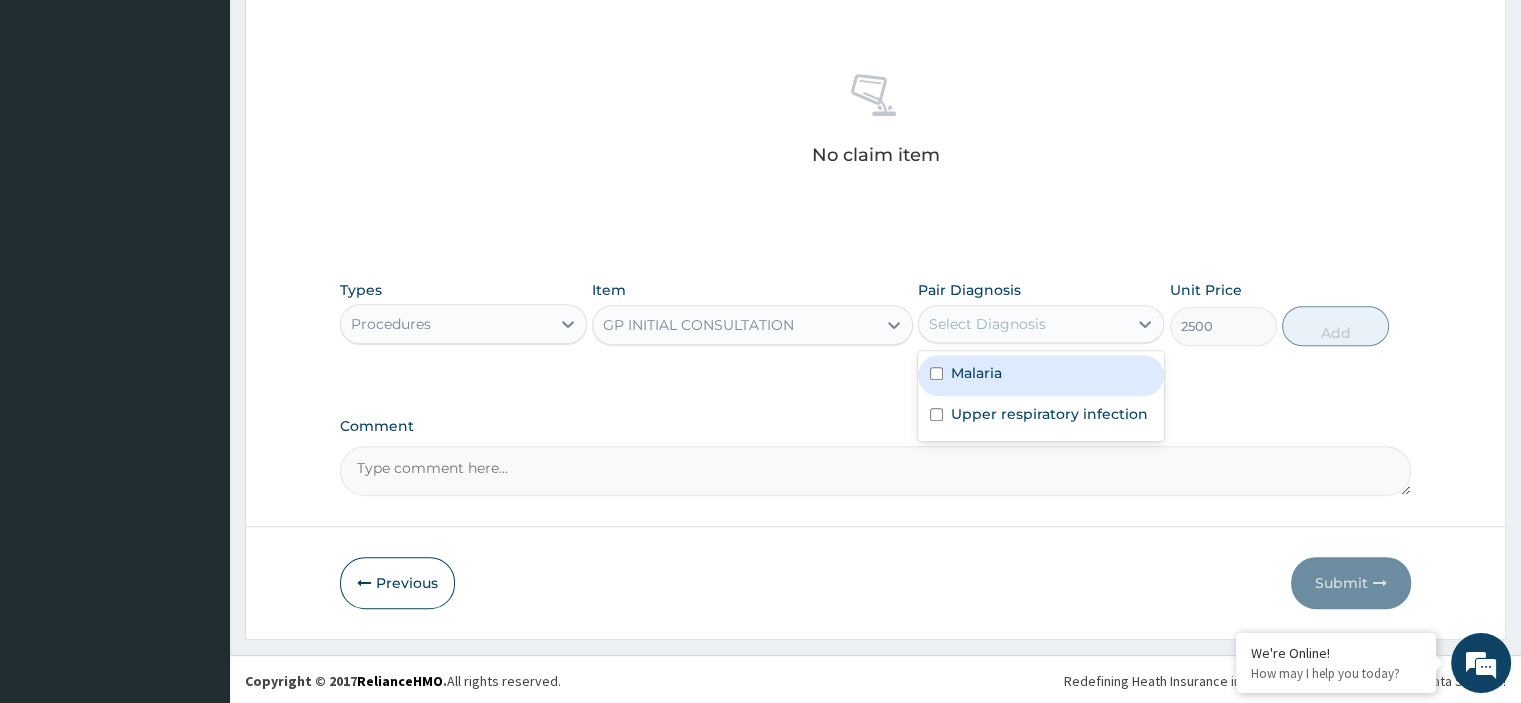 click on "Malaria" at bounding box center [1041, 375] 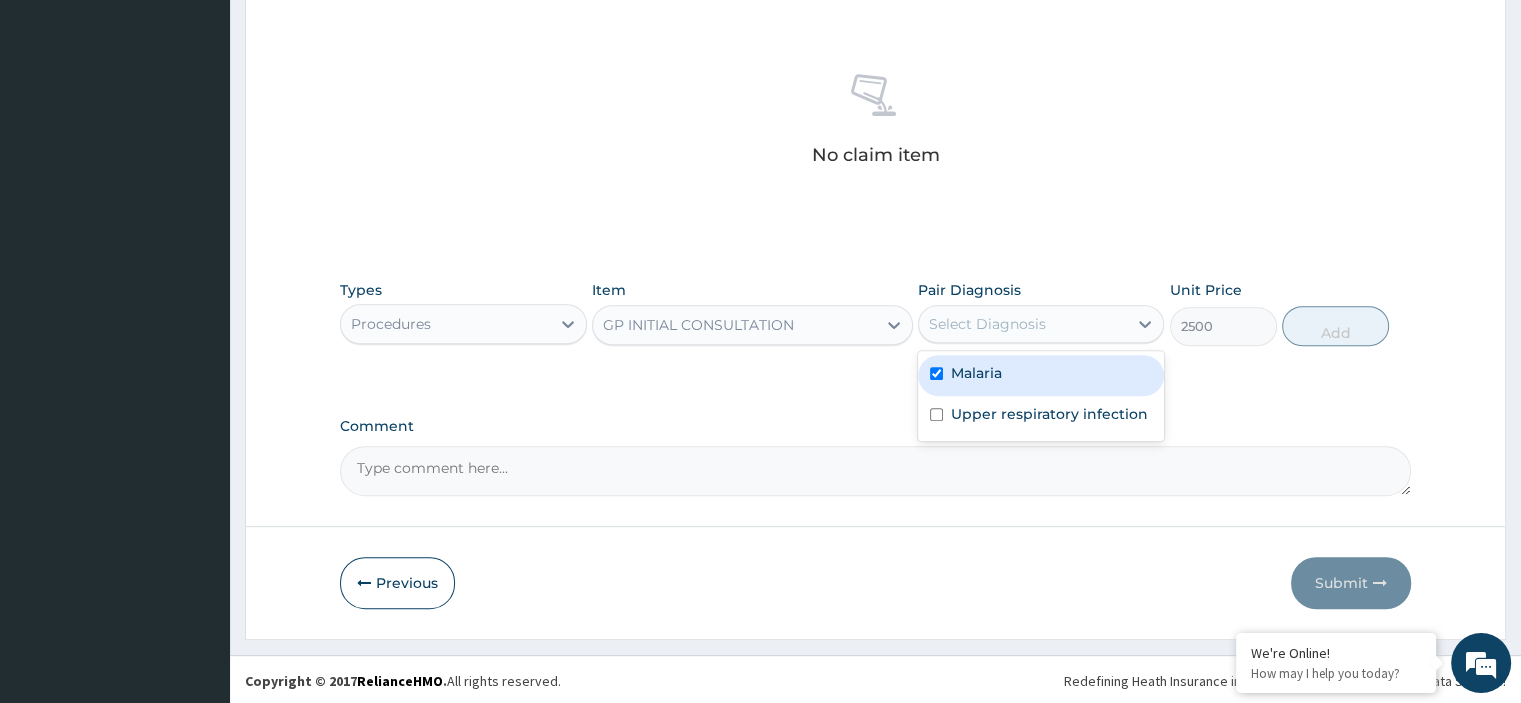 checkbox on "true" 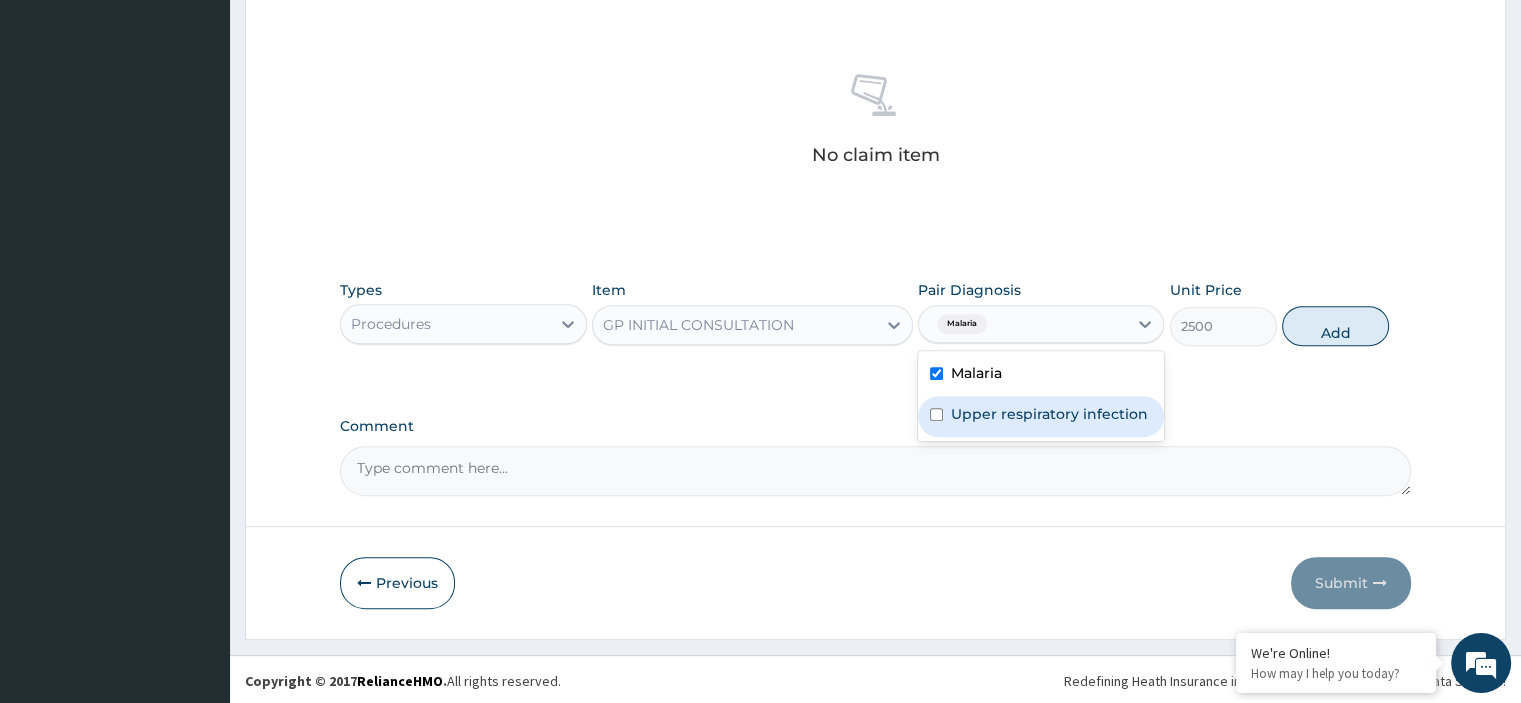 click on "Upper respiratory infection" at bounding box center [1049, 414] 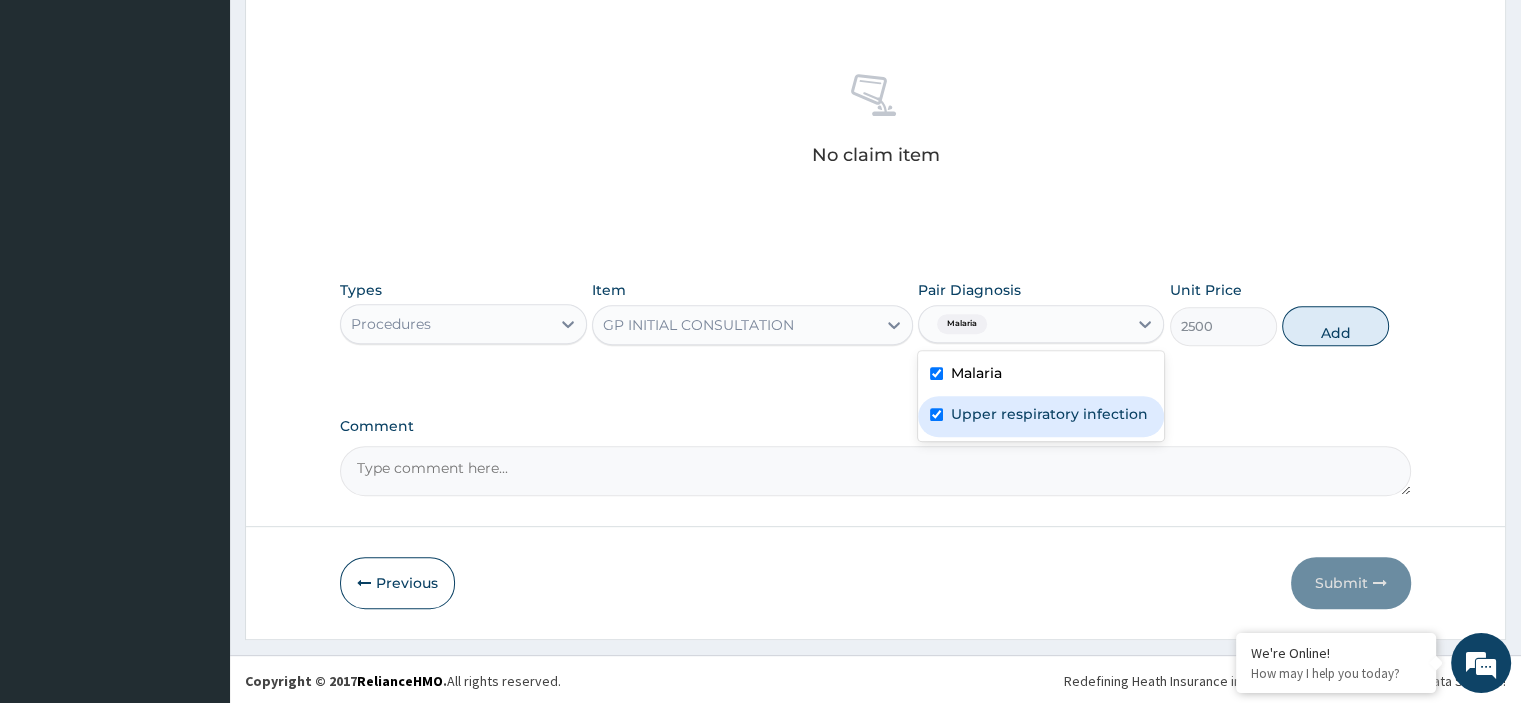 checkbox on "true" 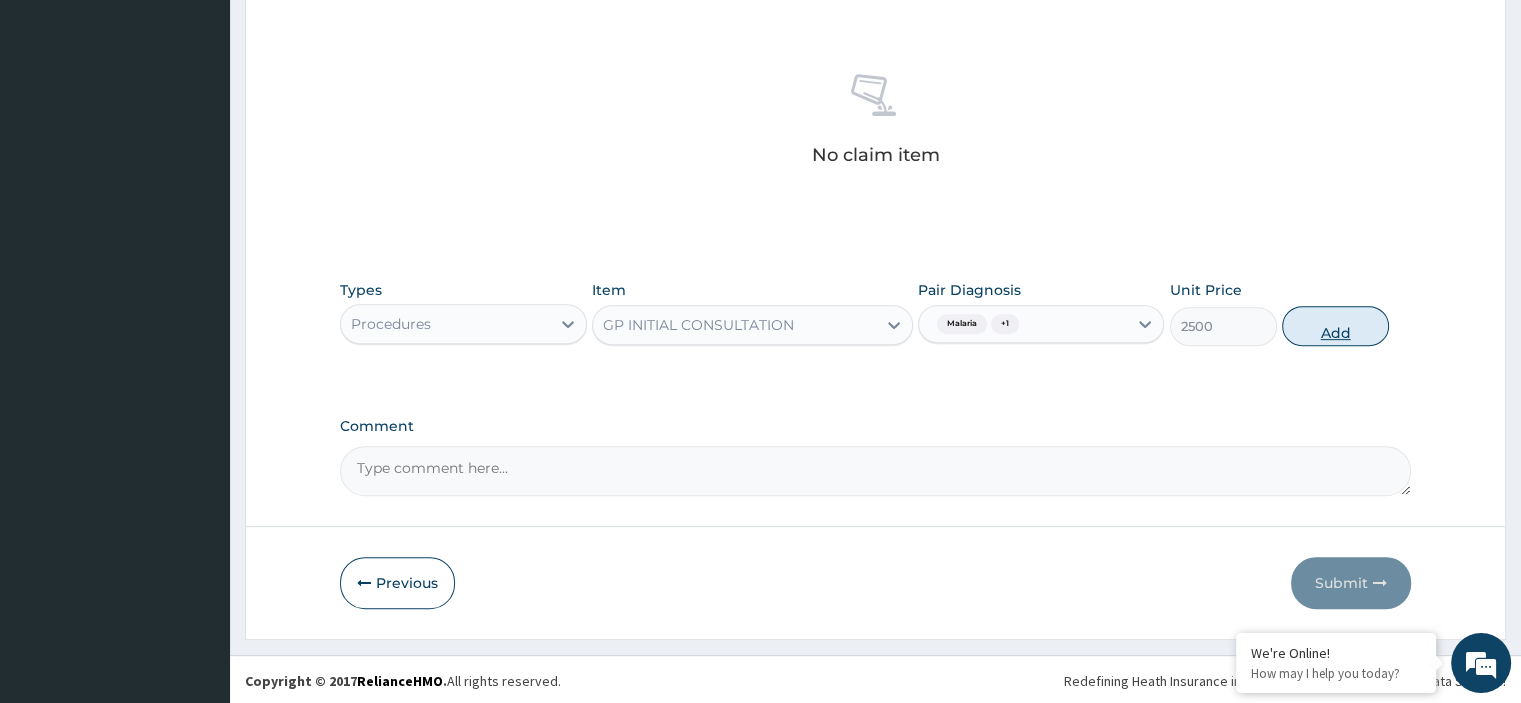 click on "Add" at bounding box center [1335, 326] 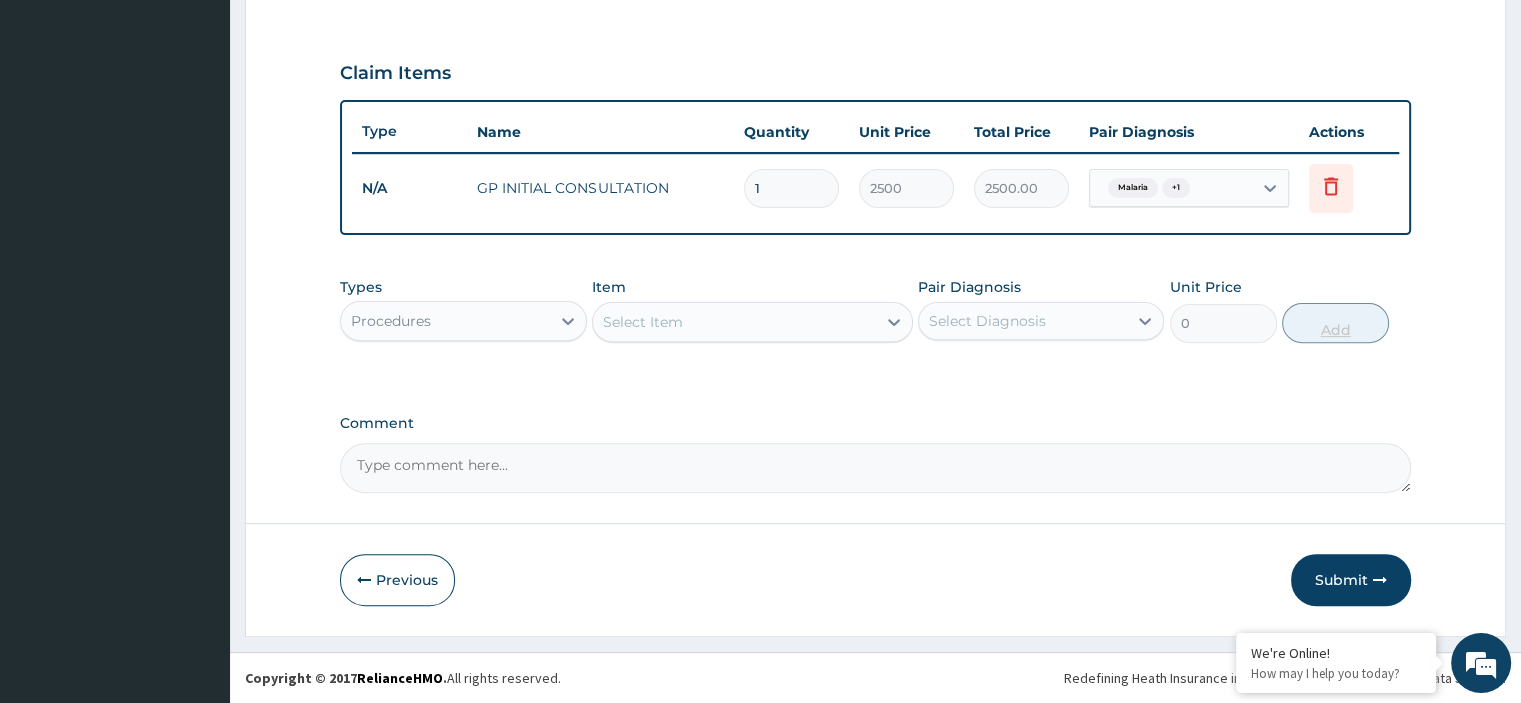 scroll, scrollTop: 640, scrollLeft: 0, axis: vertical 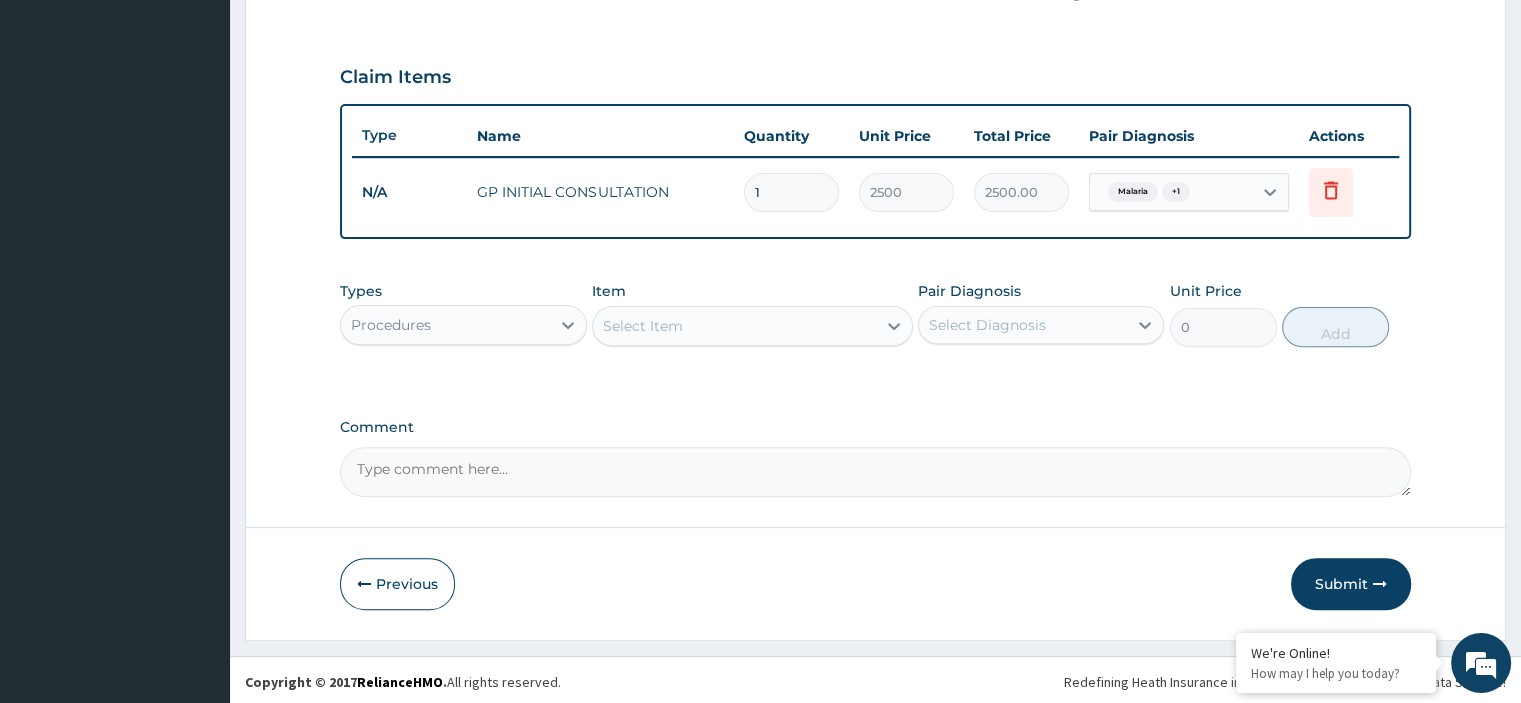 click on "Procedures" at bounding box center (445, 325) 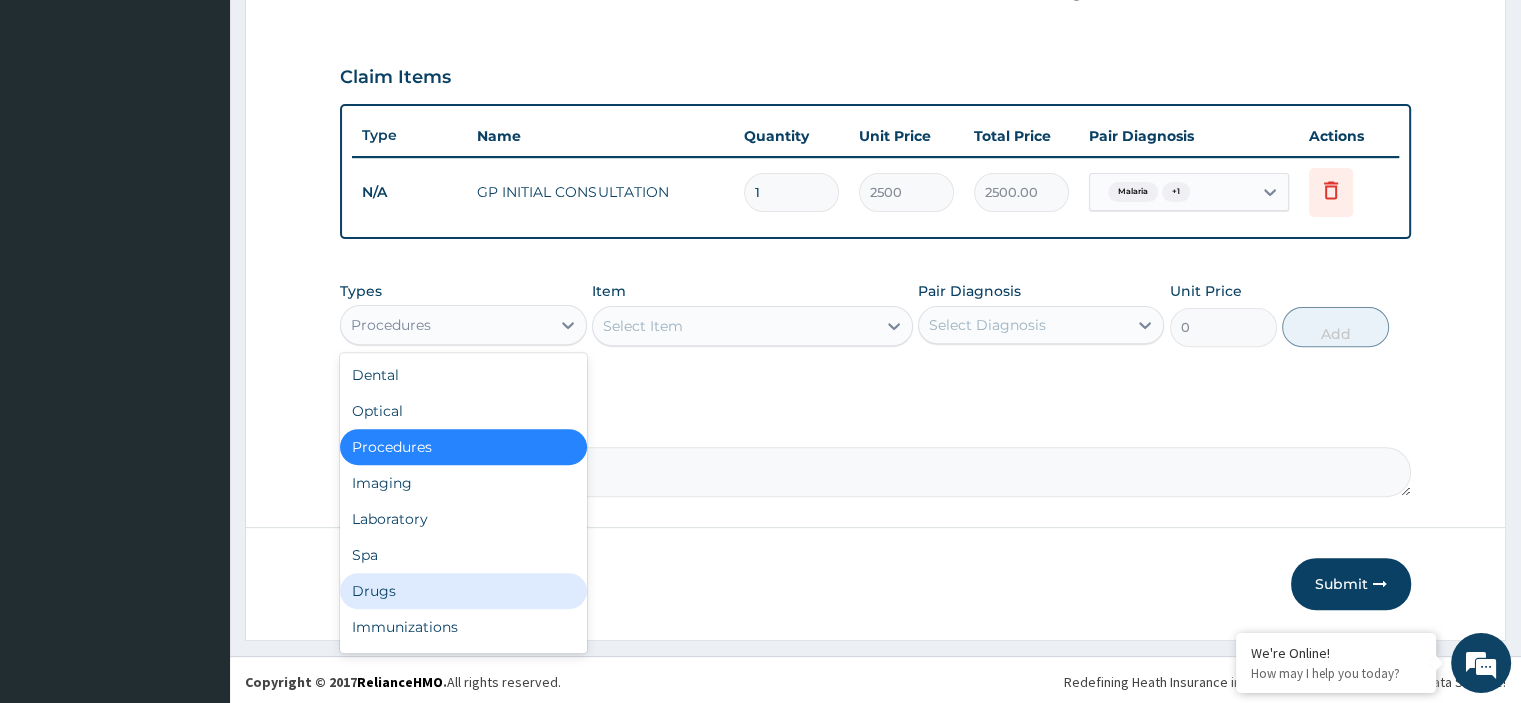 click on "Drugs" at bounding box center [463, 591] 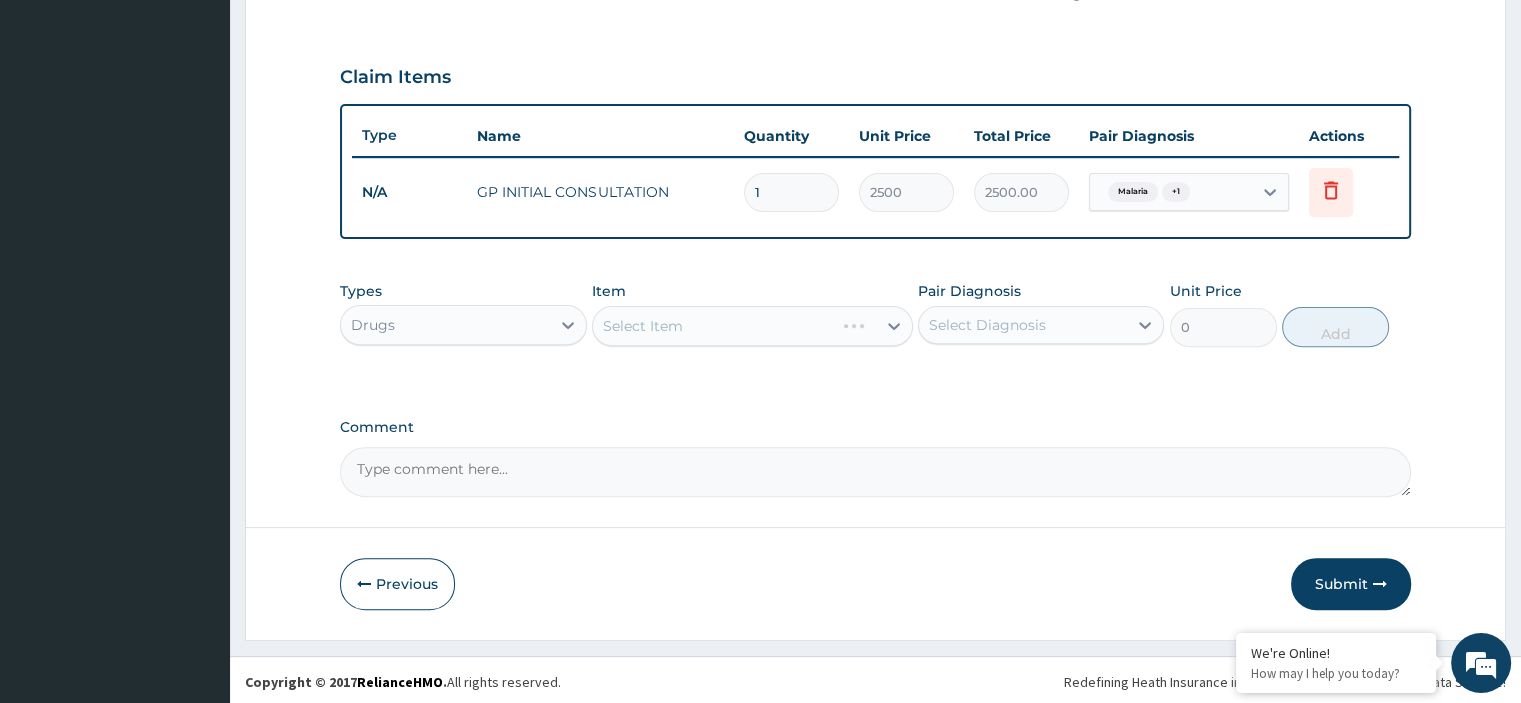 click on "Select Item" at bounding box center (752, 326) 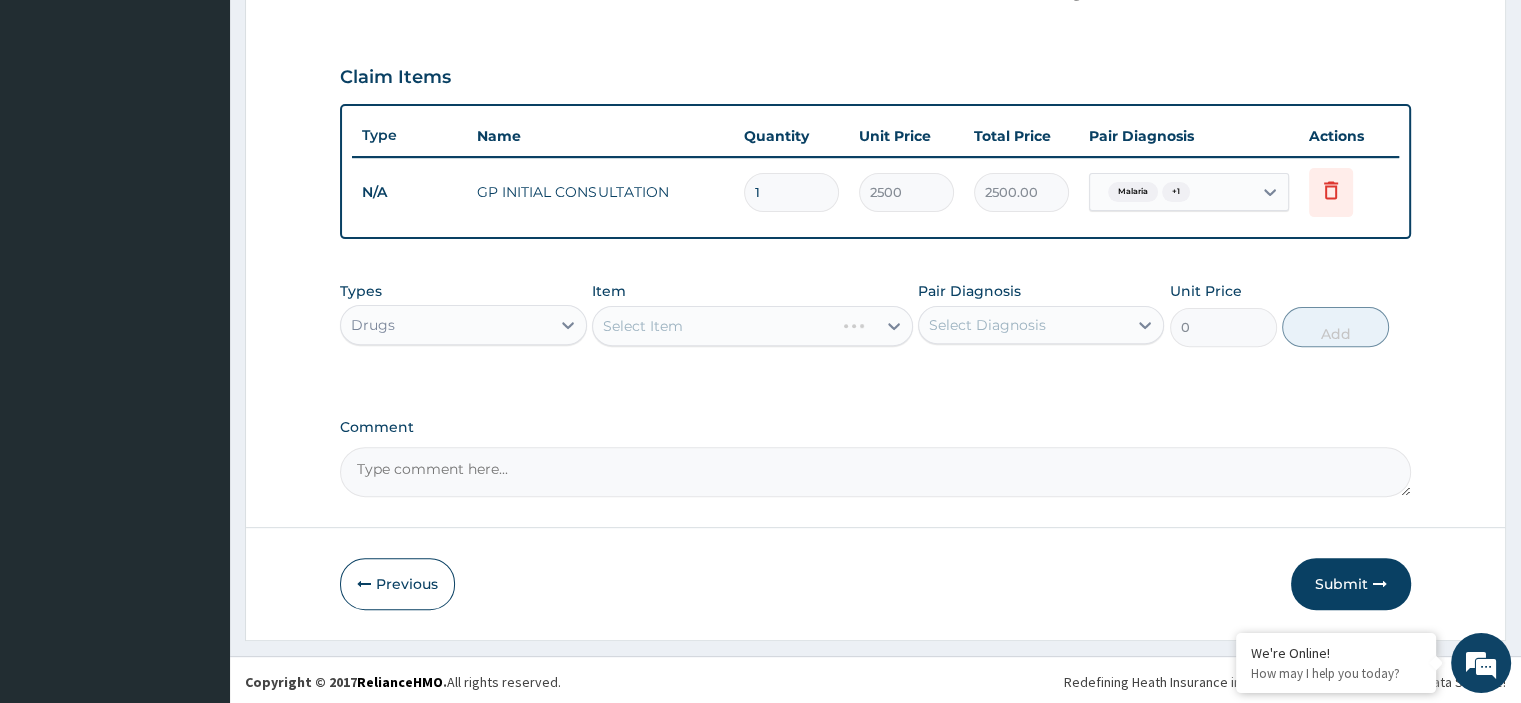 click on "Select Item" at bounding box center (752, 326) 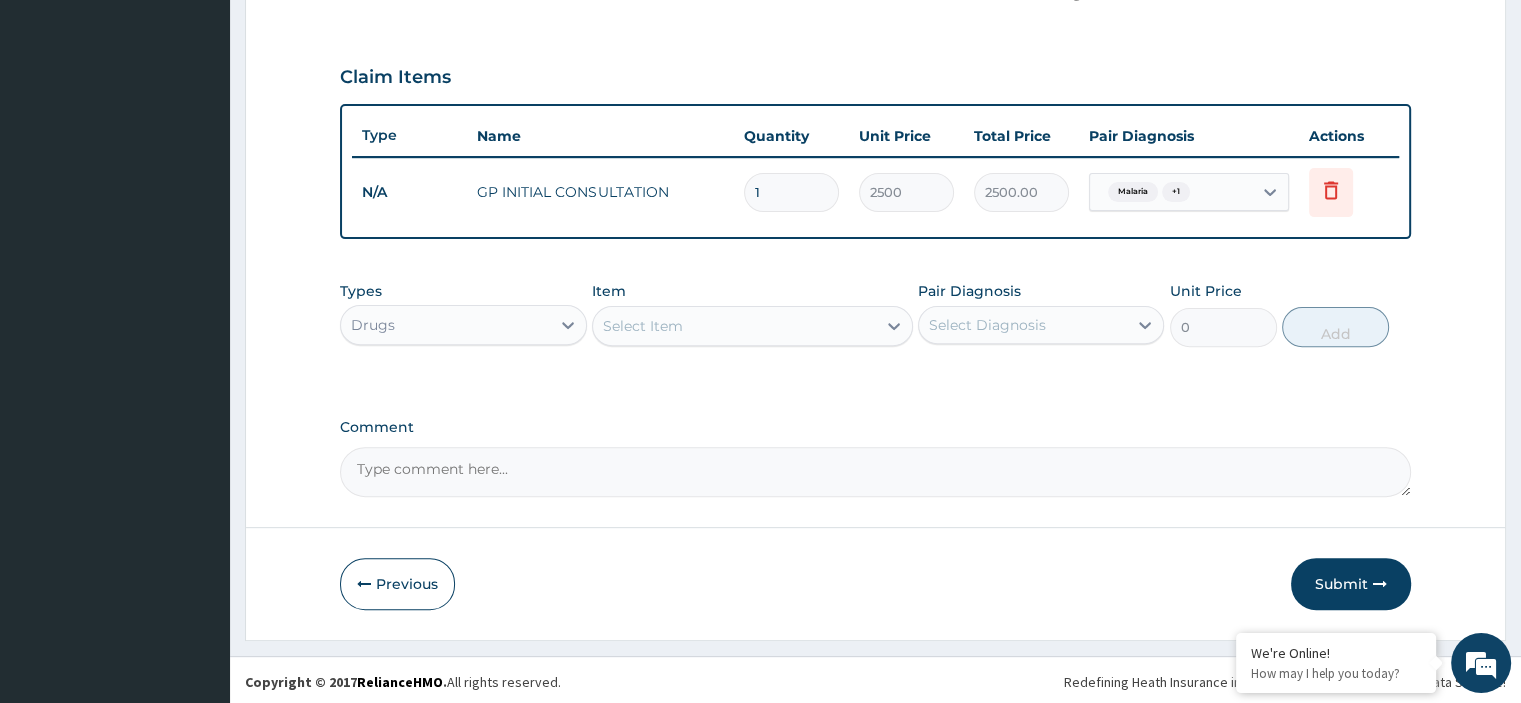 click on "Select Item" at bounding box center (734, 326) 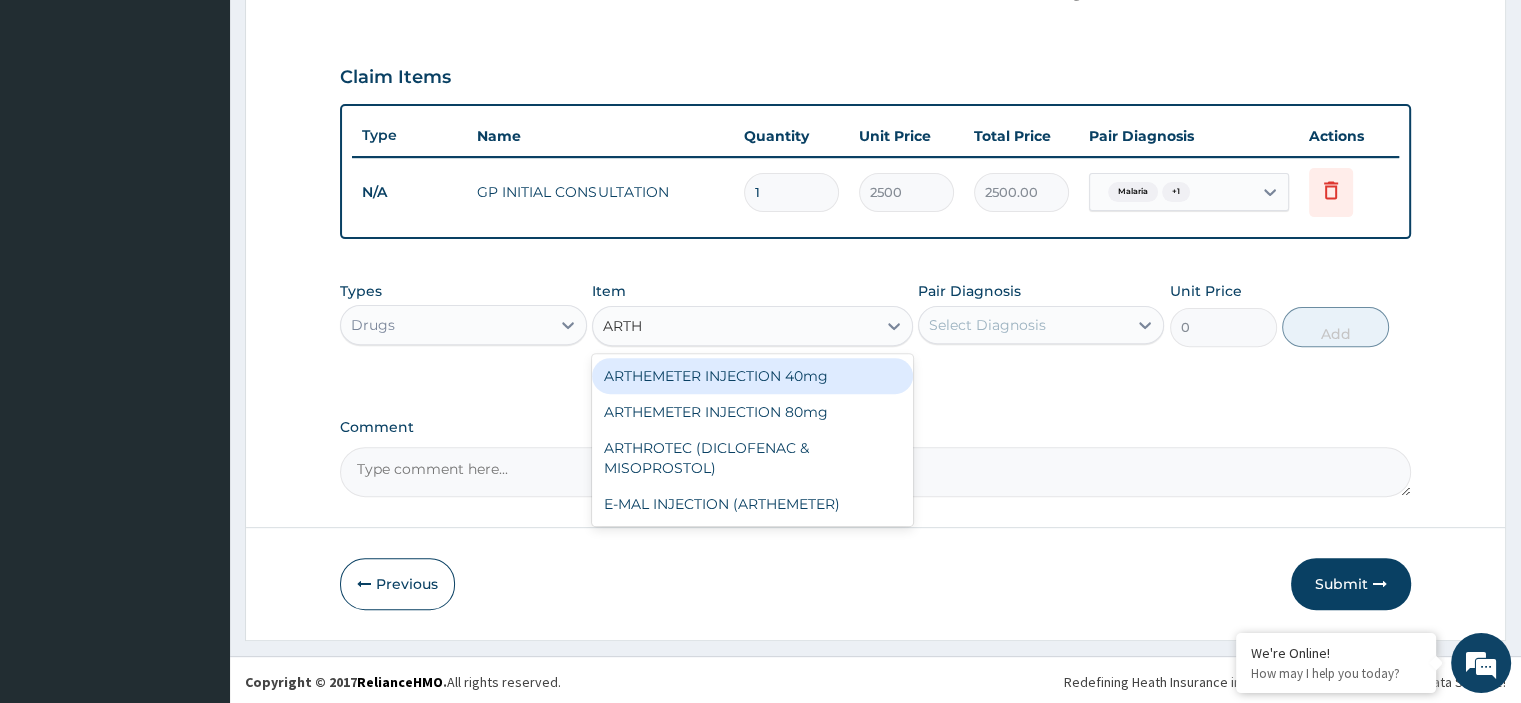 type on "ARTHE" 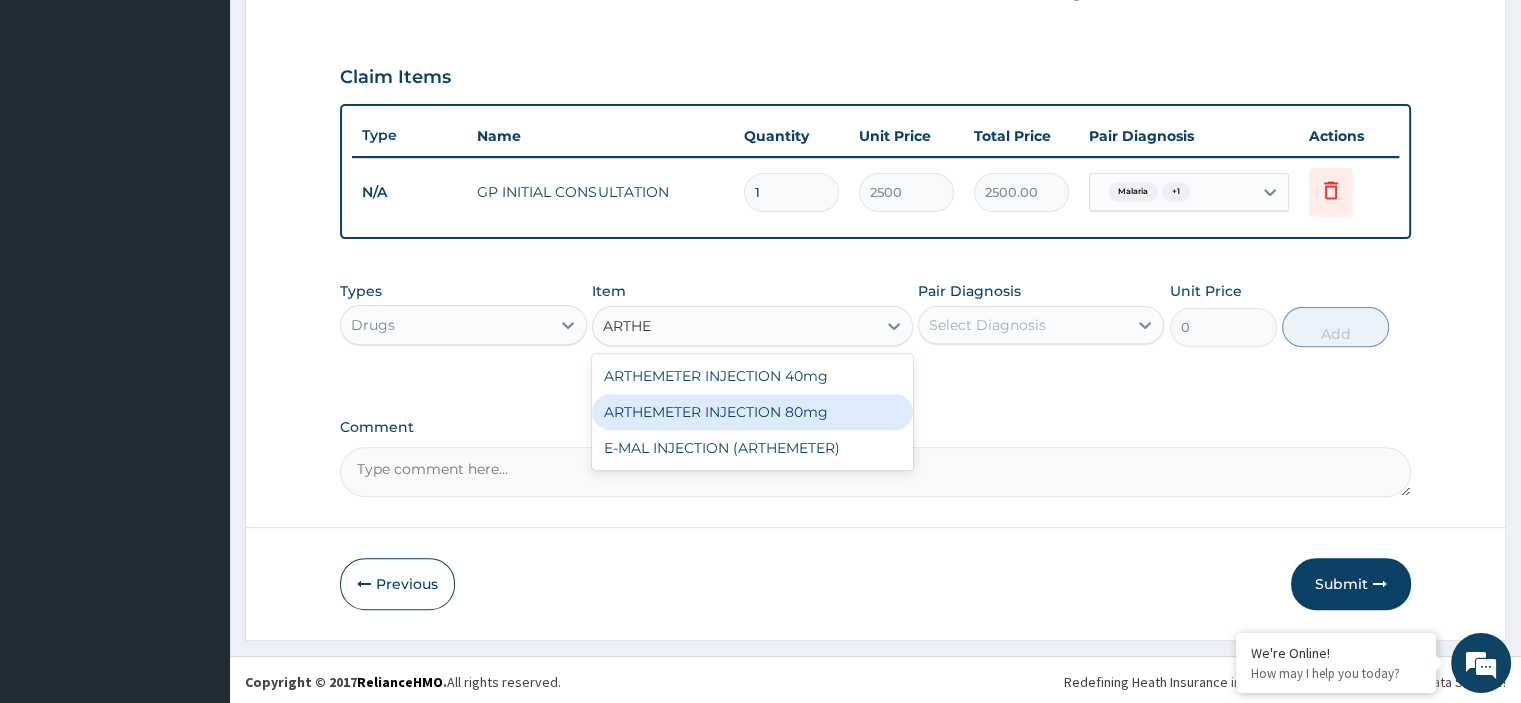 click on "ARTHEMETER INJECTION 80mg" at bounding box center (752, 412) 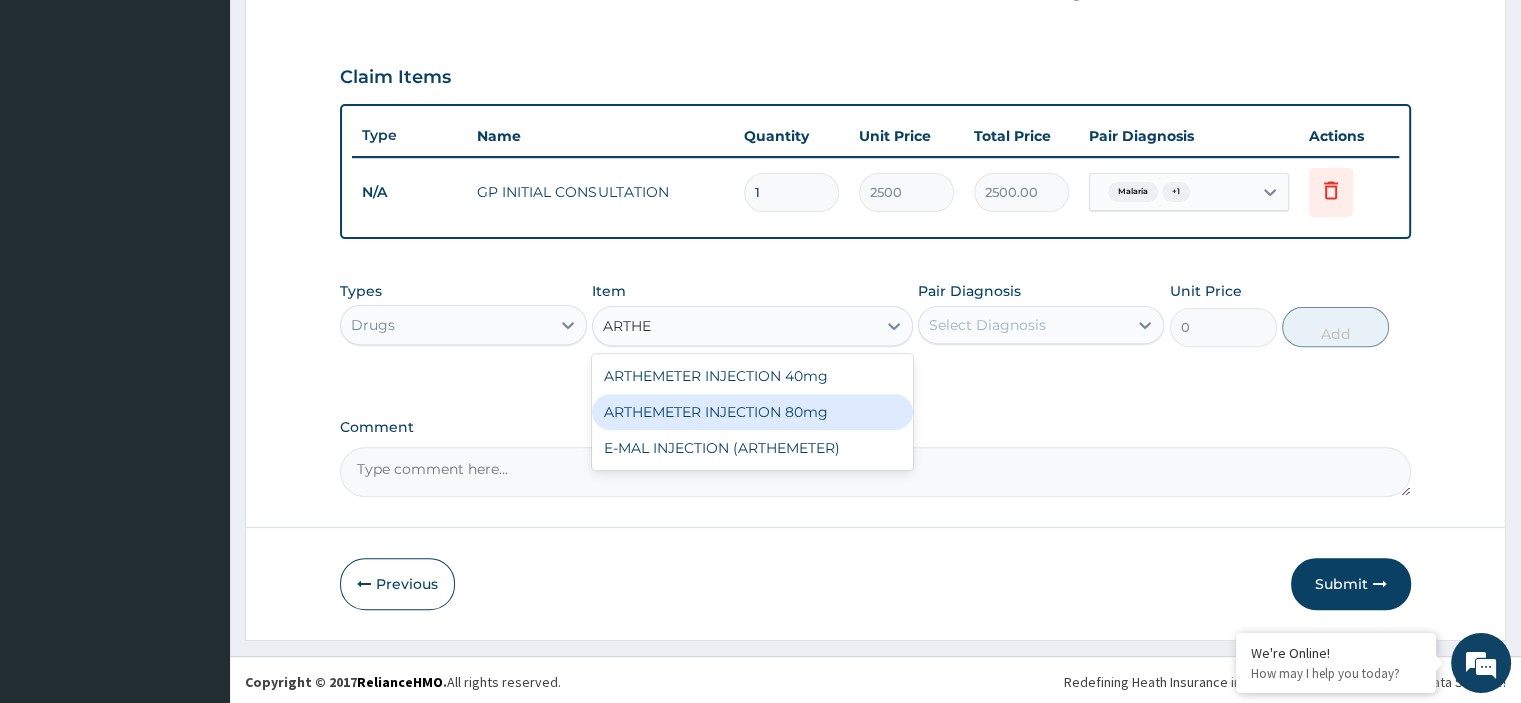 type 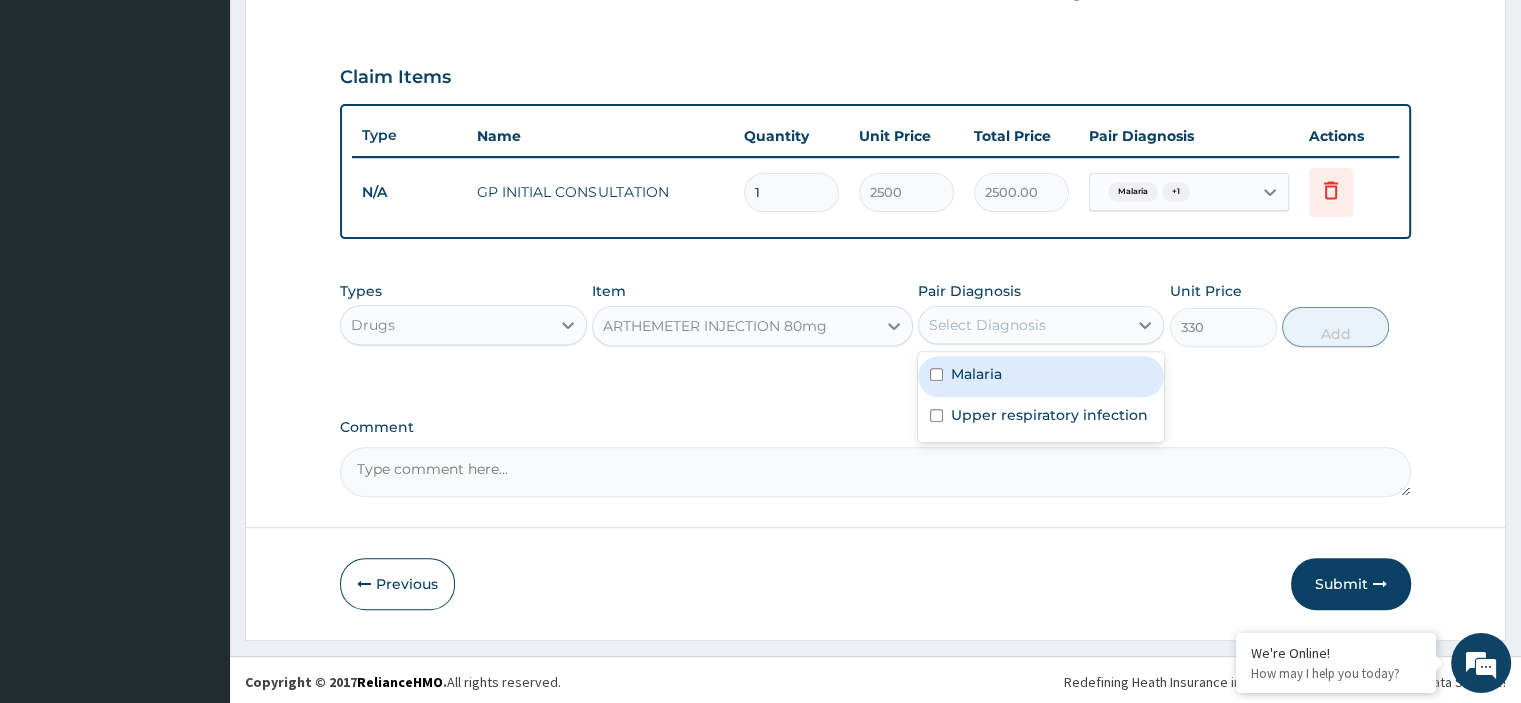 click on "Select Diagnosis" at bounding box center (1023, 325) 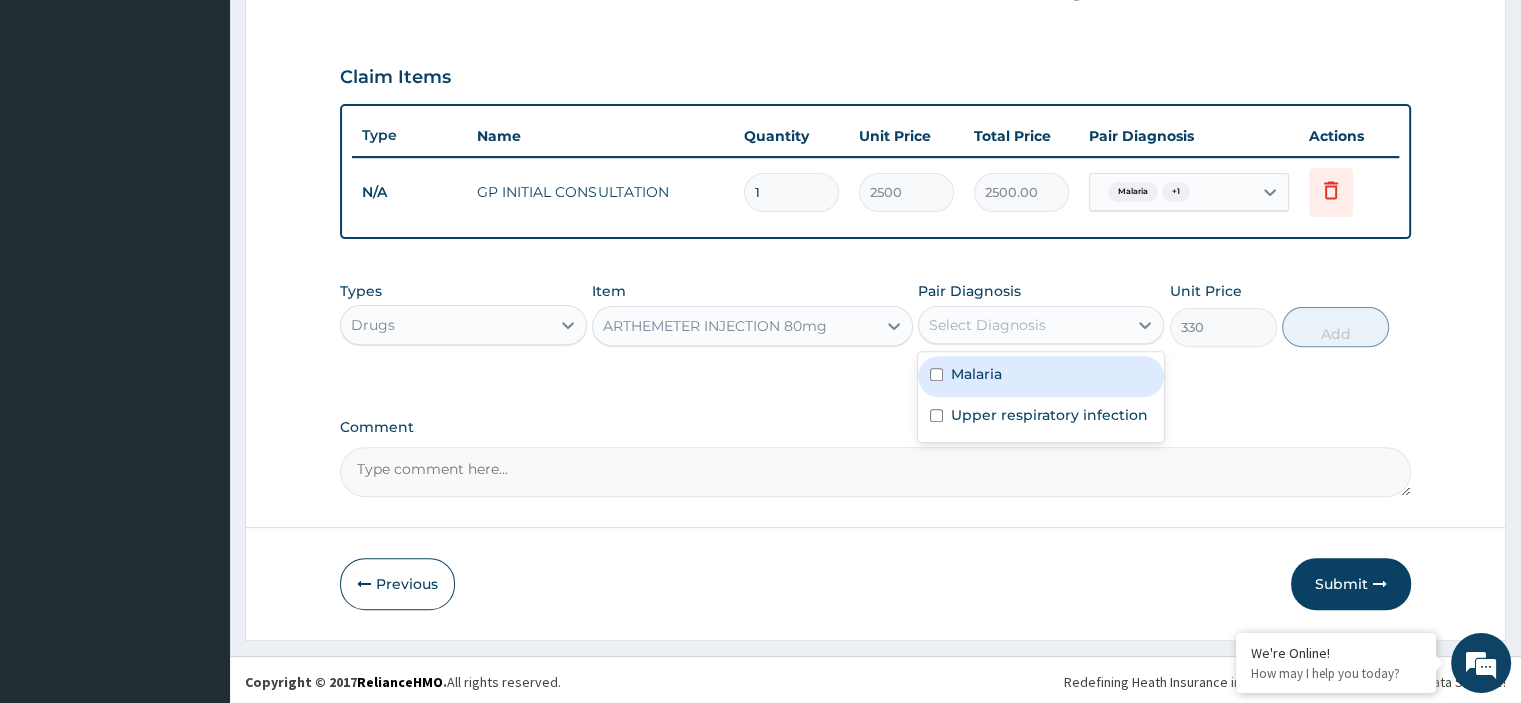 click on "Malaria" at bounding box center [1041, 376] 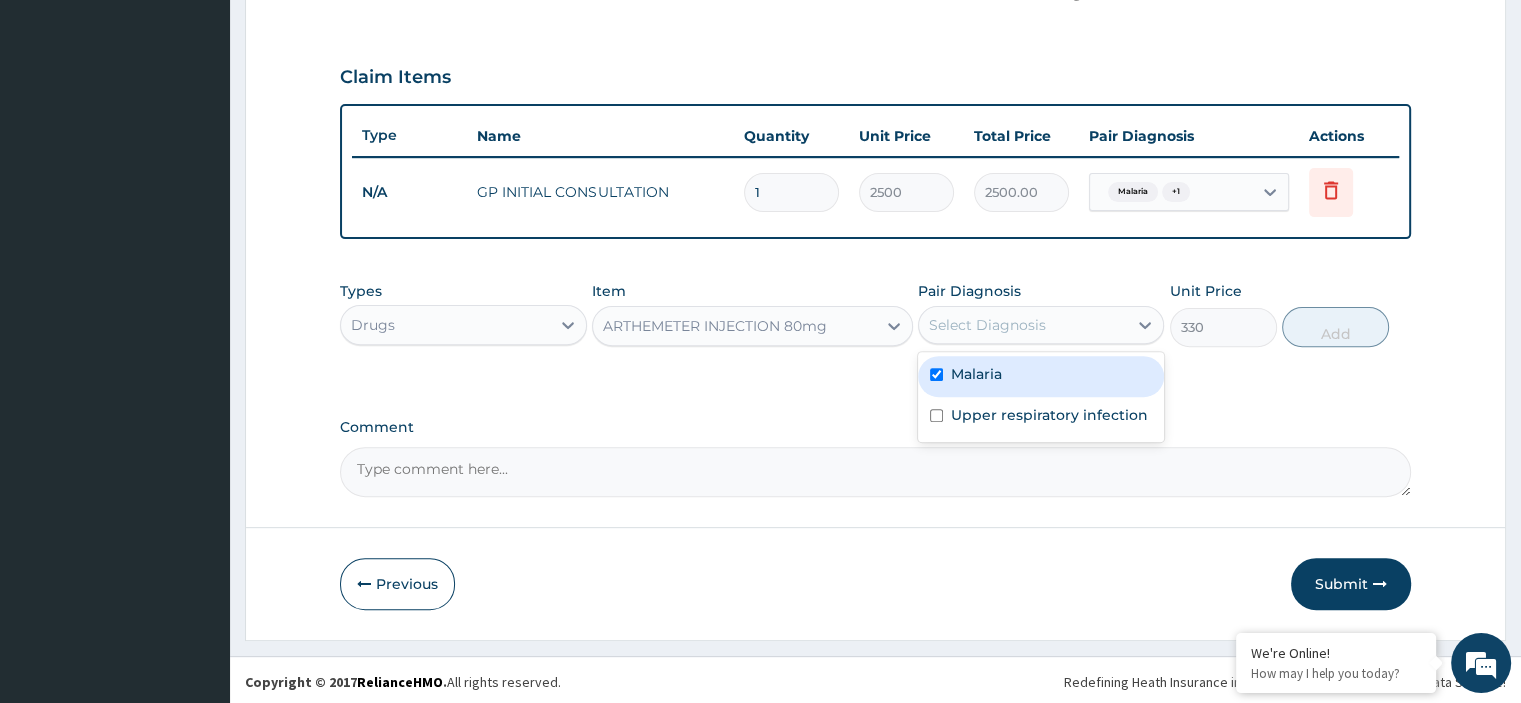 checkbox on "true" 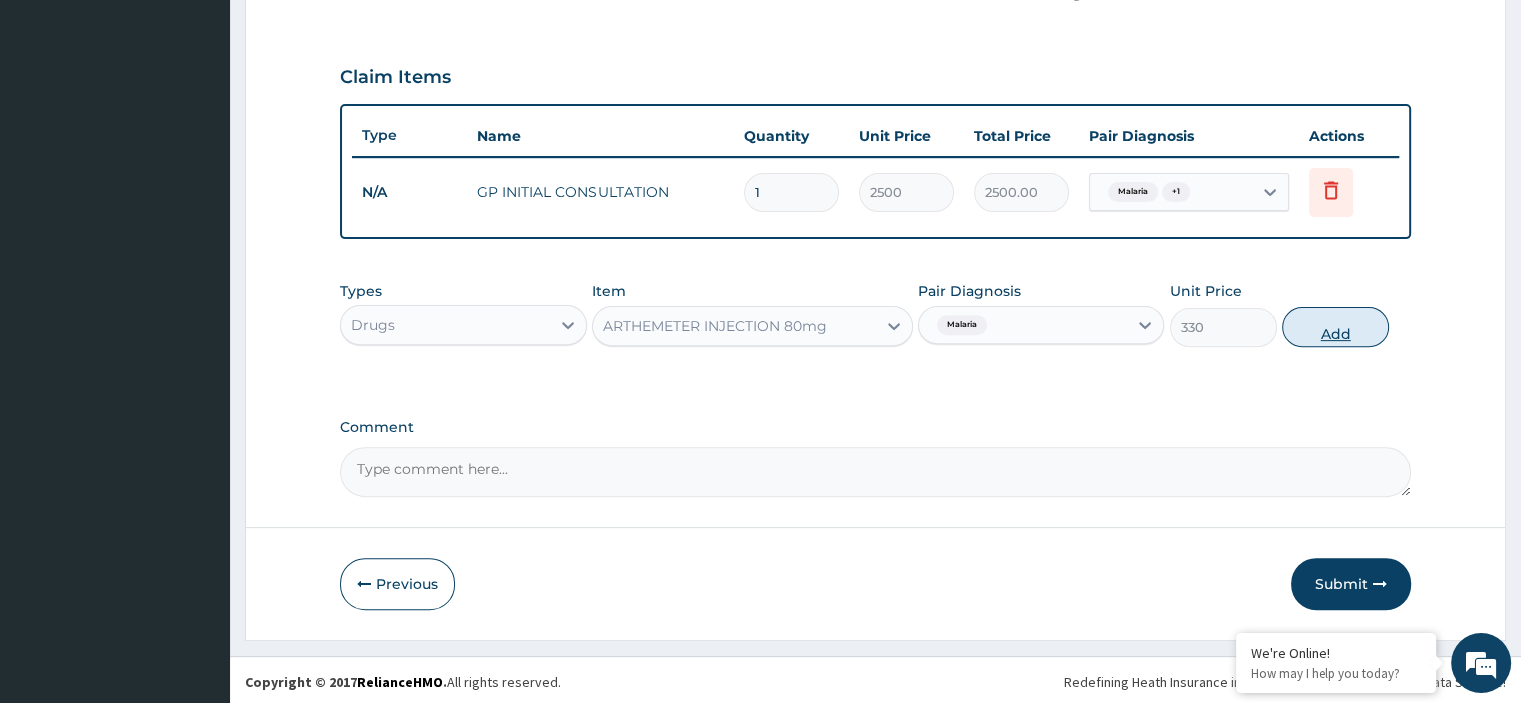click on "Add" at bounding box center [1335, 327] 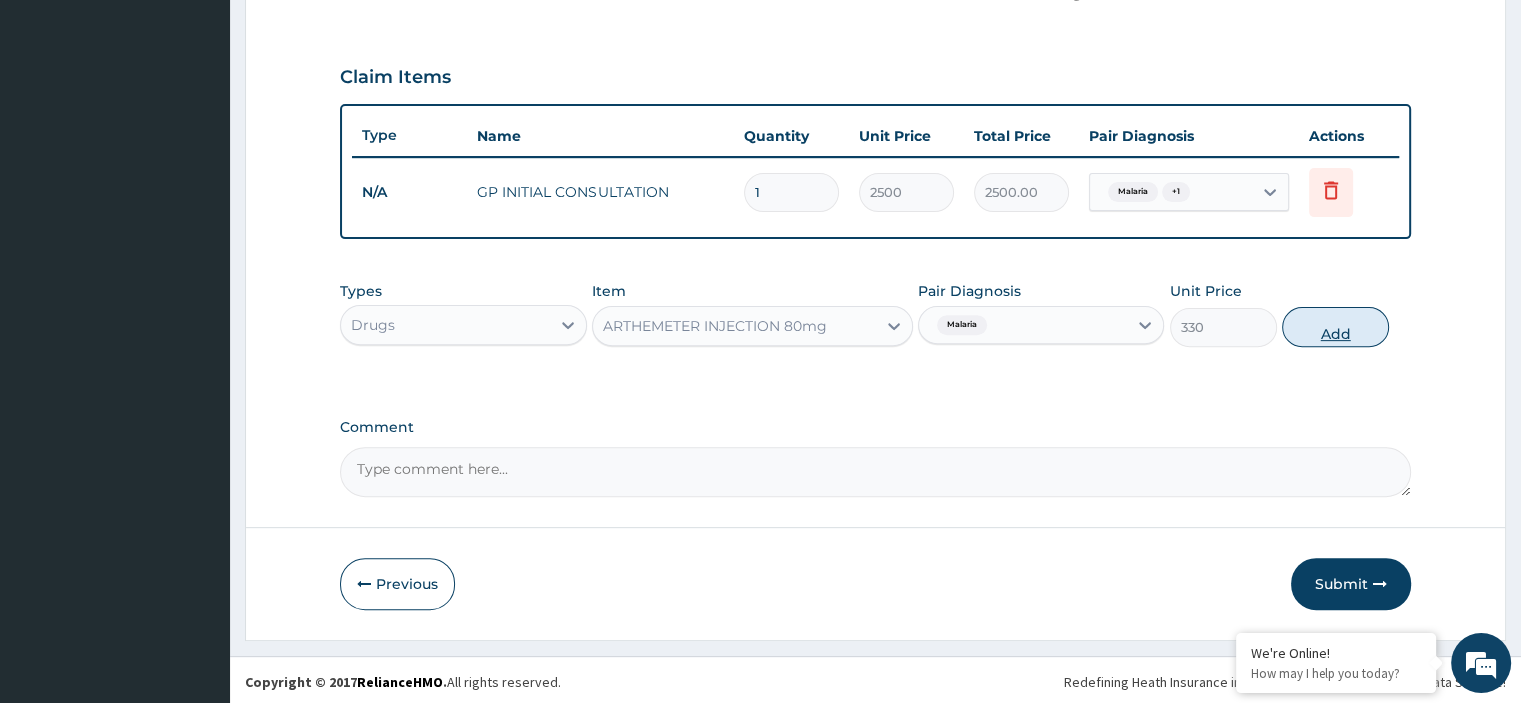 type on "0" 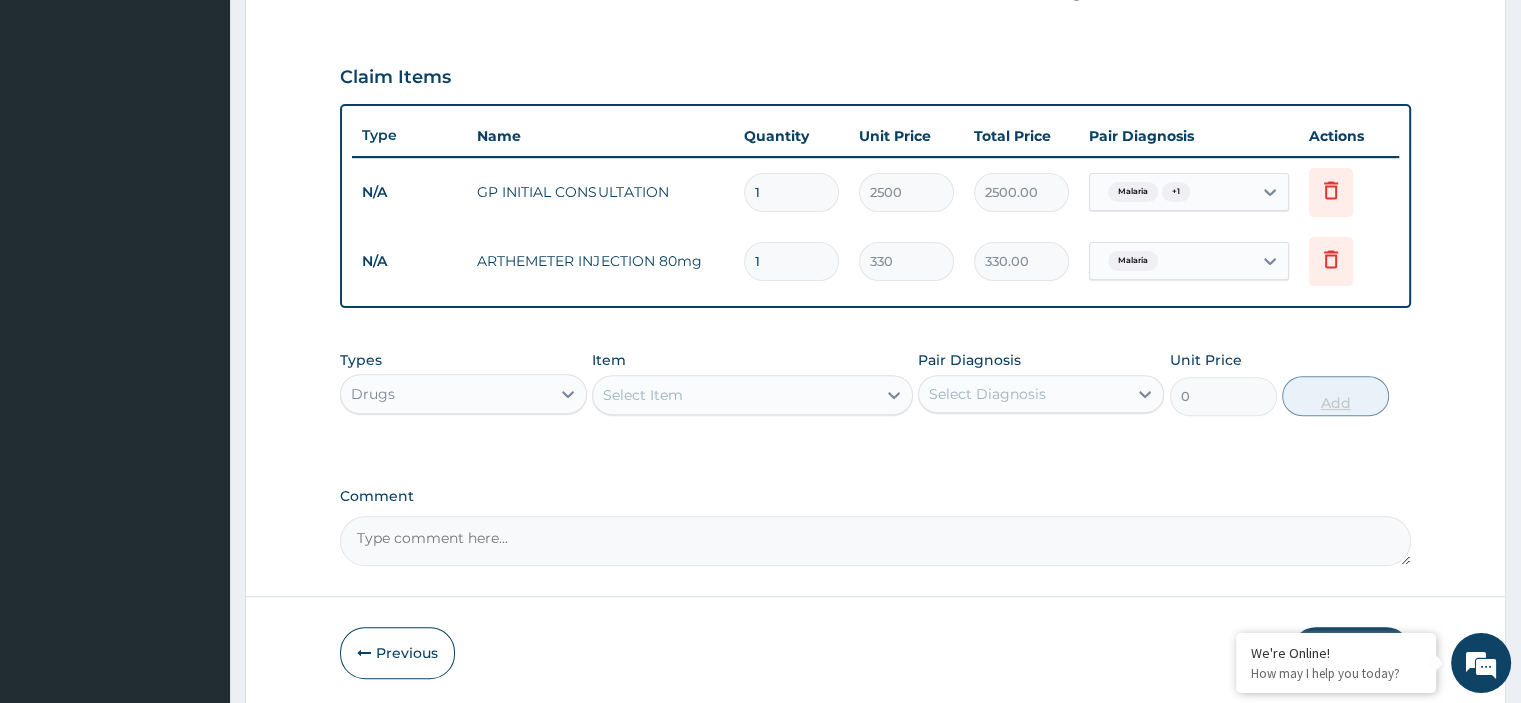 type 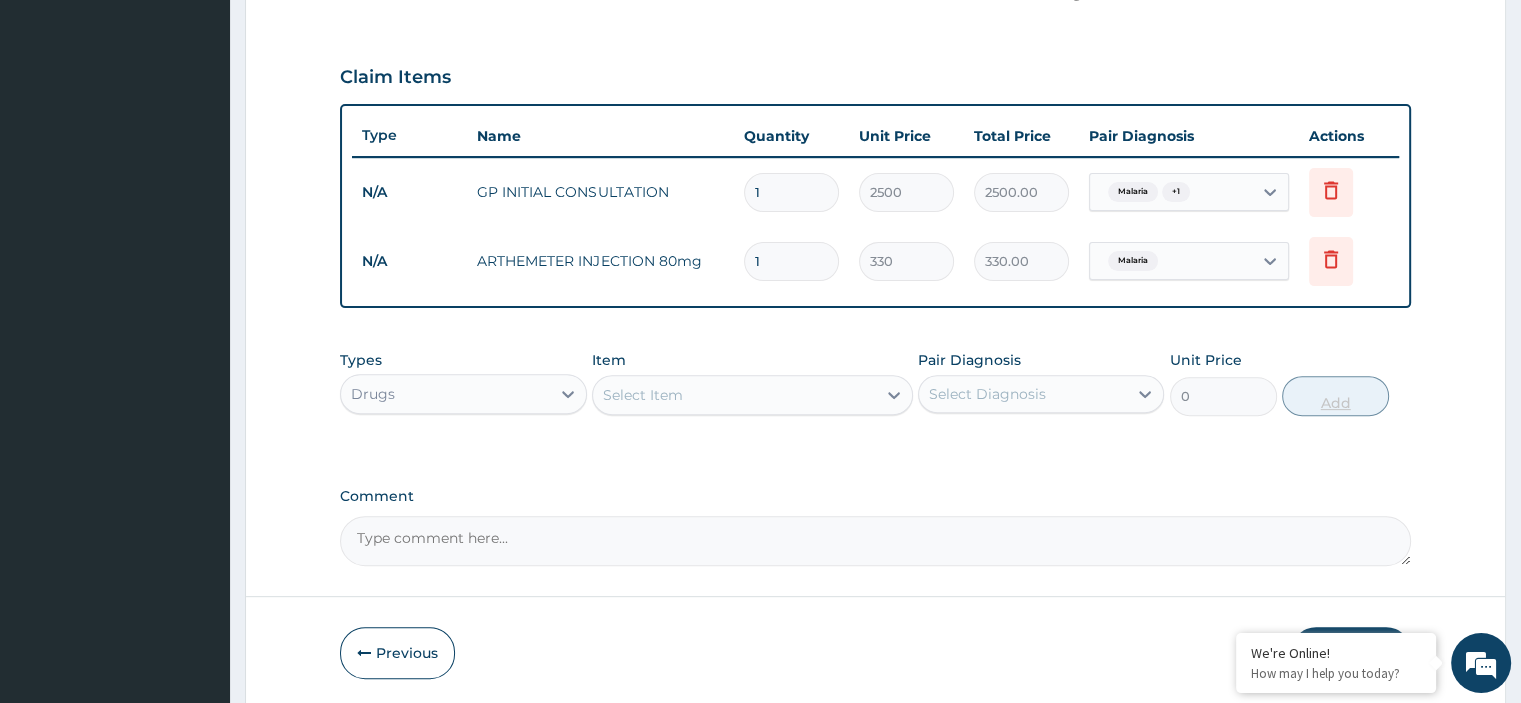 type on "0.00" 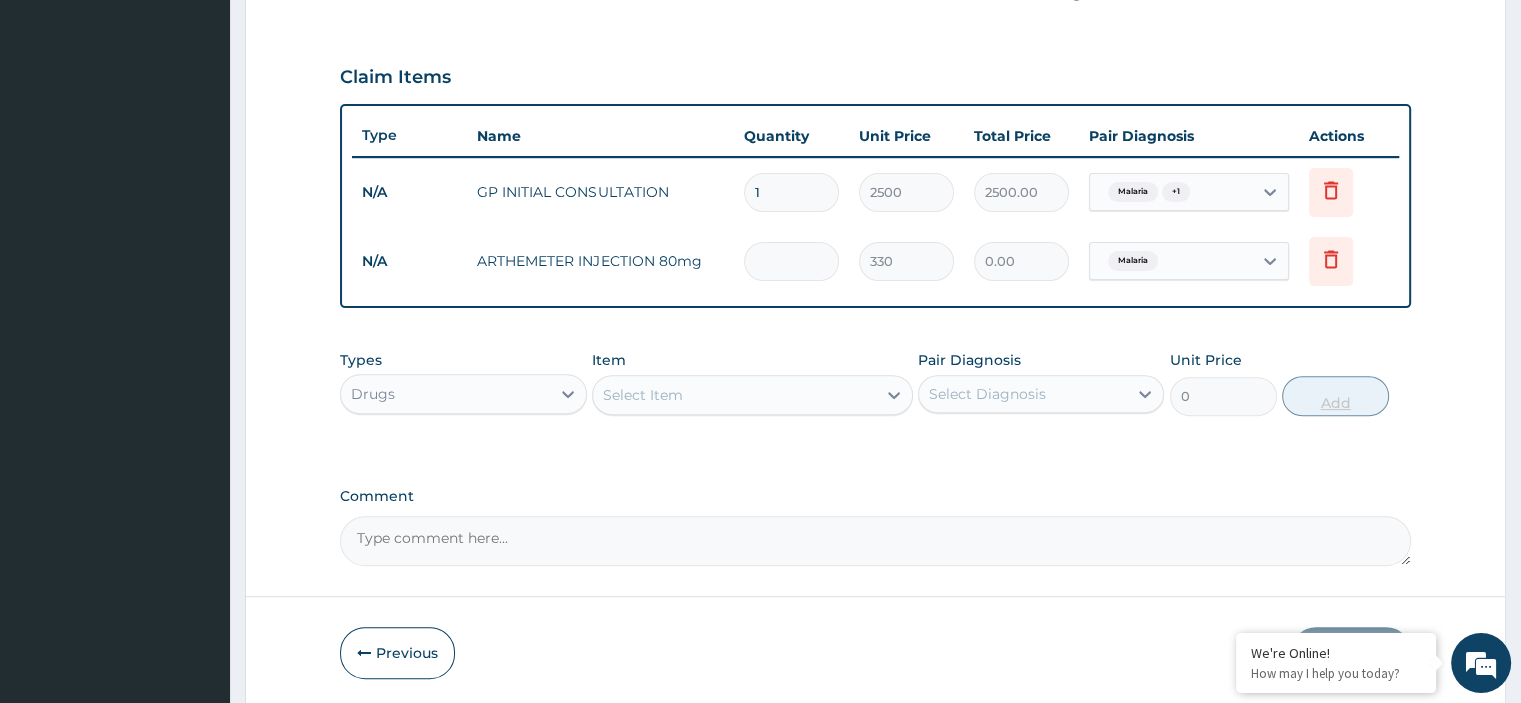 type on "6" 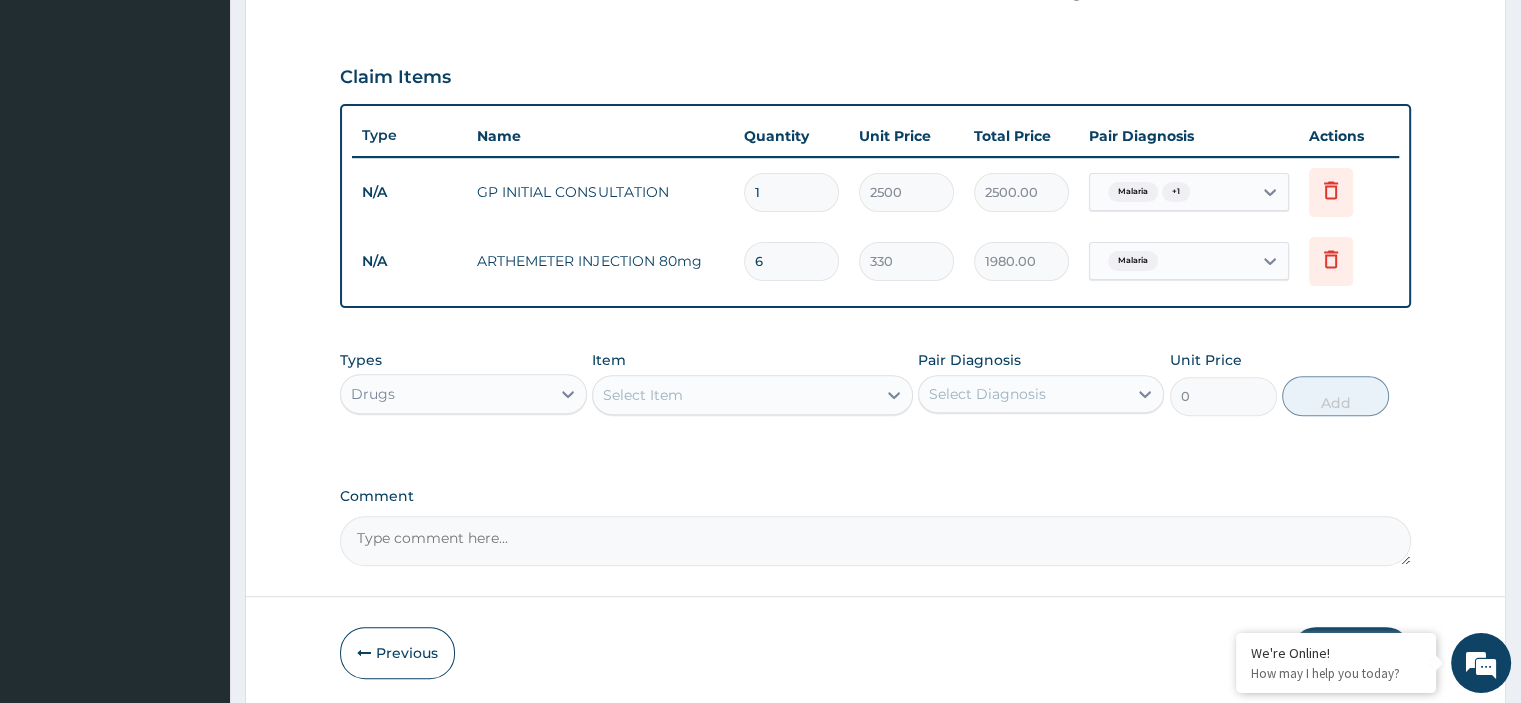 type on "6" 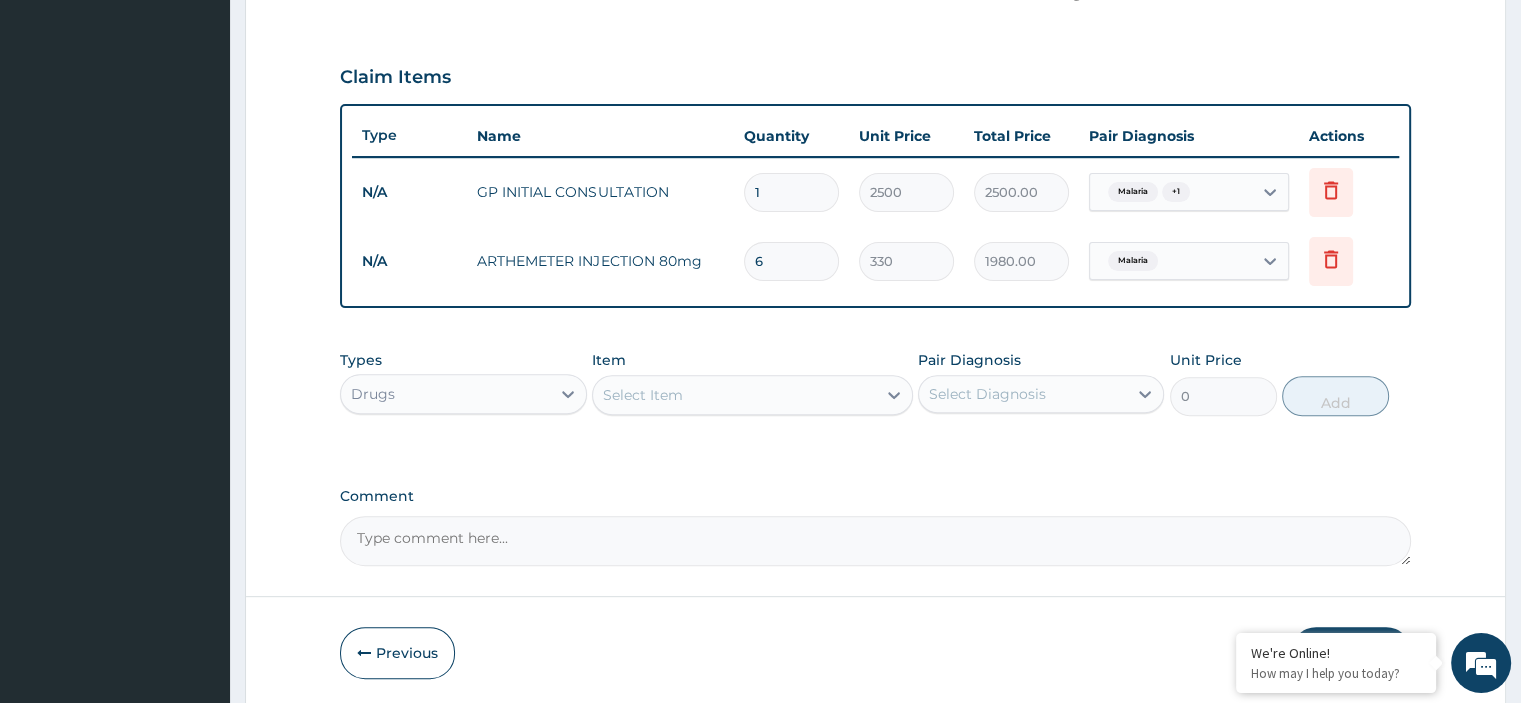 click on "Select Item" at bounding box center [734, 395] 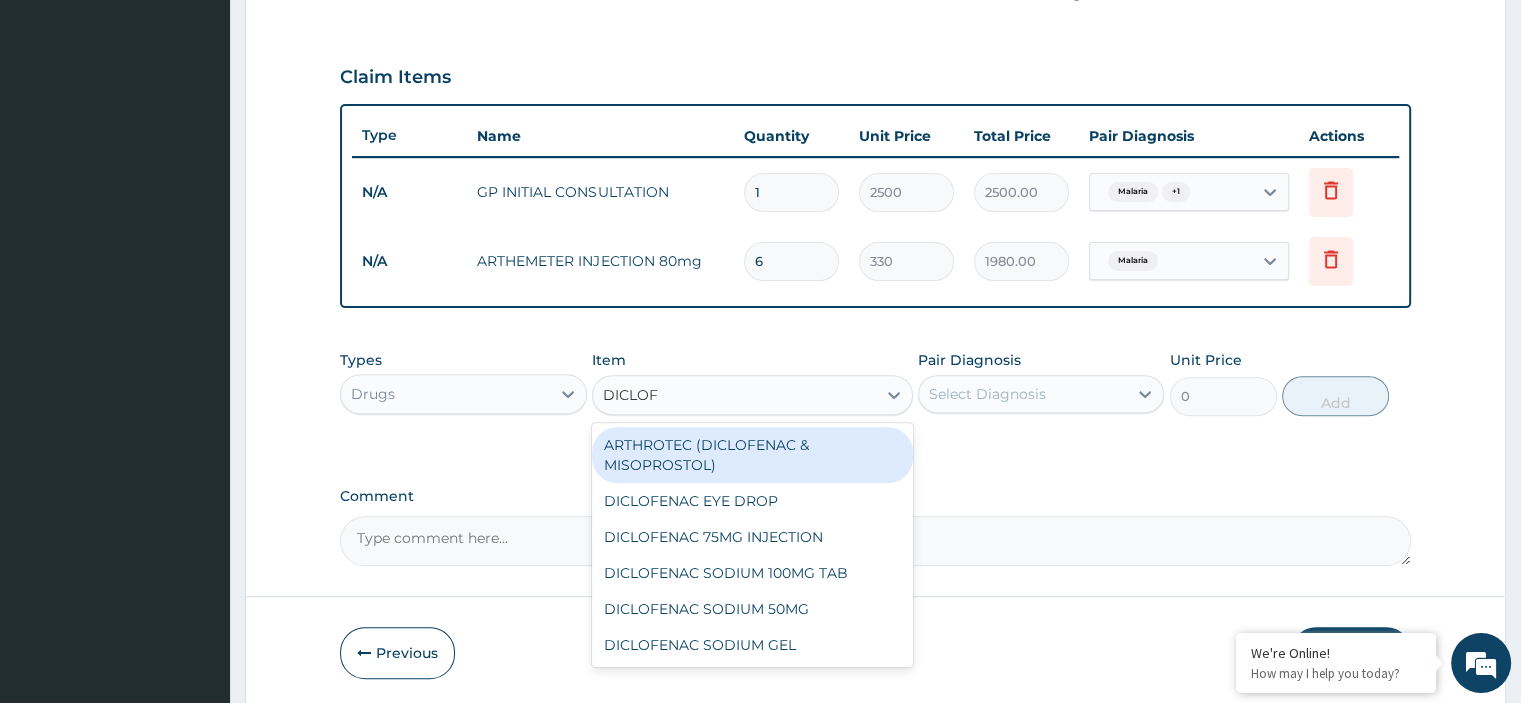 type on "DICLOFE" 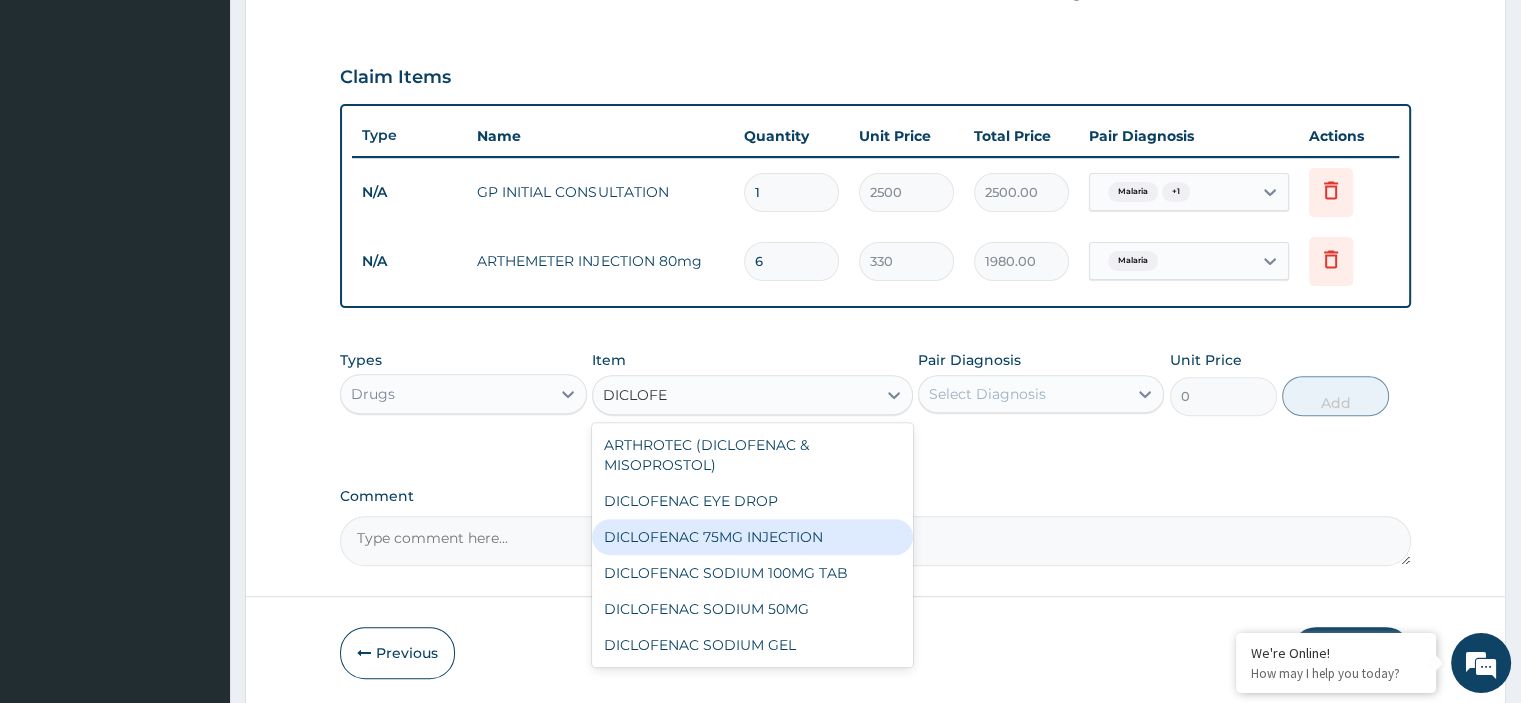 click on "DICLOFENAC 75MG INJECTION" at bounding box center [752, 537] 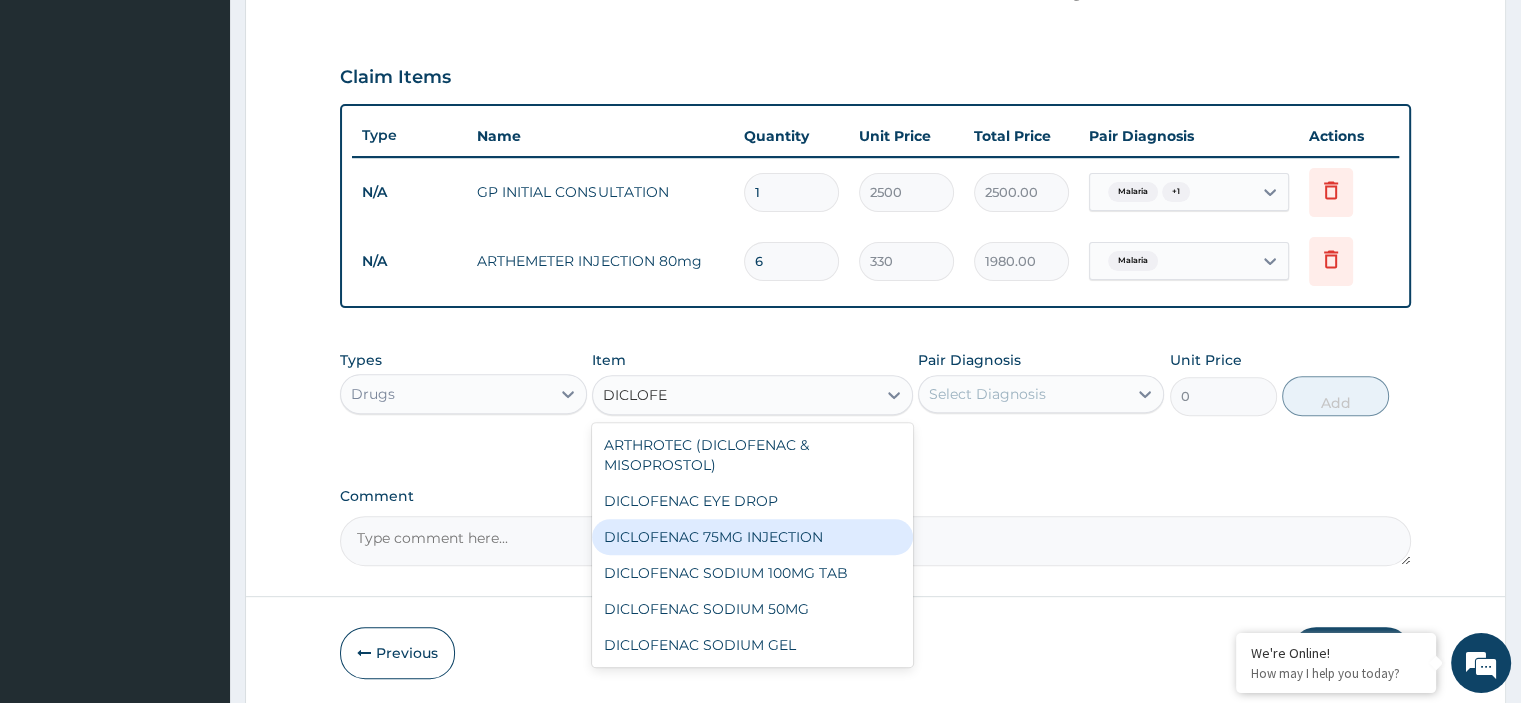 type 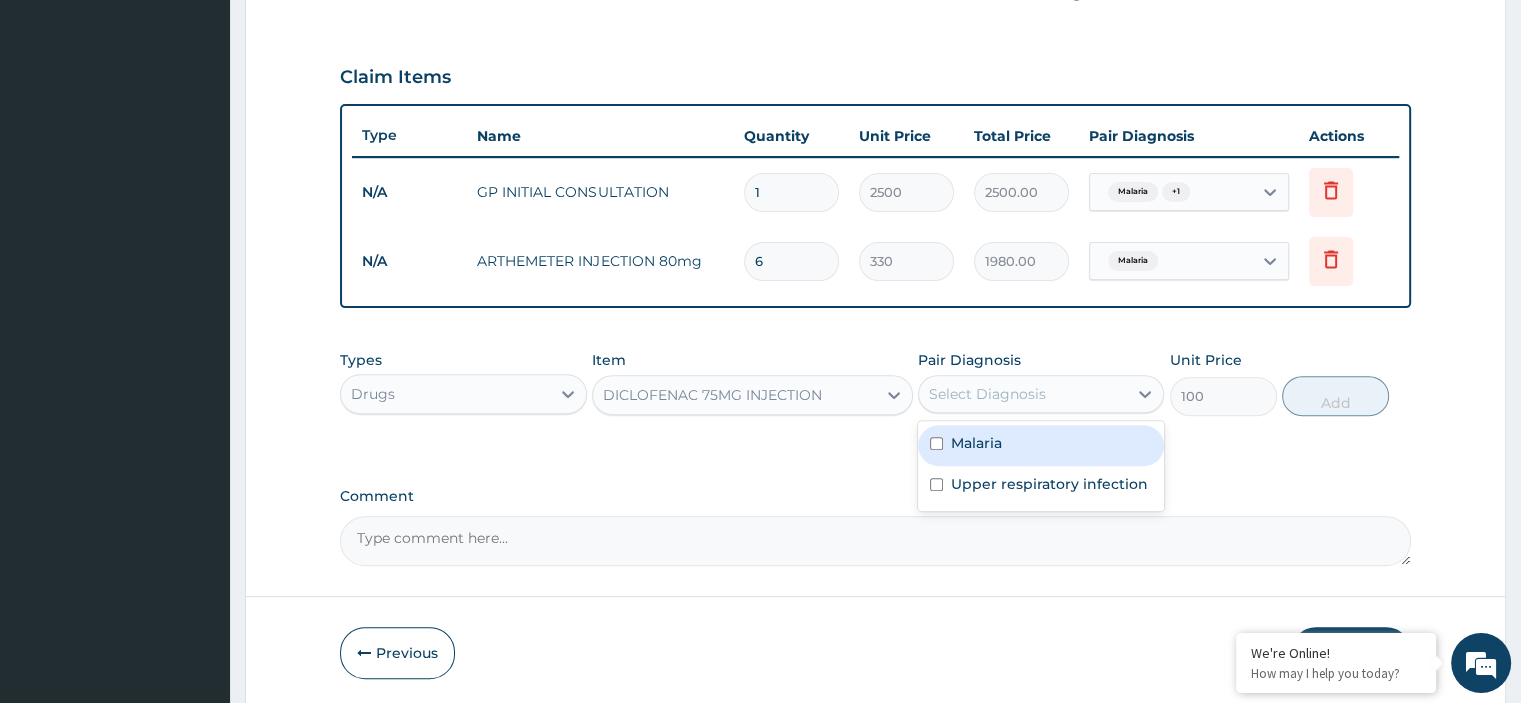click on "Select Diagnosis" at bounding box center (987, 394) 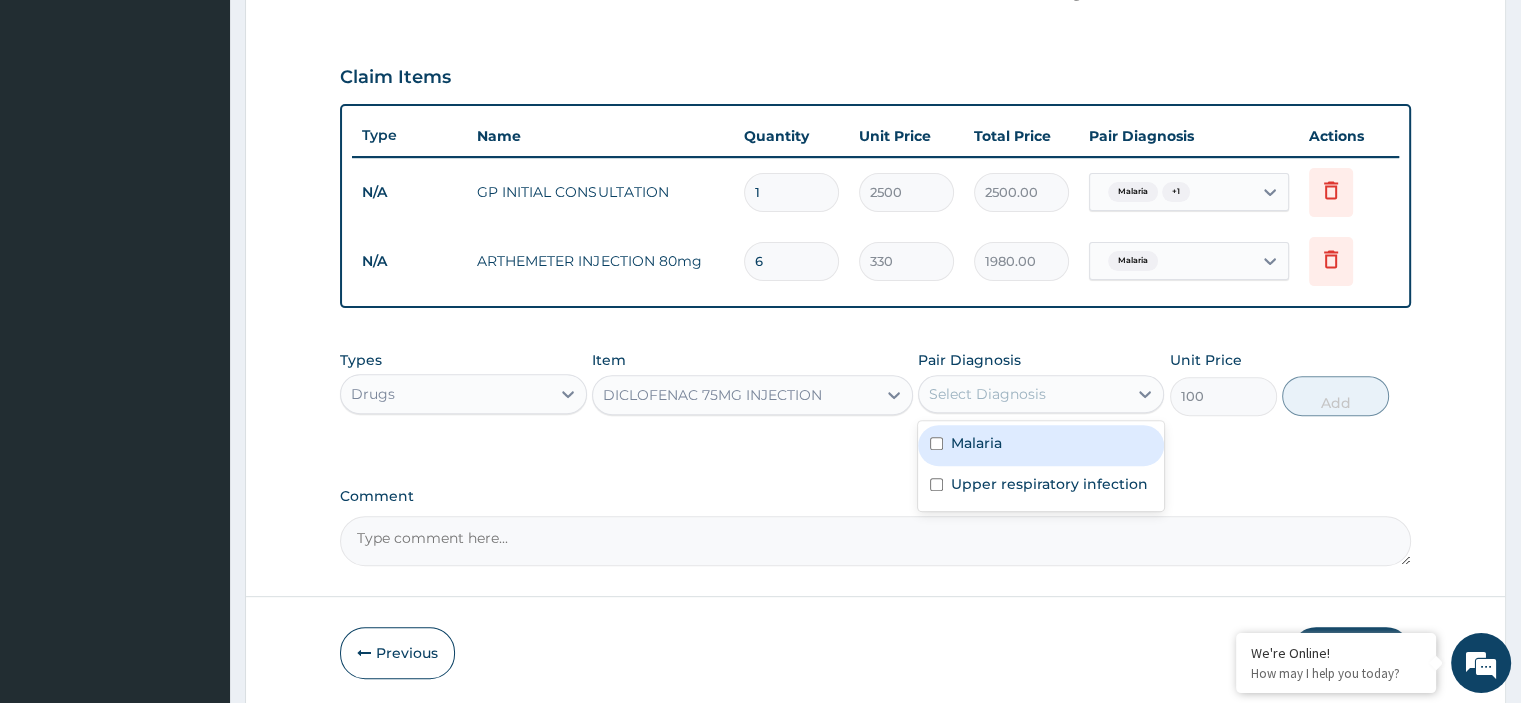 click on "Malaria" at bounding box center [1041, 445] 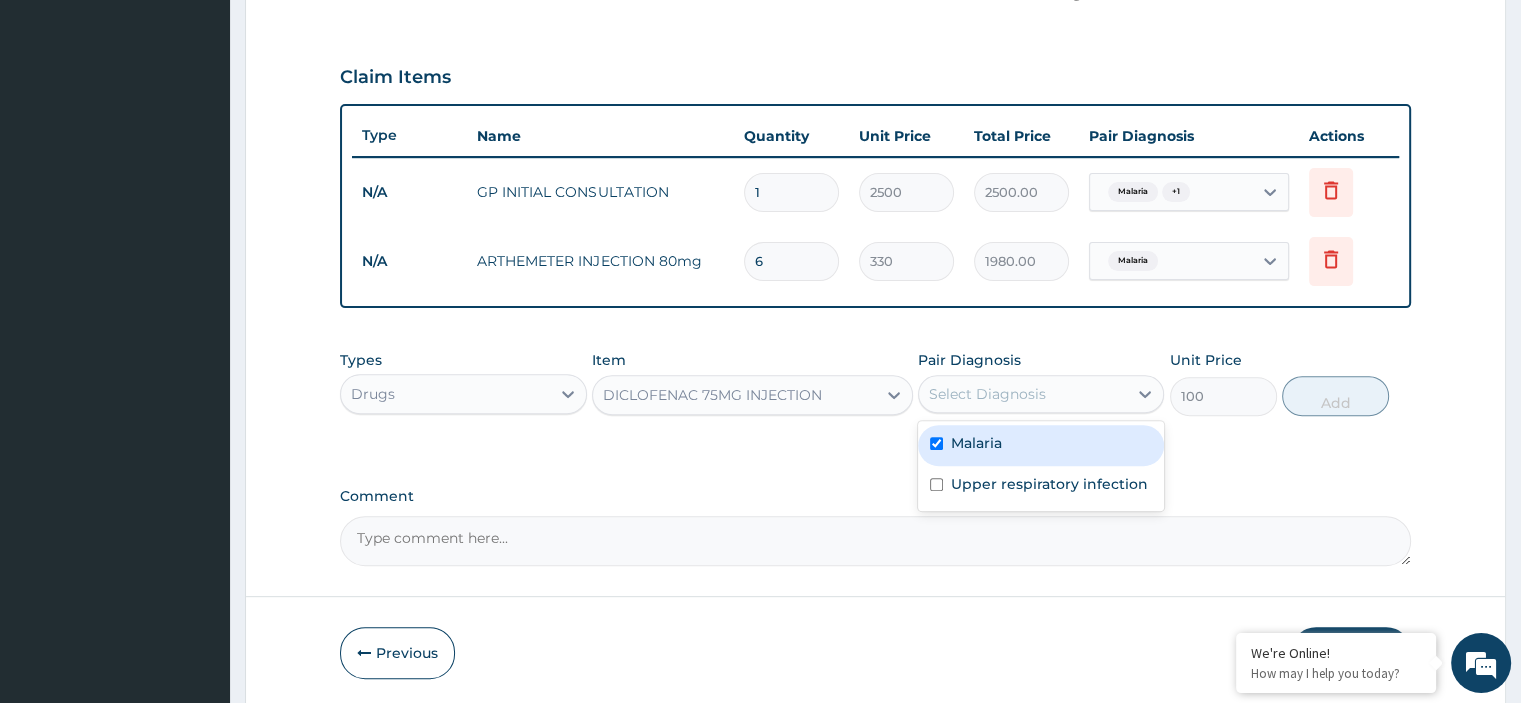 checkbox on "true" 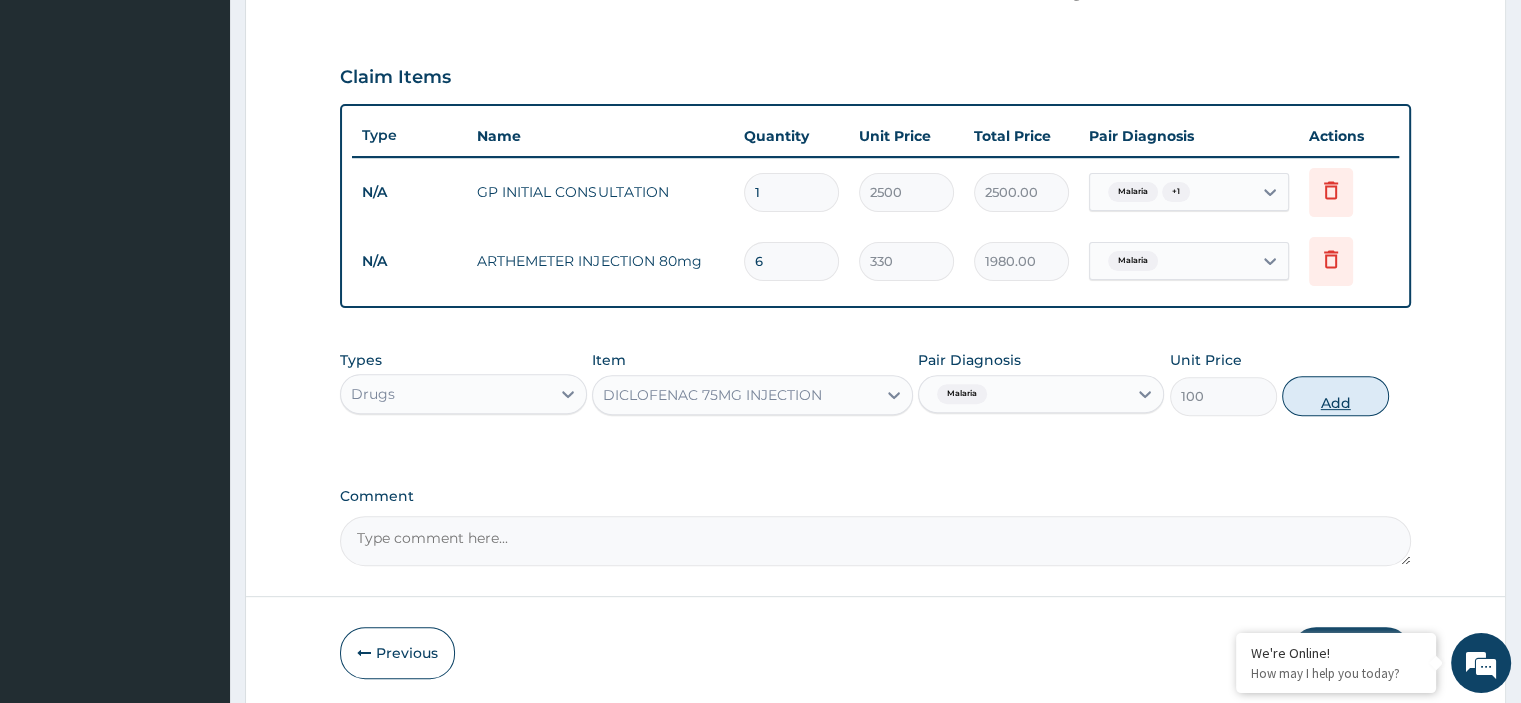 click on "Add" at bounding box center (1335, 396) 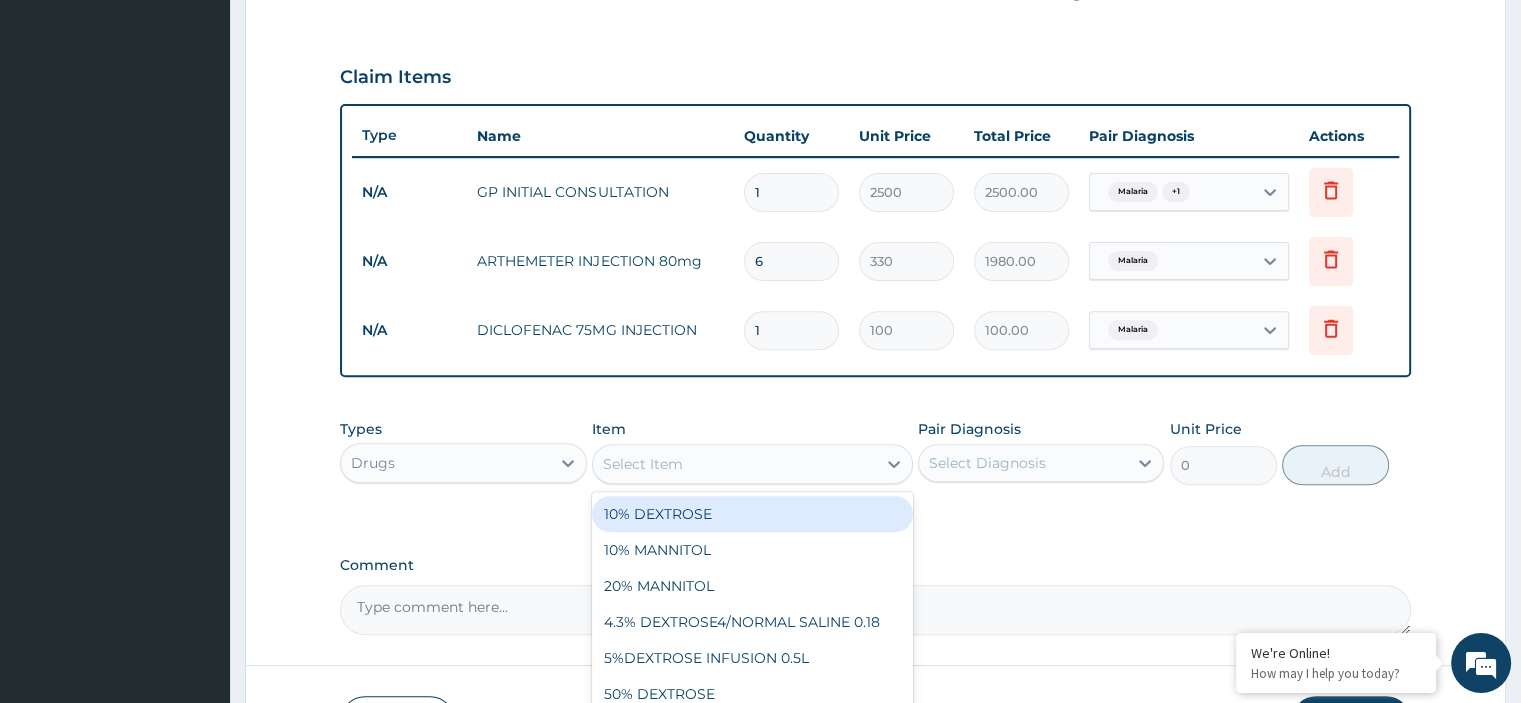 click on "Select Item" at bounding box center [734, 464] 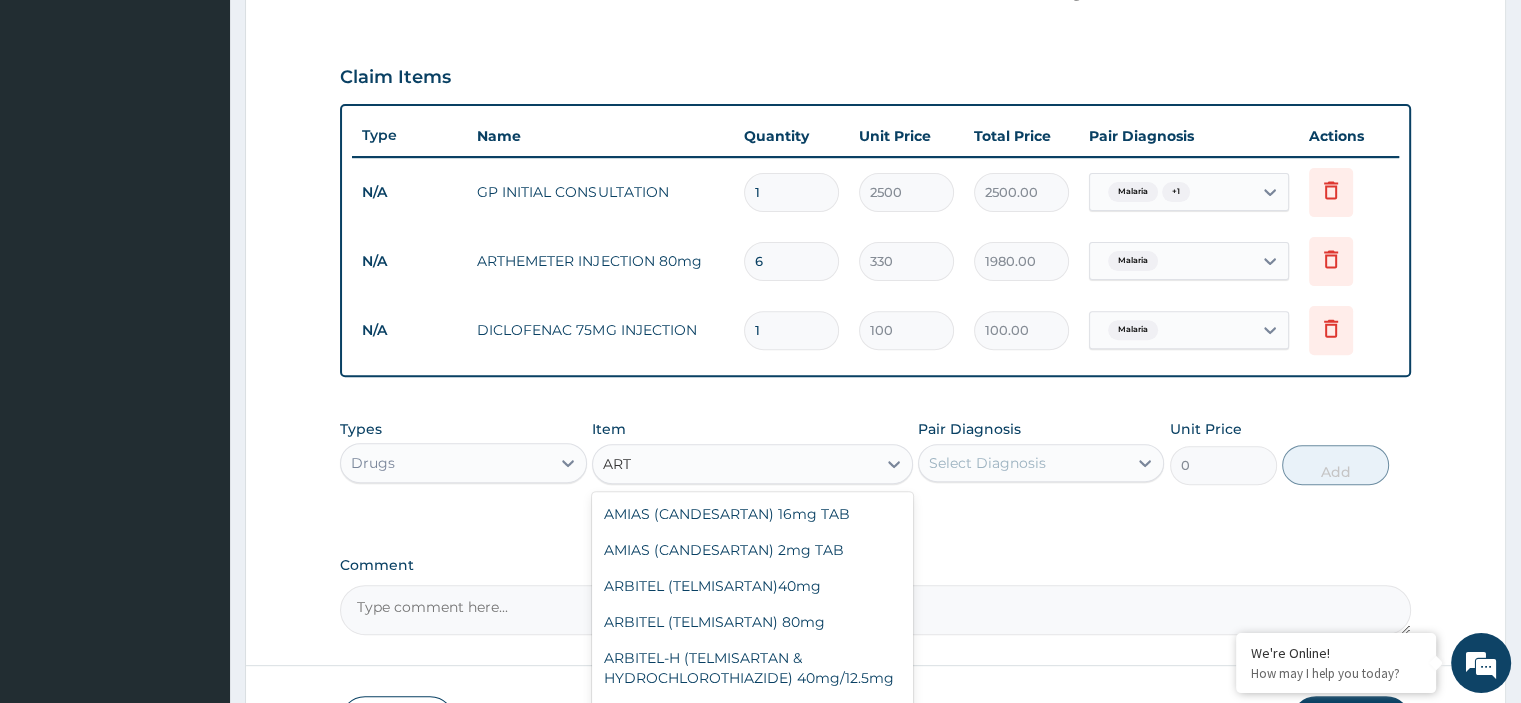 type on "ARTE" 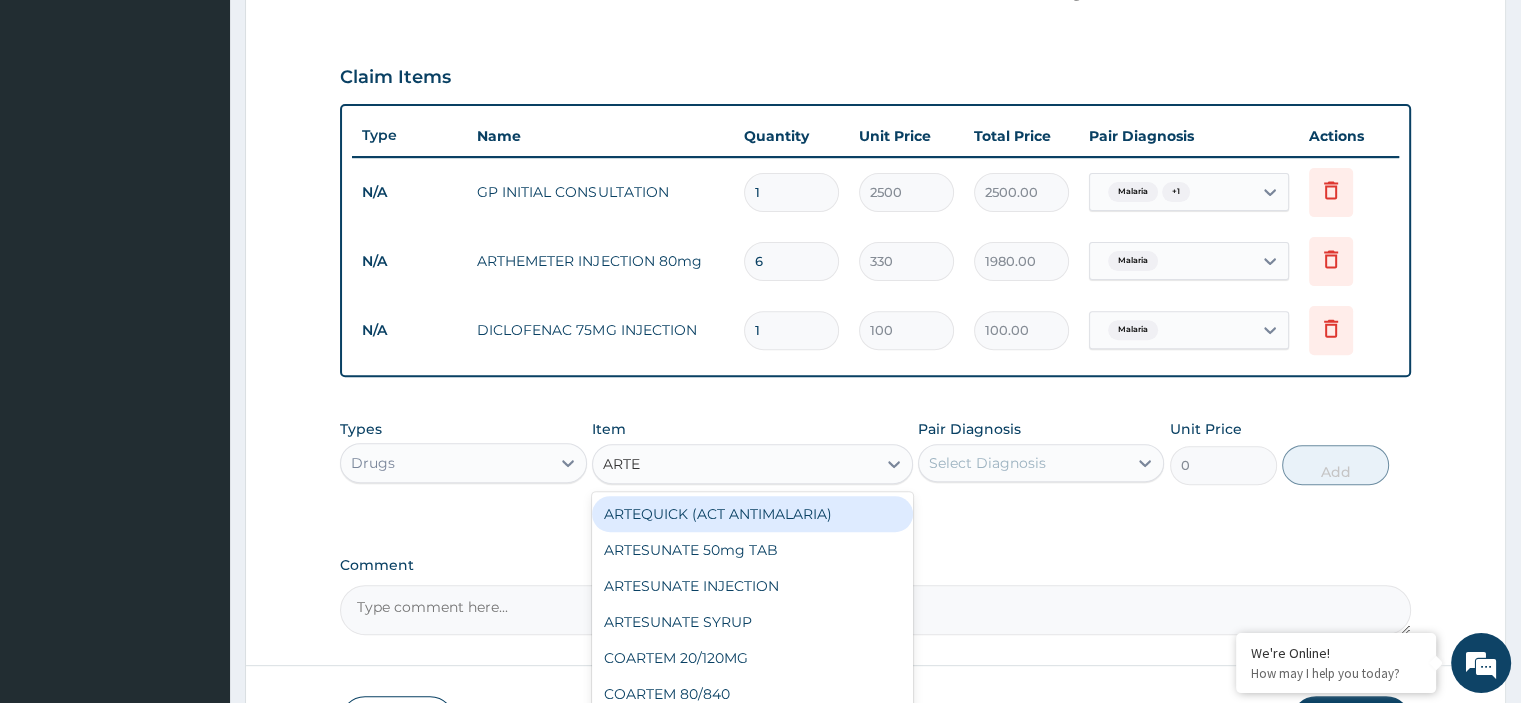 click on "ARTEQUICK (ACT ANTIMALARIA)" at bounding box center [752, 514] 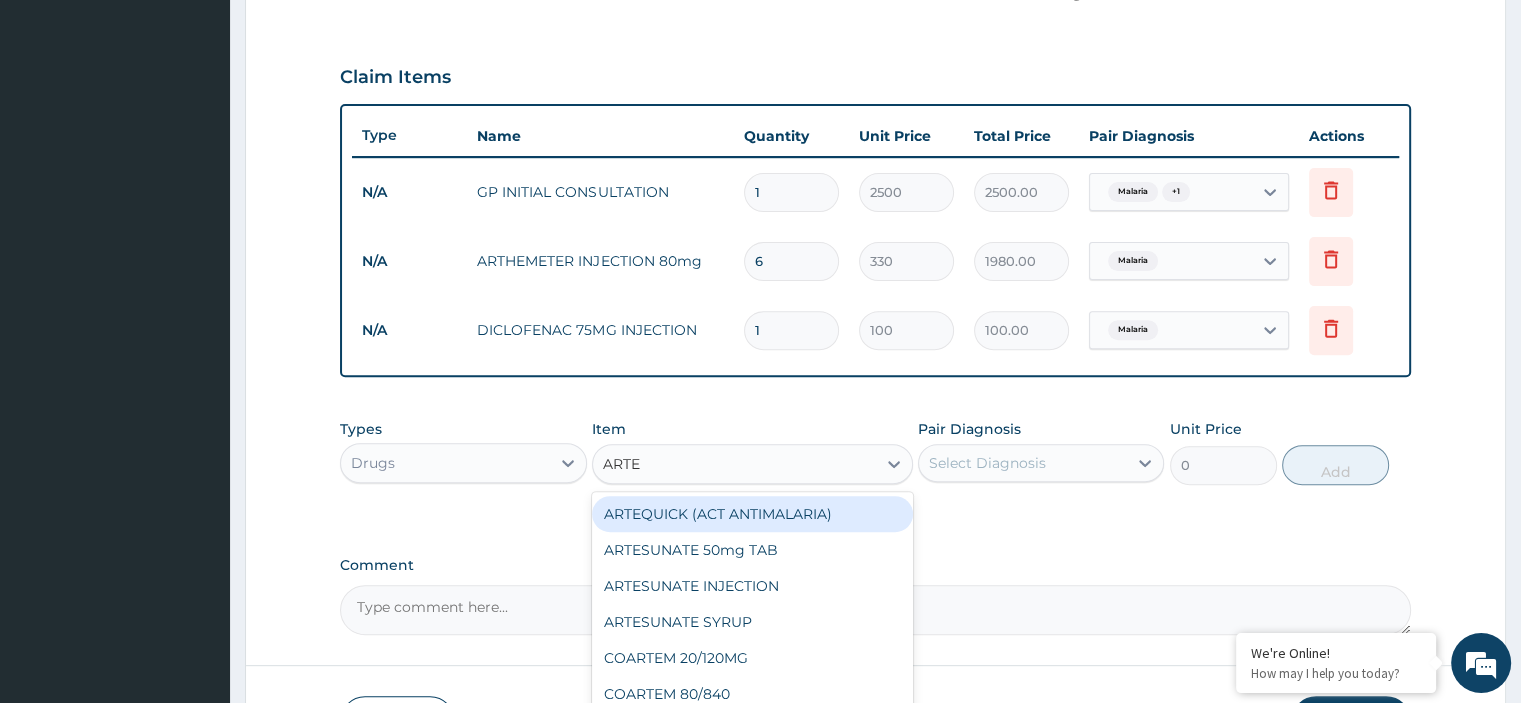 type 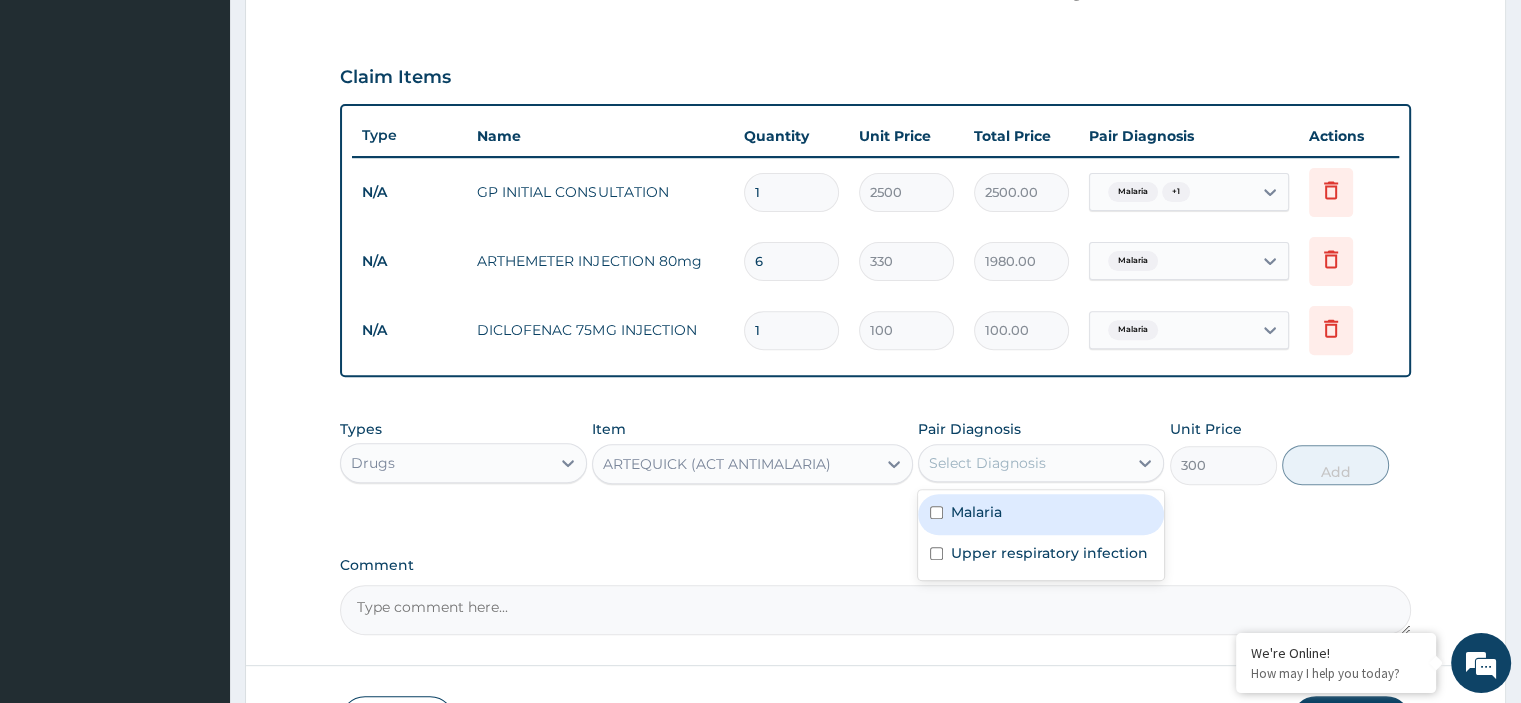 click on "Select Diagnosis" at bounding box center [987, 463] 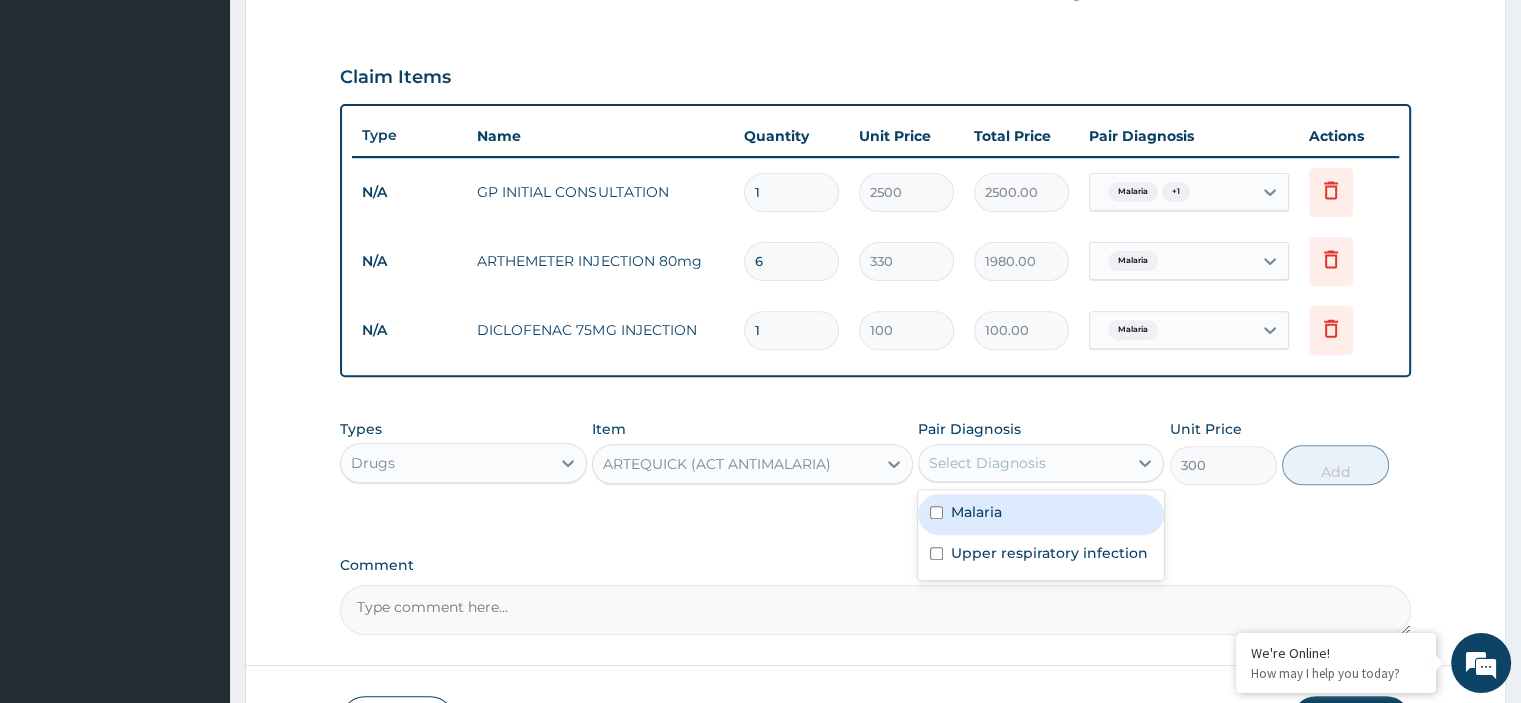 click on "Malaria" at bounding box center (976, 512) 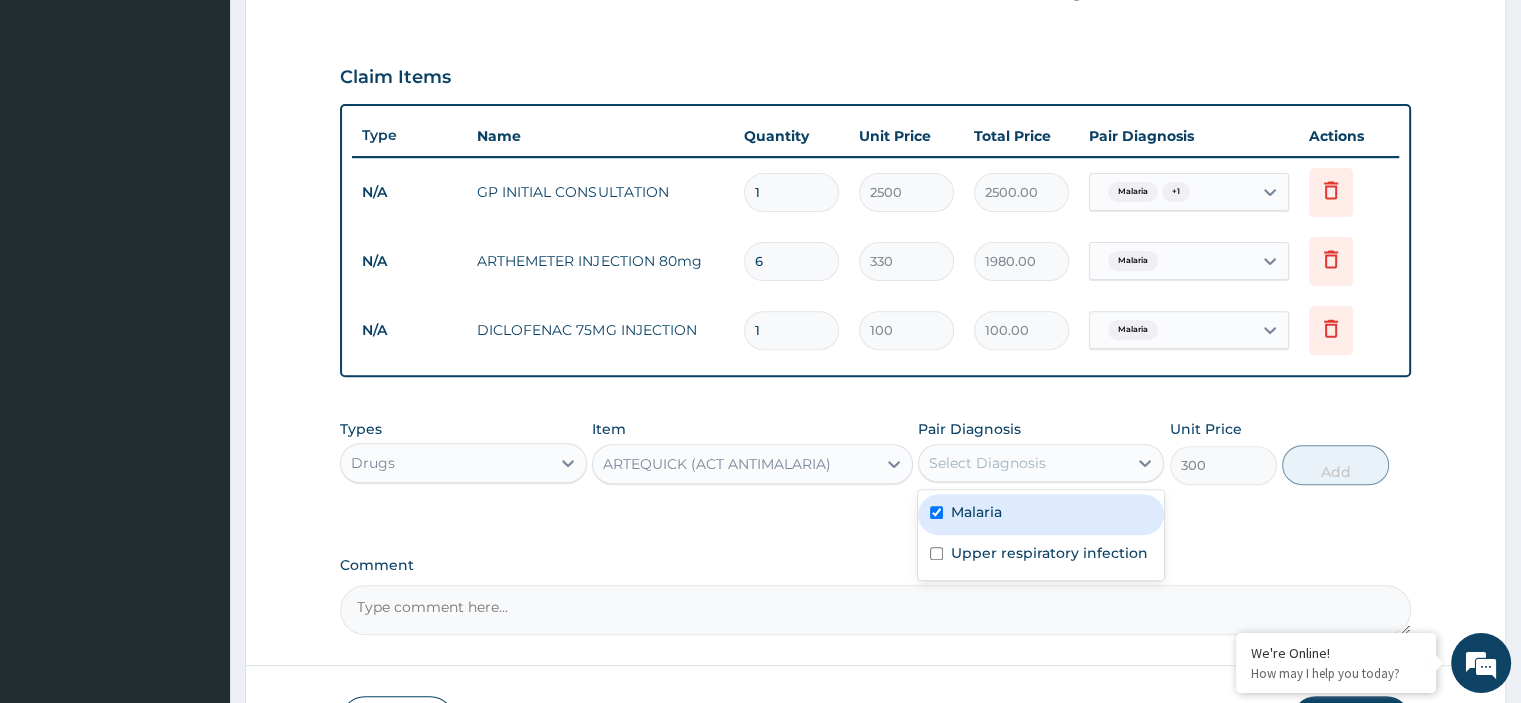 checkbox on "true" 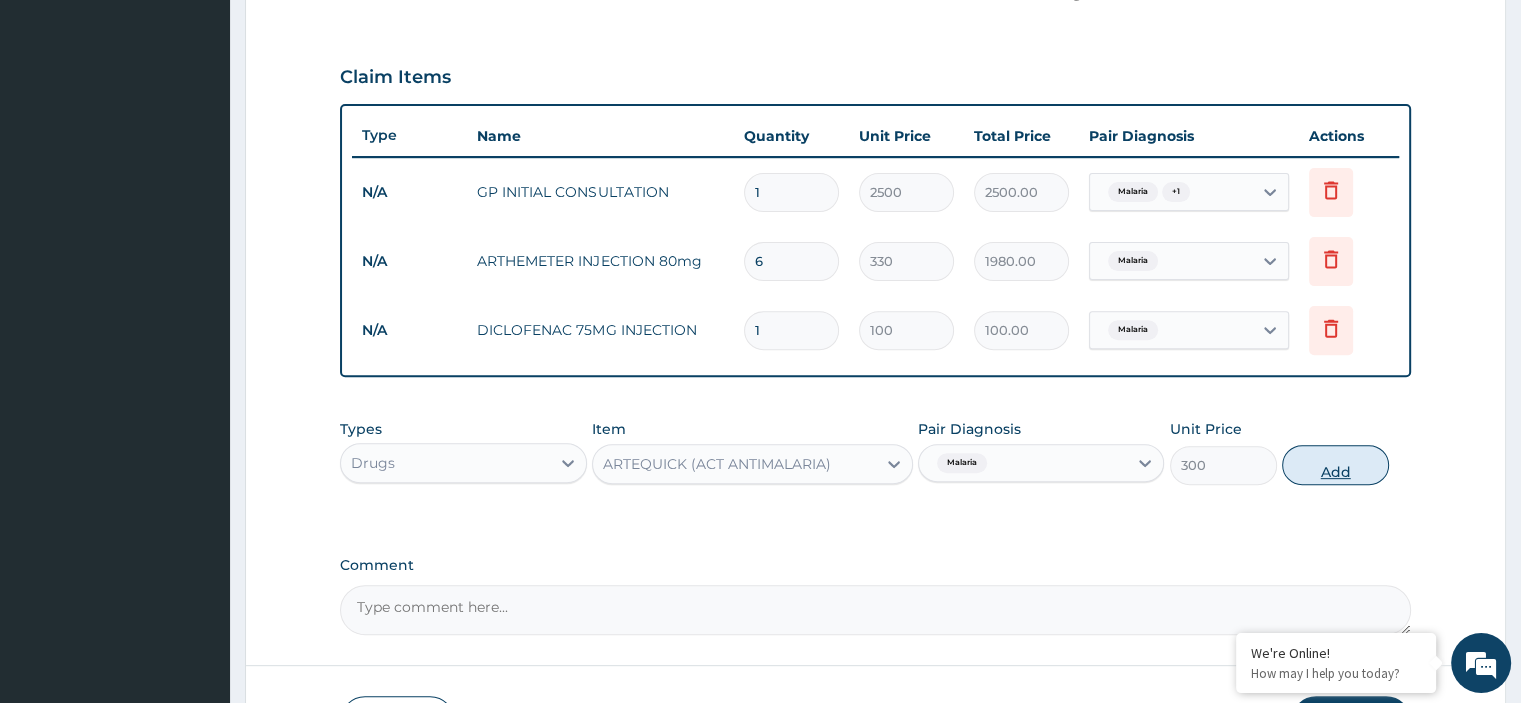 click on "Add" at bounding box center (1335, 465) 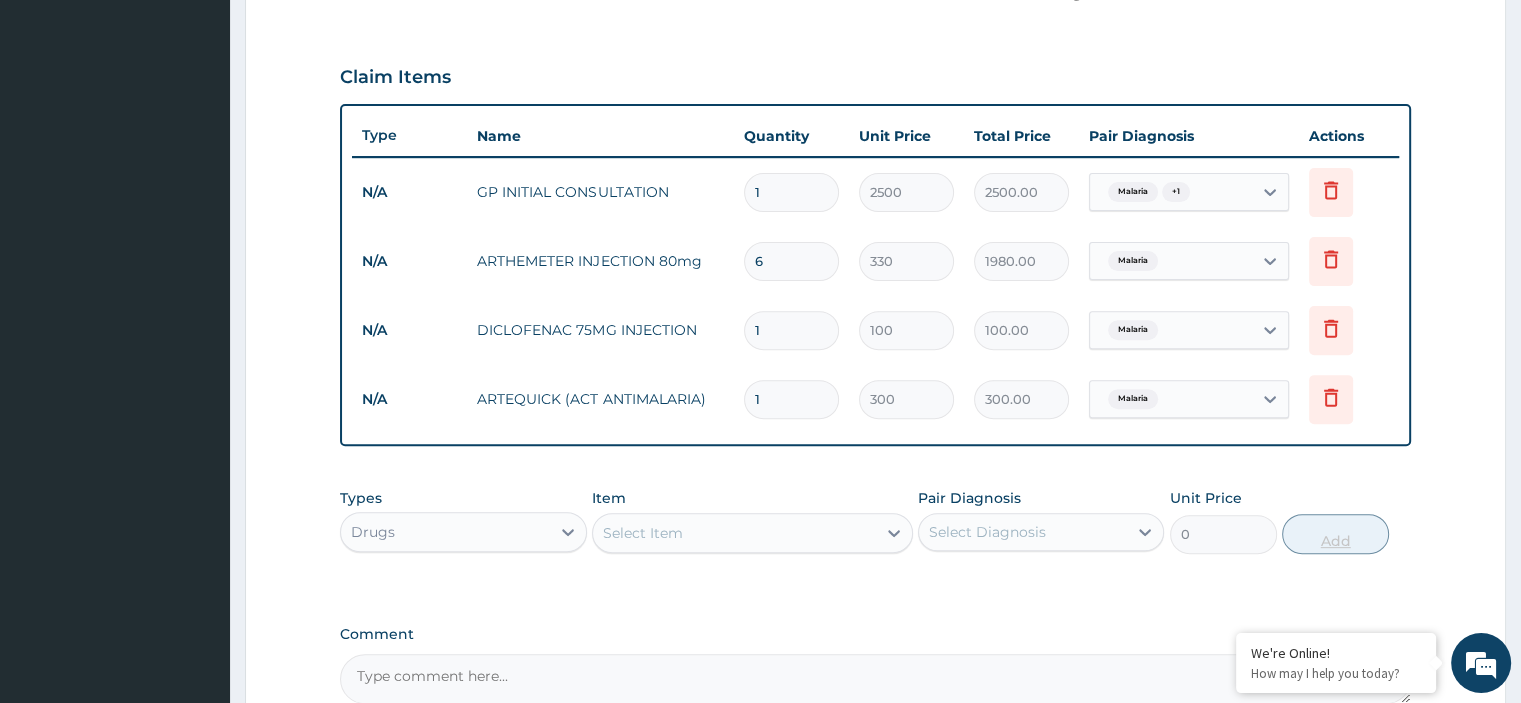 type 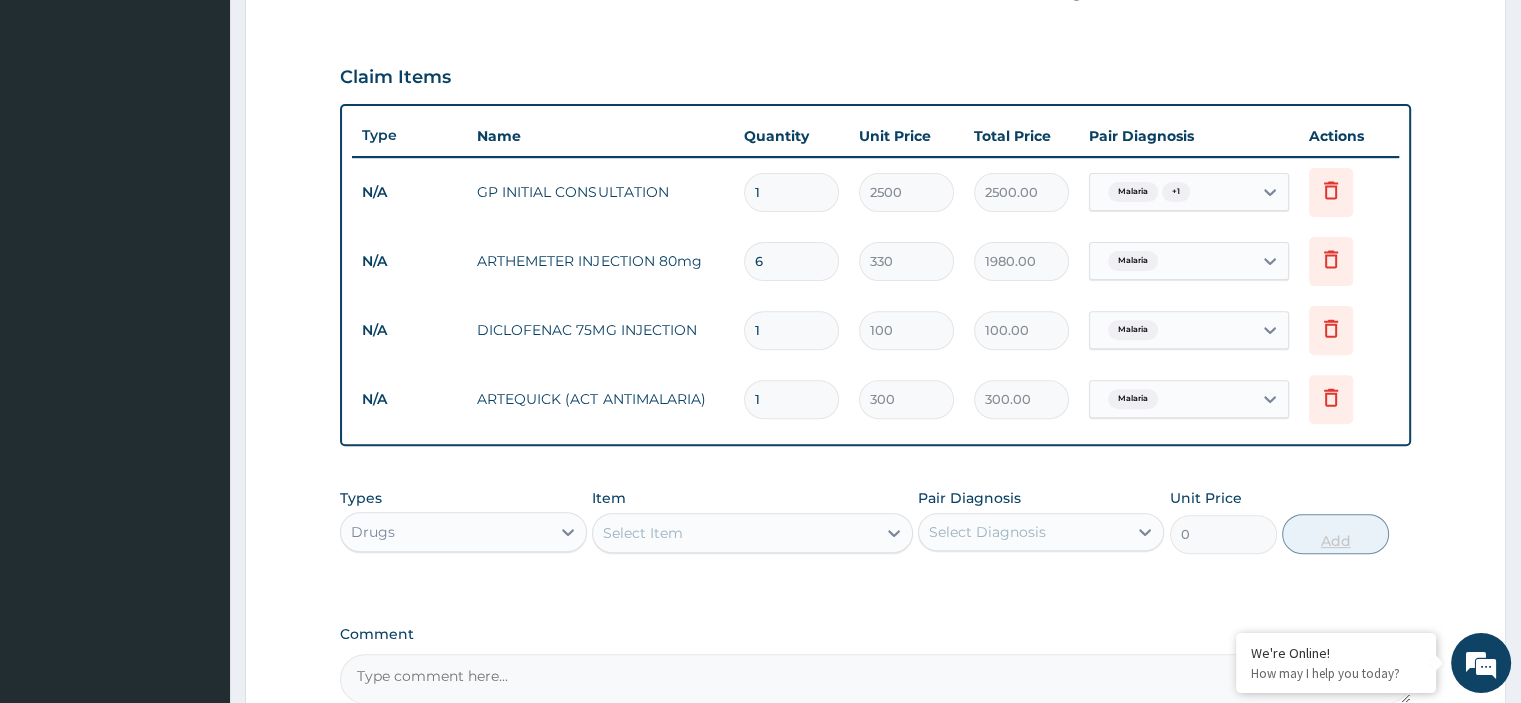 type on "0.00" 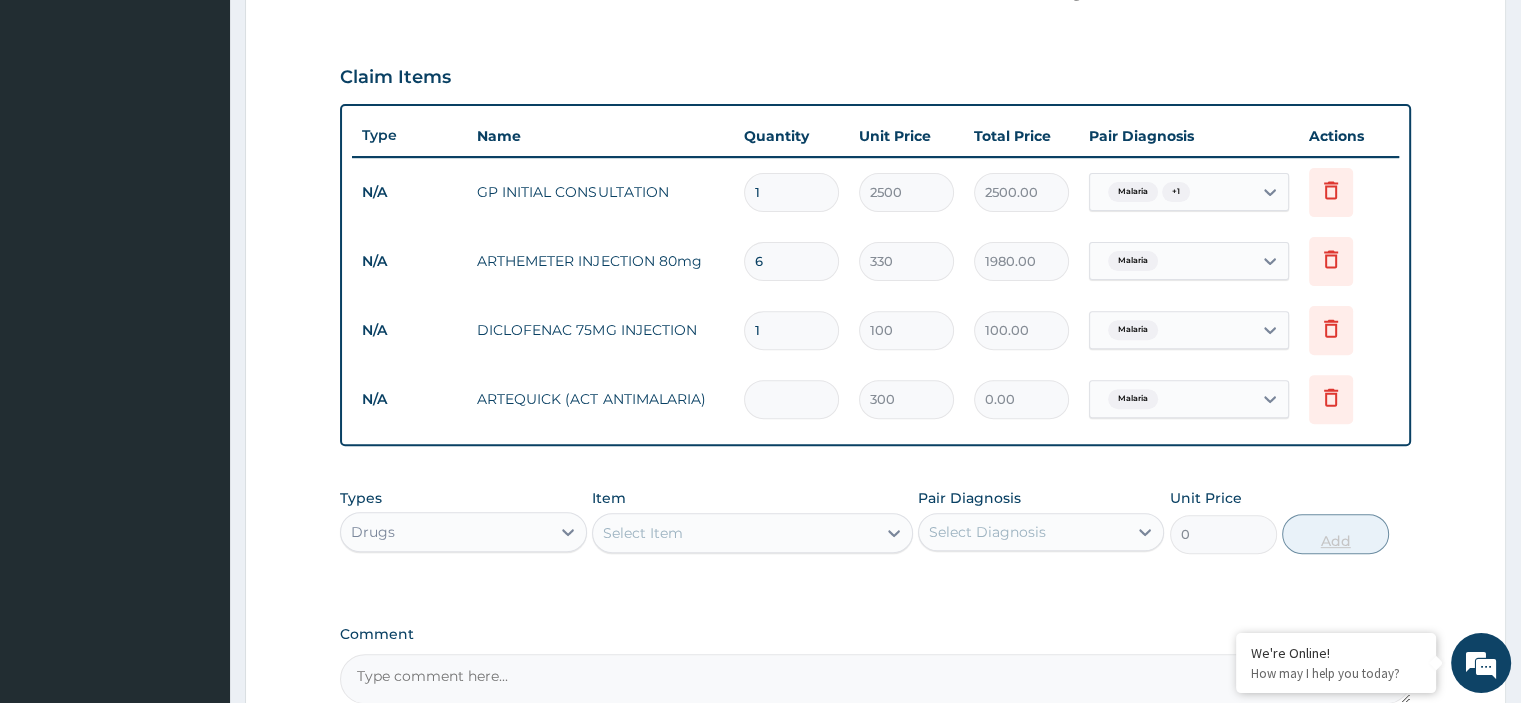 type on "6" 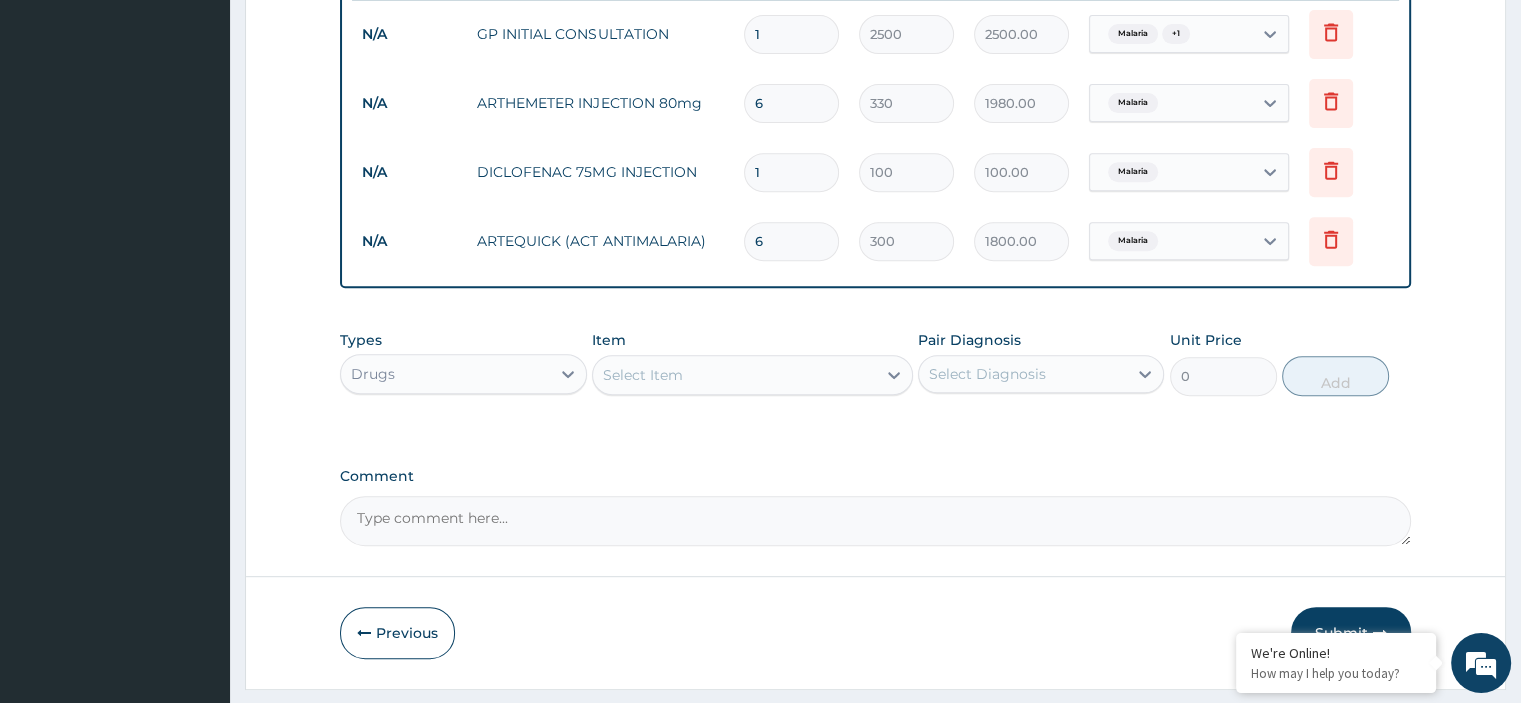 scroll, scrollTop: 800, scrollLeft: 0, axis: vertical 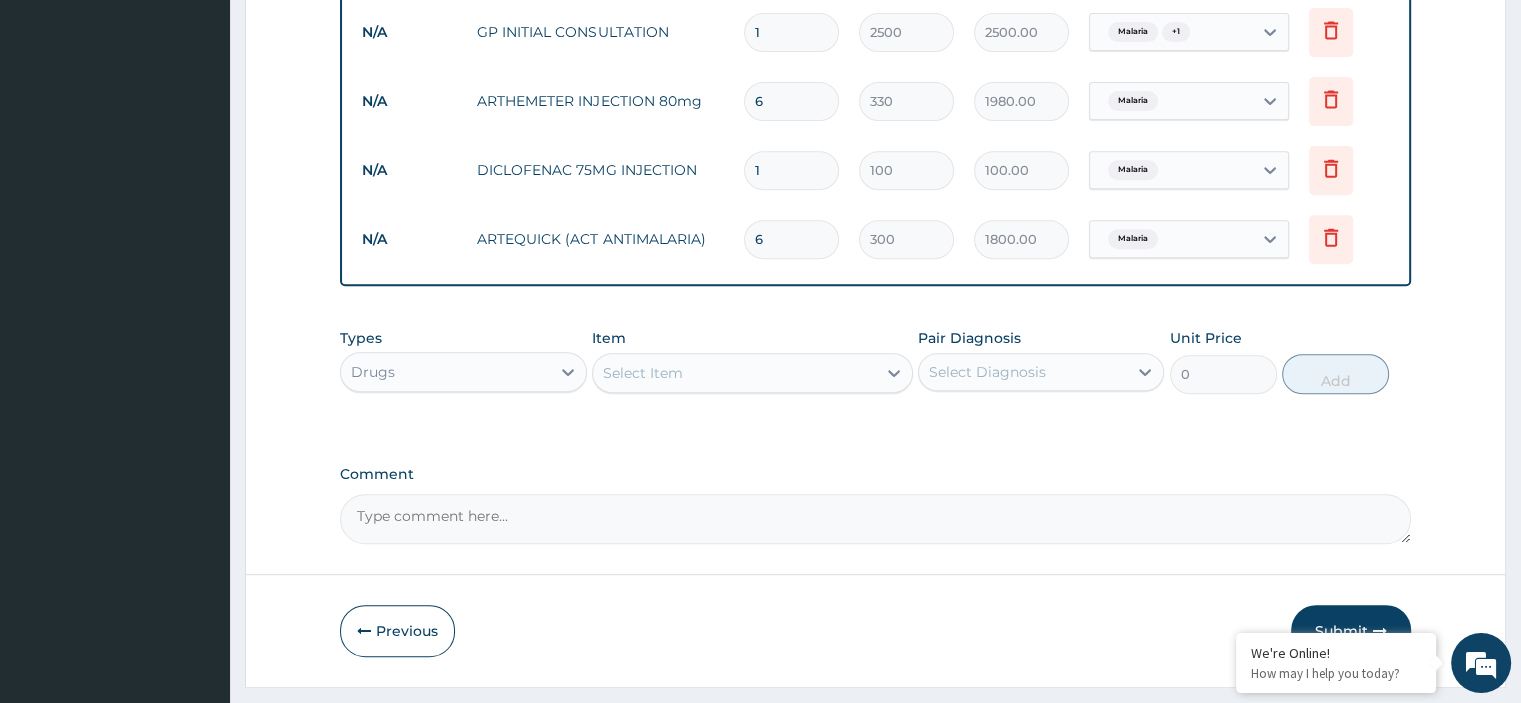 type on "6" 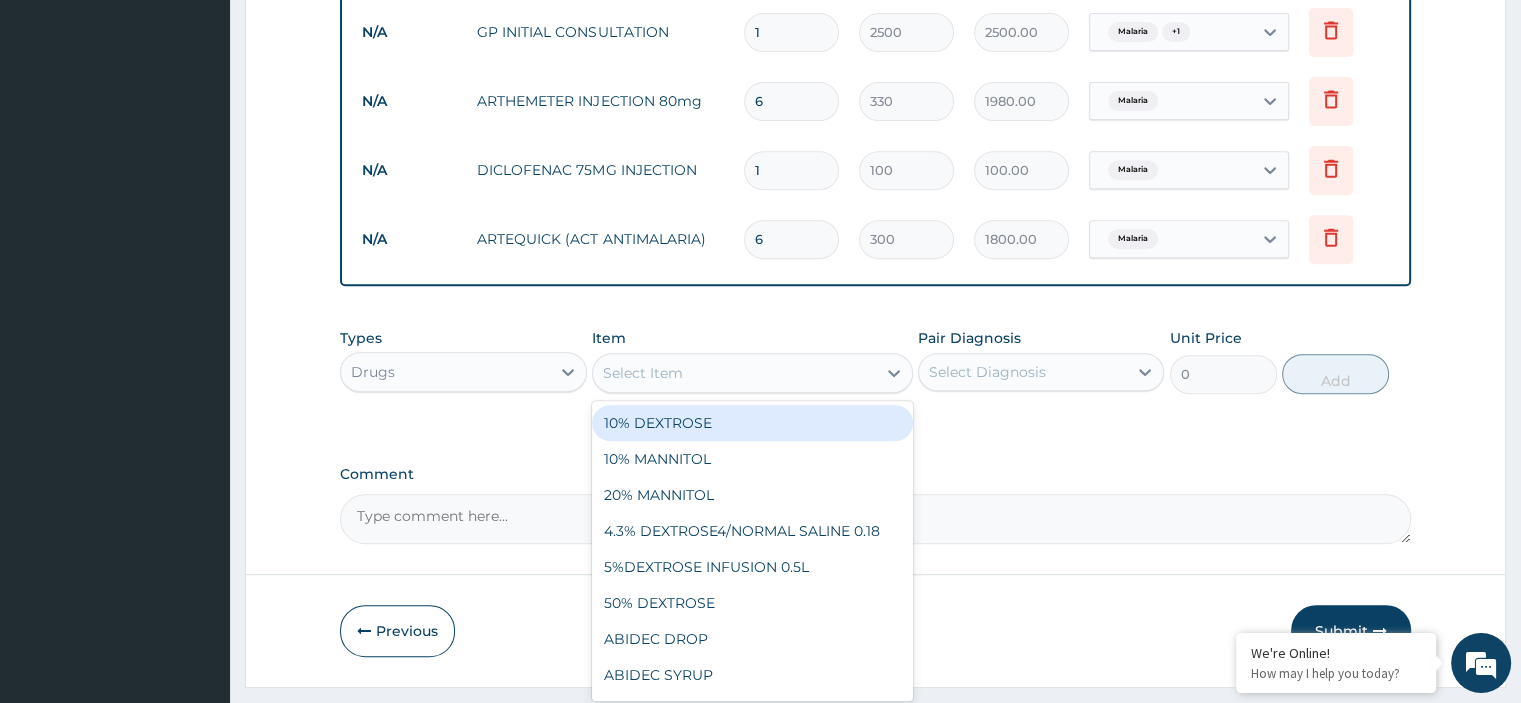 click on "Select Item" at bounding box center [734, 373] 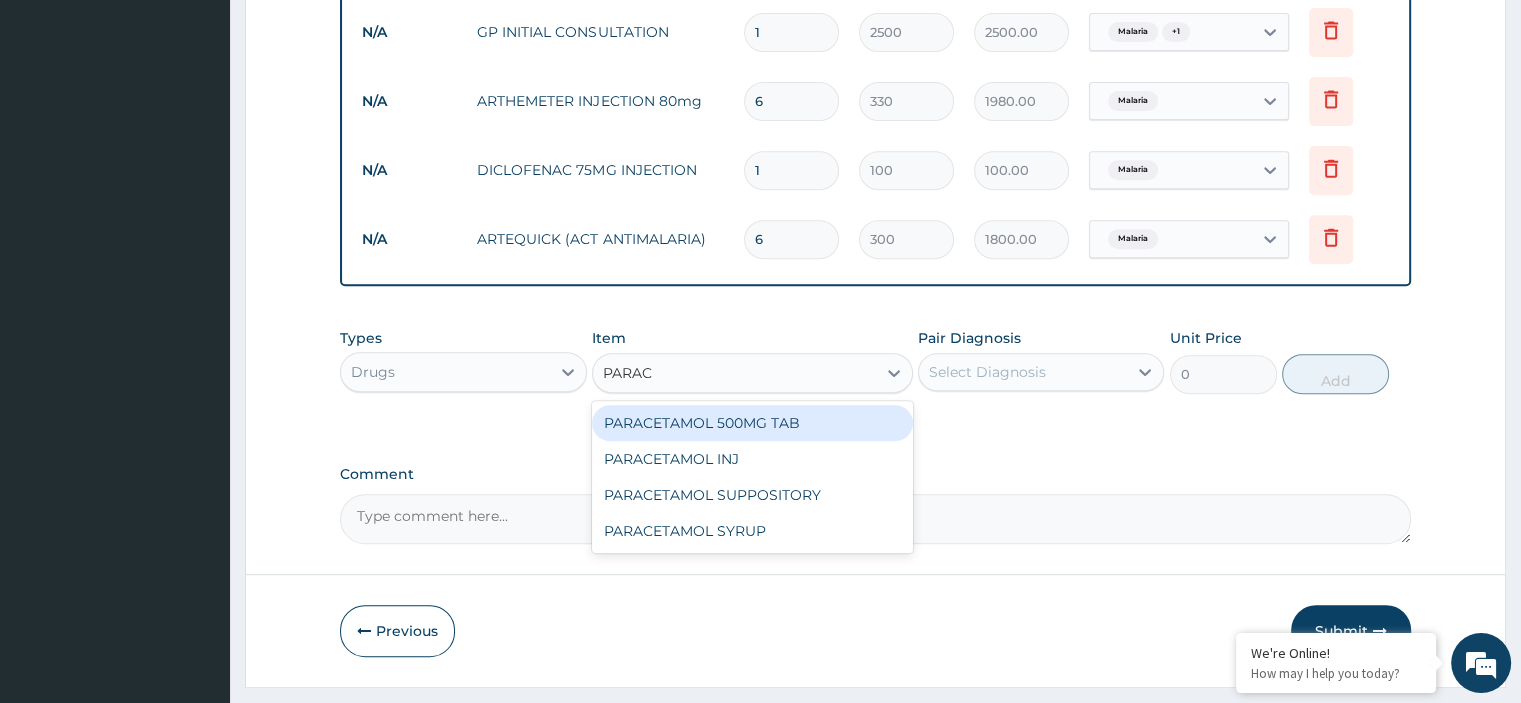 type on "PARACE" 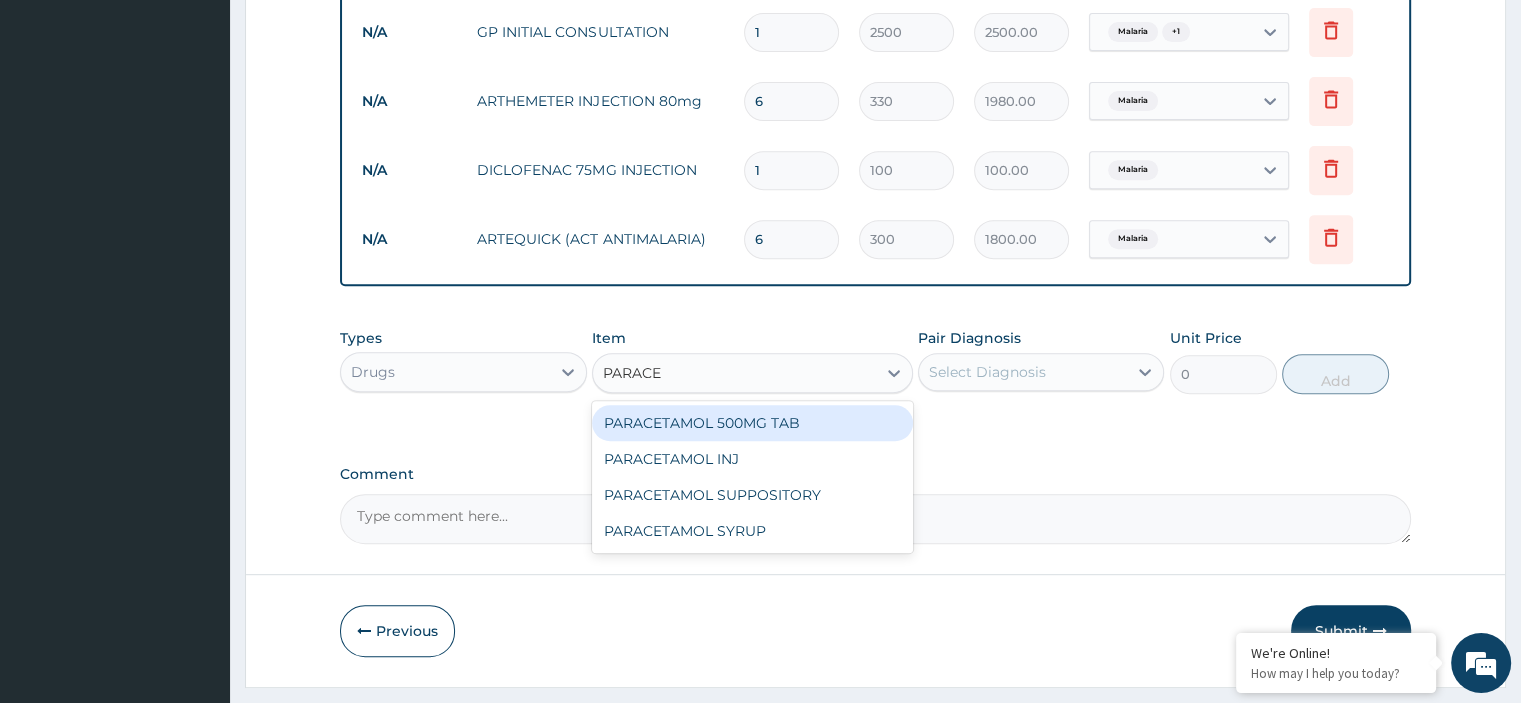 click on "PARACETAMOL 500MG TAB" at bounding box center [752, 423] 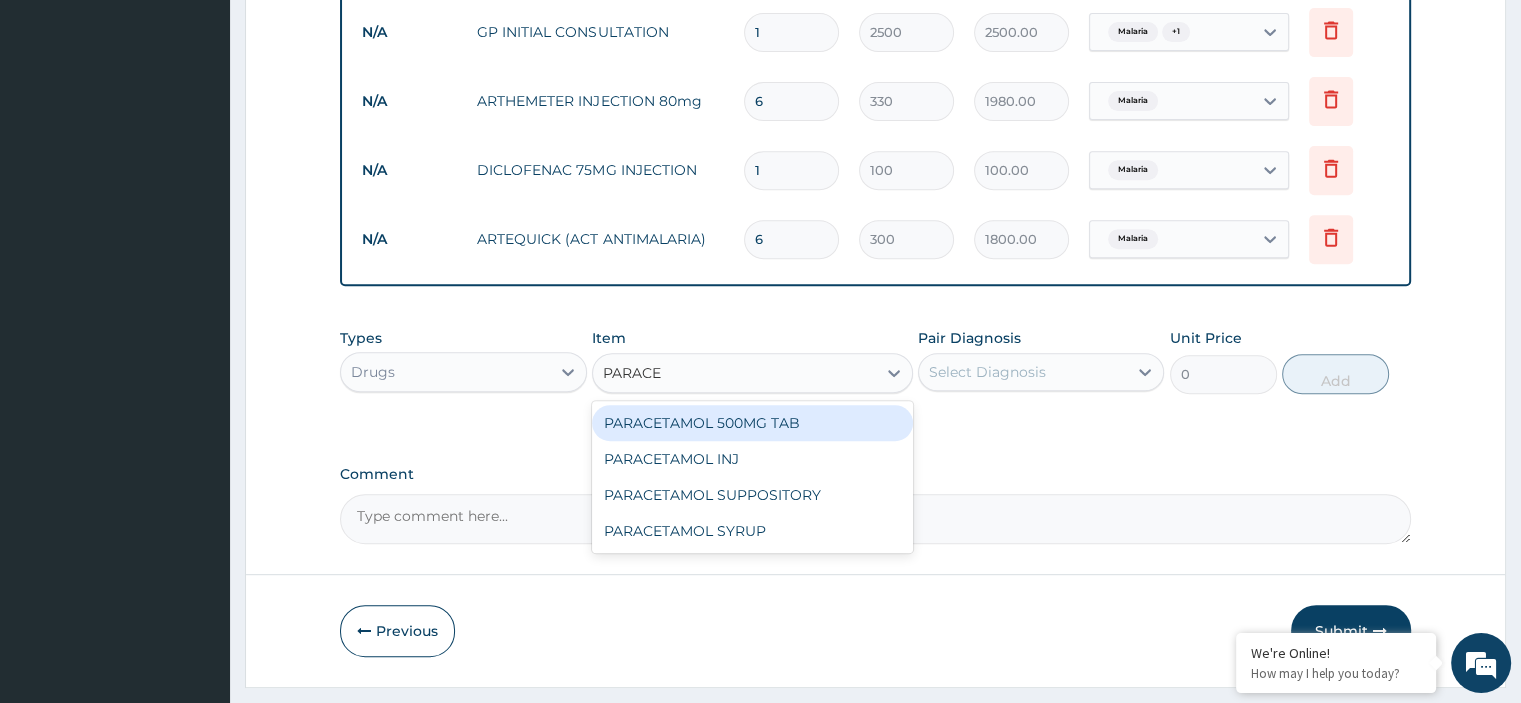 type 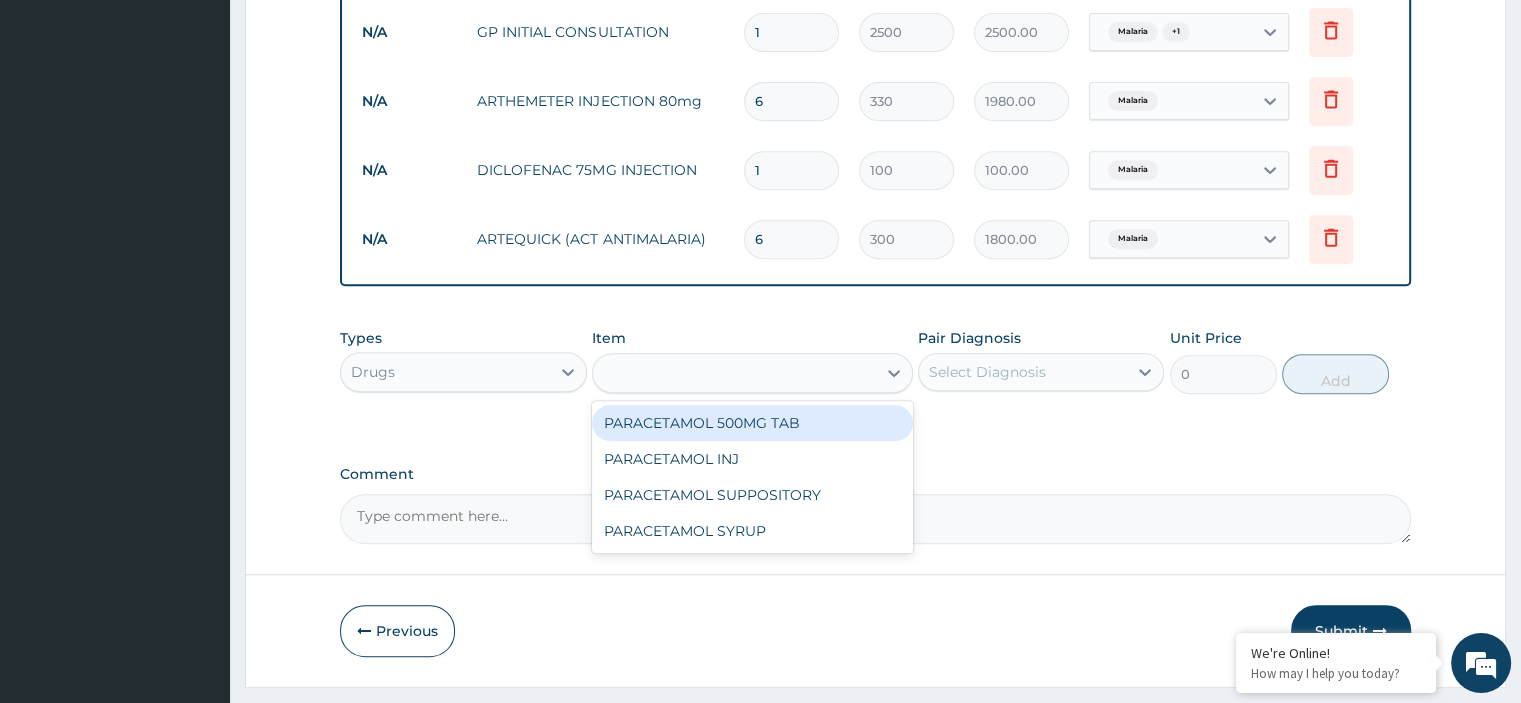 type on "18" 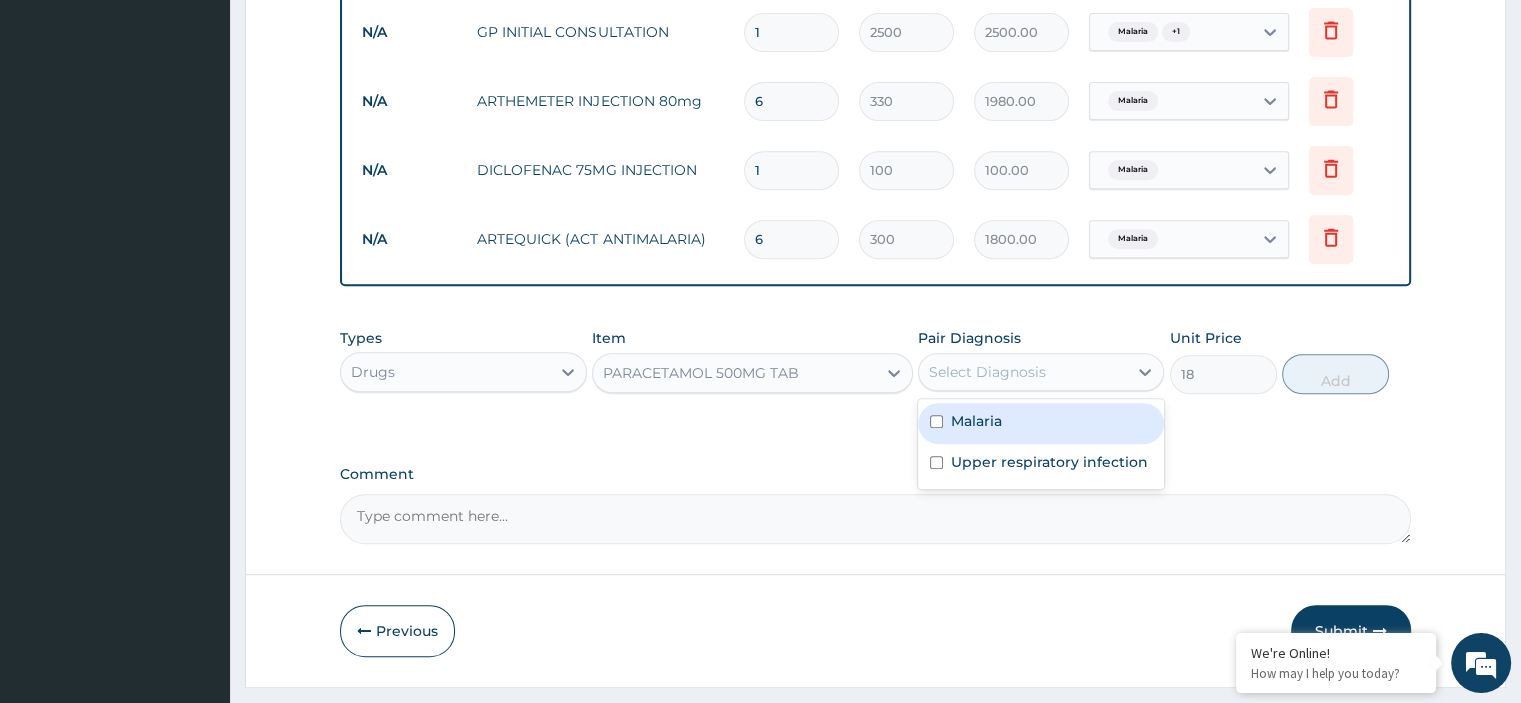 click on "Select Diagnosis" at bounding box center (987, 372) 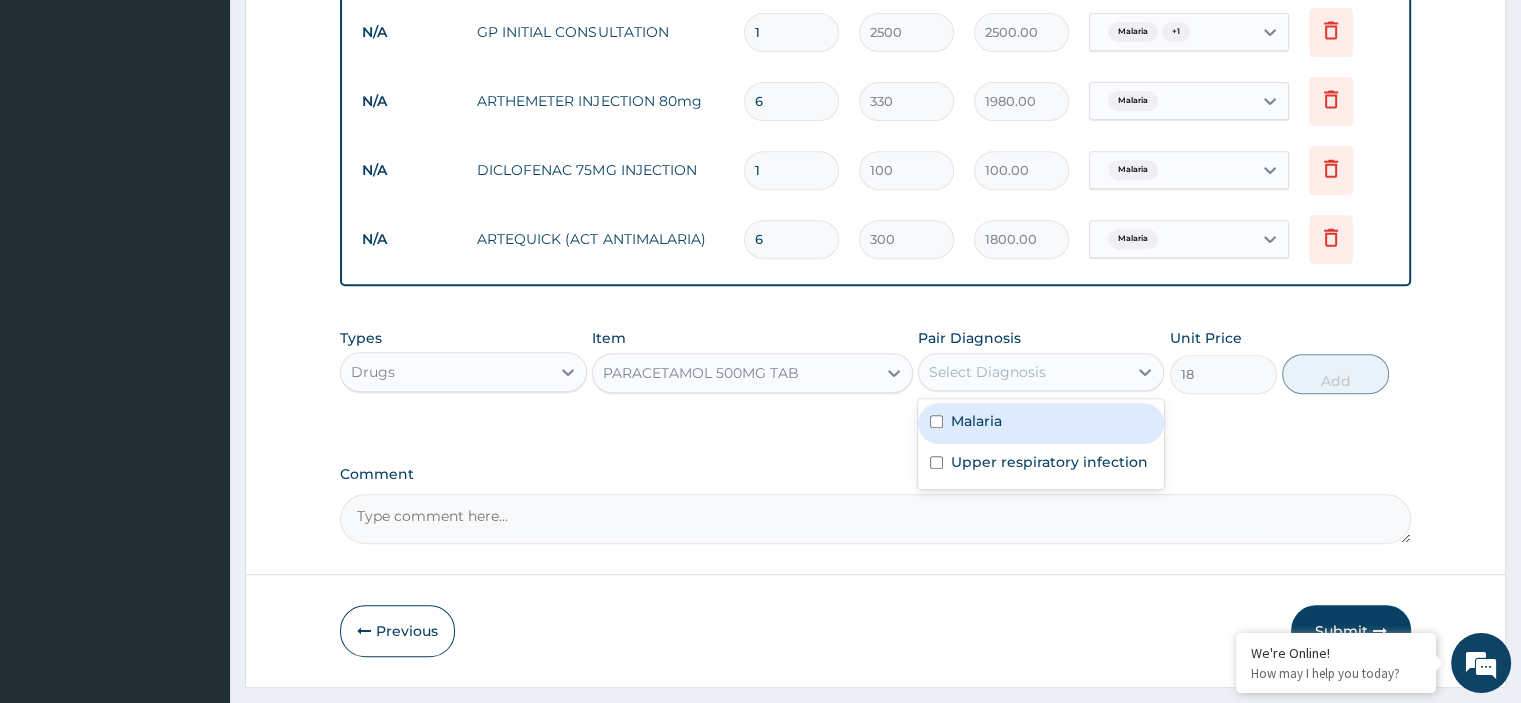 click on "Malaria" at bounding box center [976, 421] 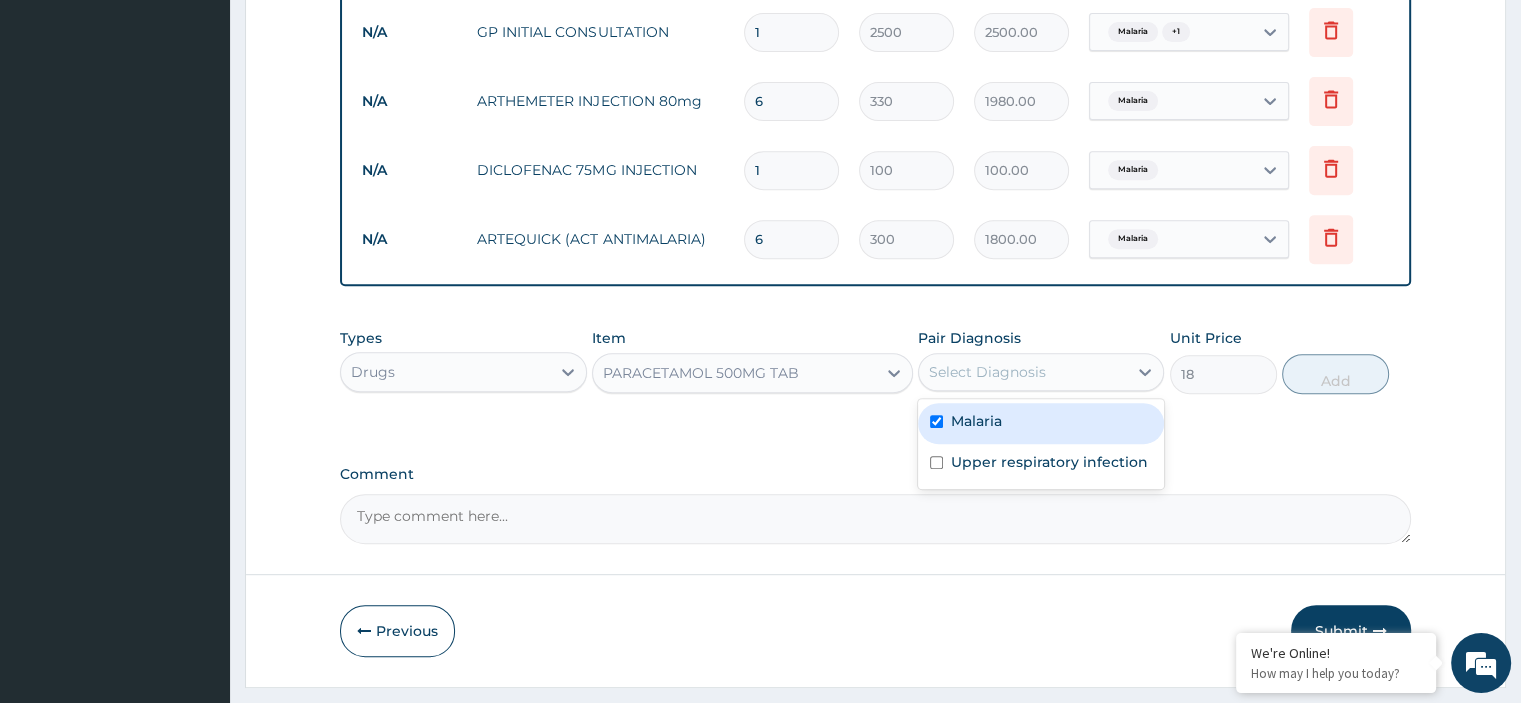 checkbox on "true" 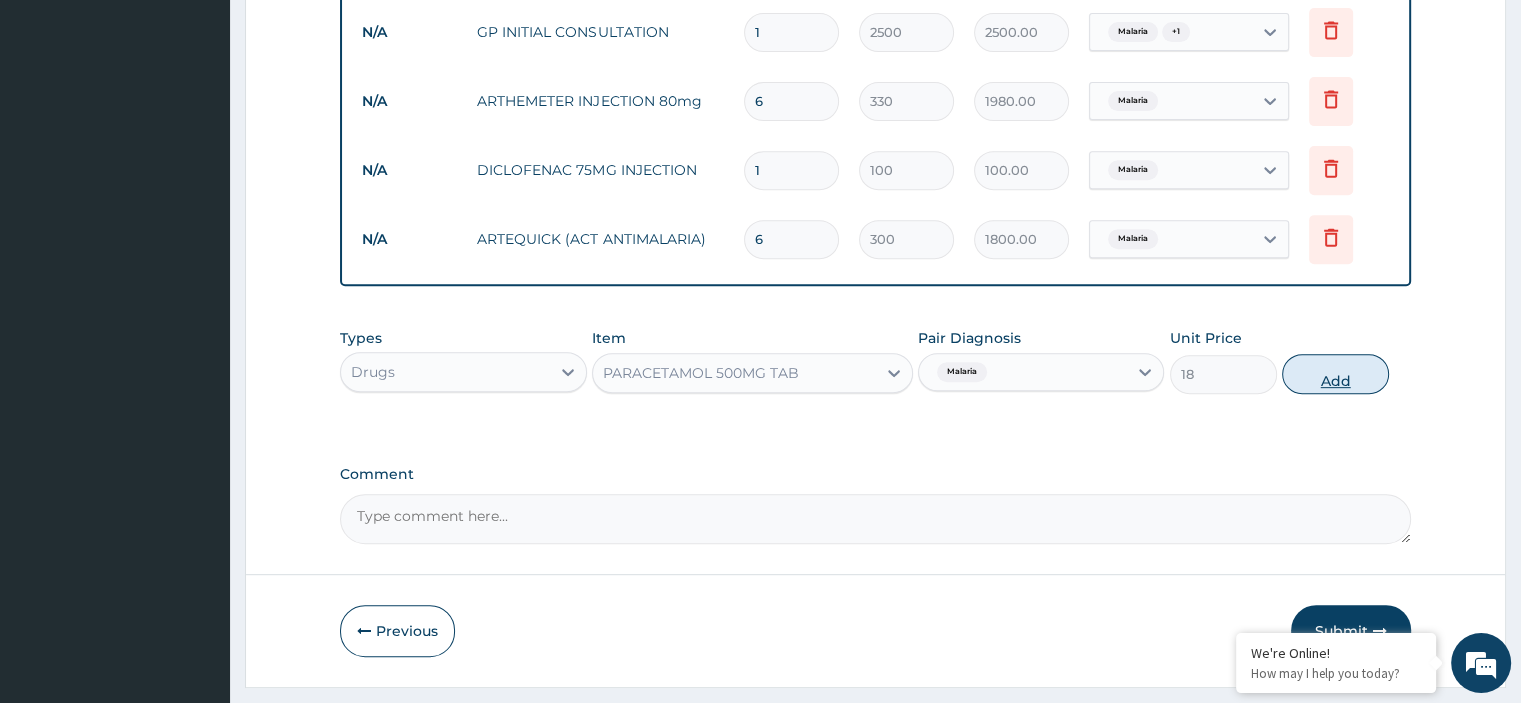 click on "Add" at bounding box center (1335, 374) 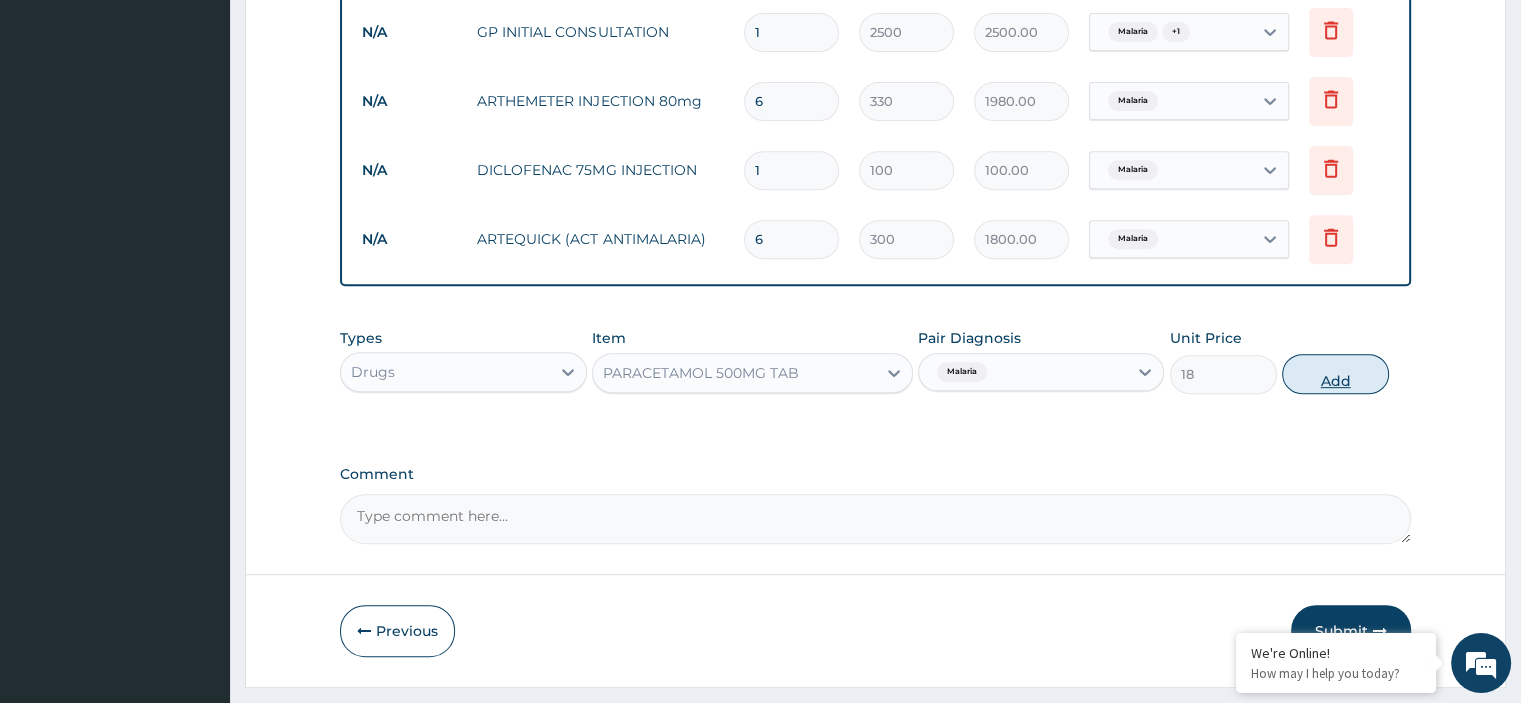 type on "0" 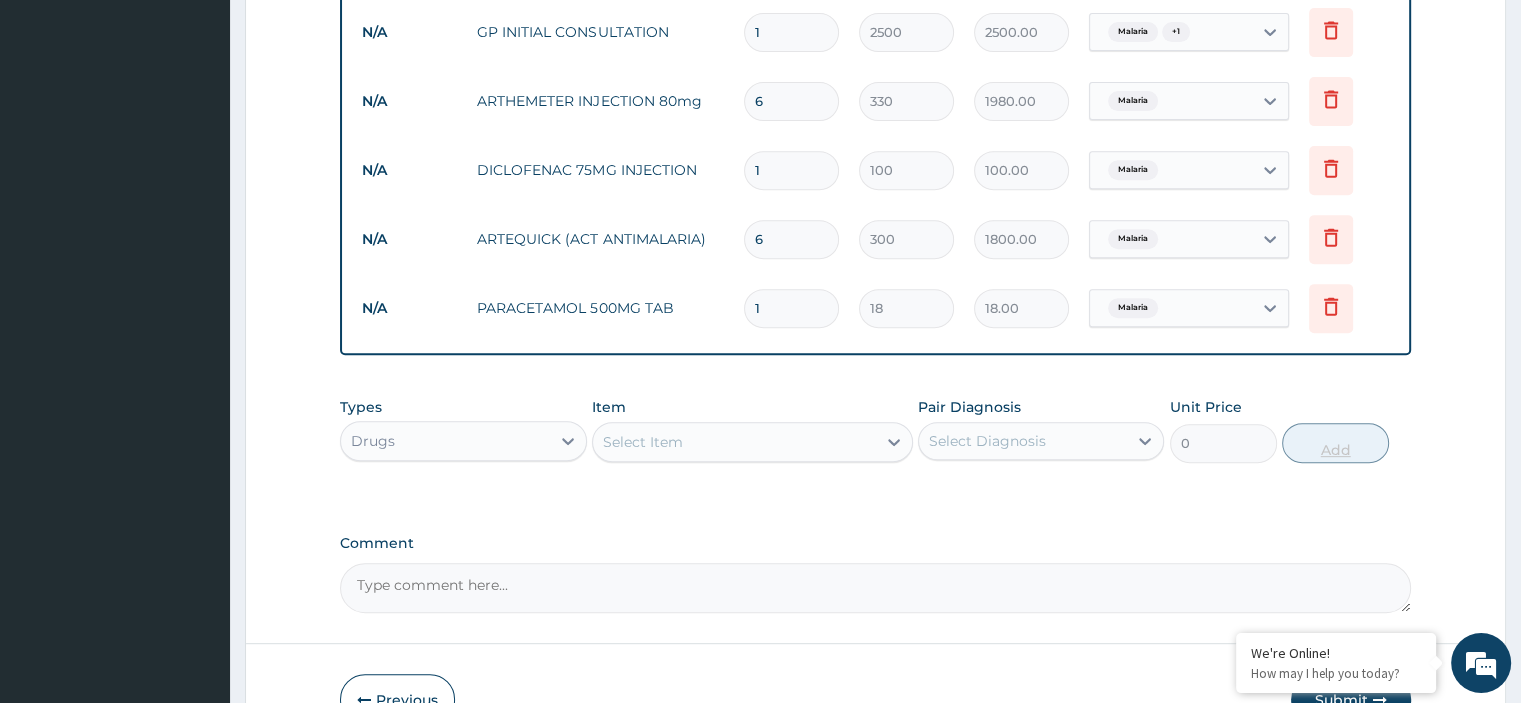 type on "18" 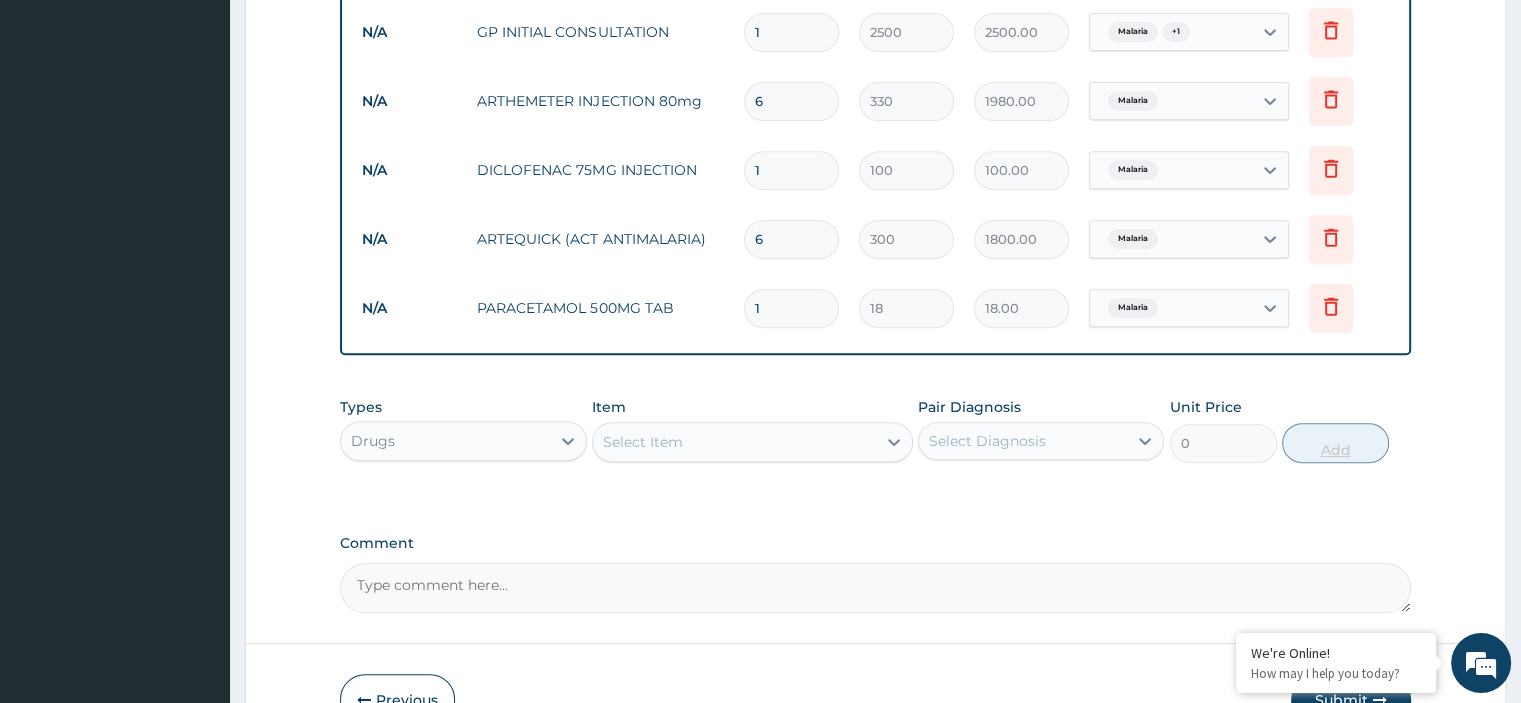 type on "324.00" 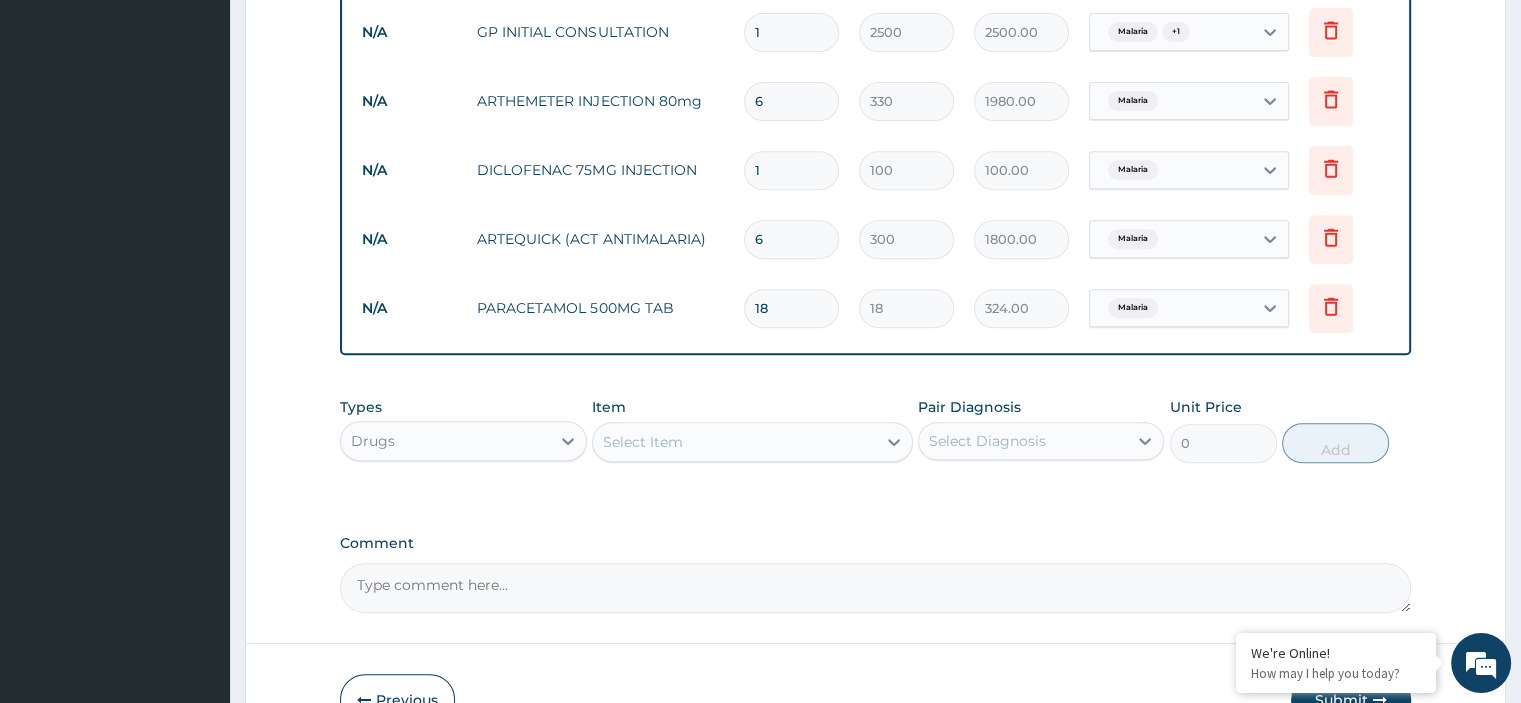 type on "18" 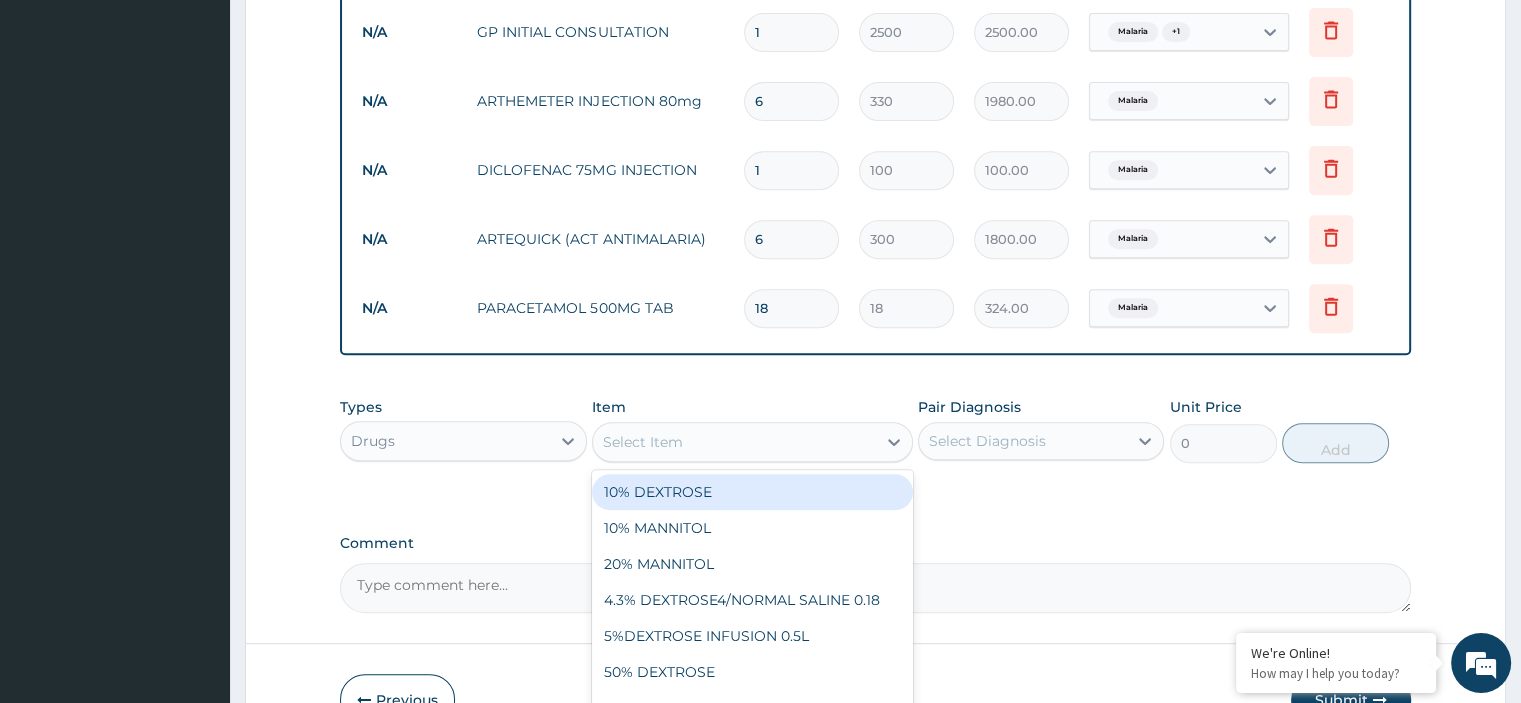 click on "Select Item" at bounding box center (734, 442) 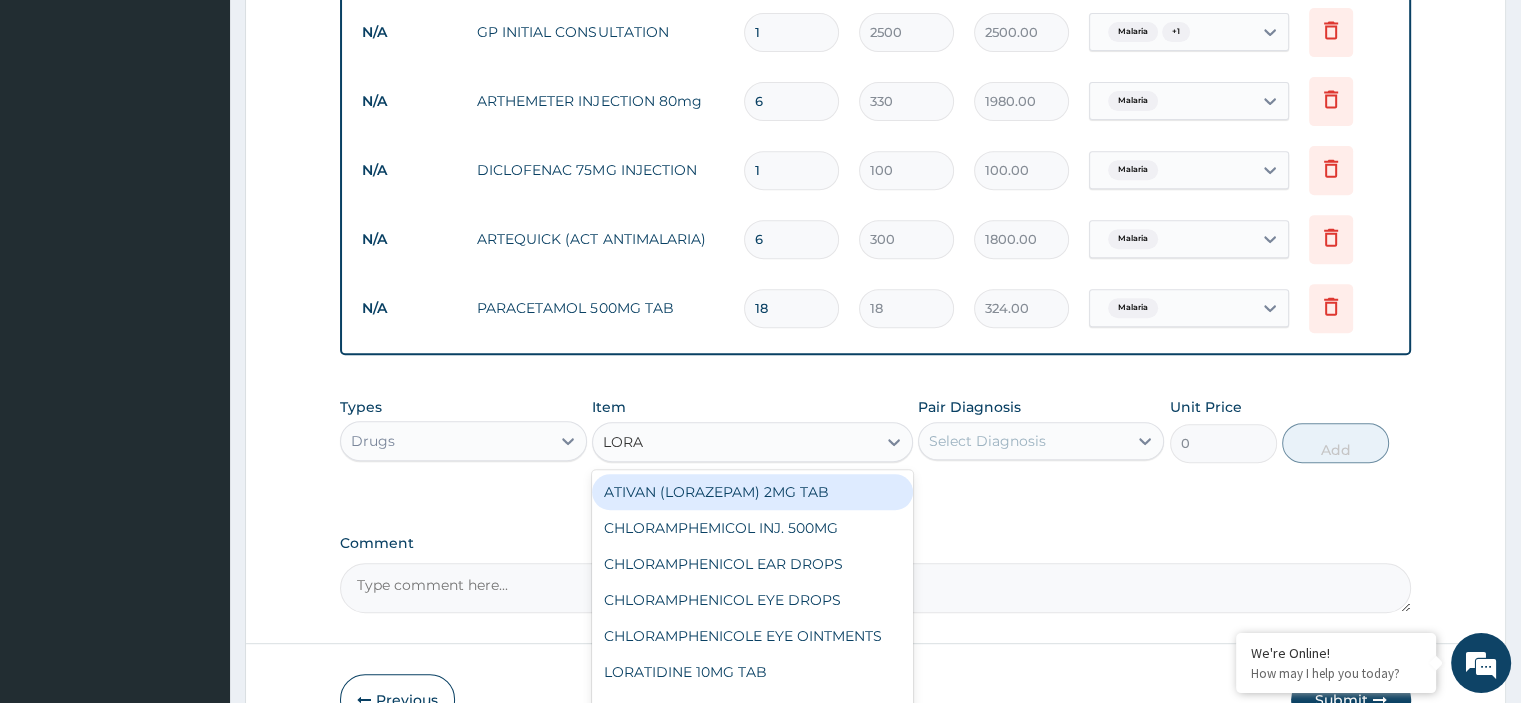 type on "LORAT" 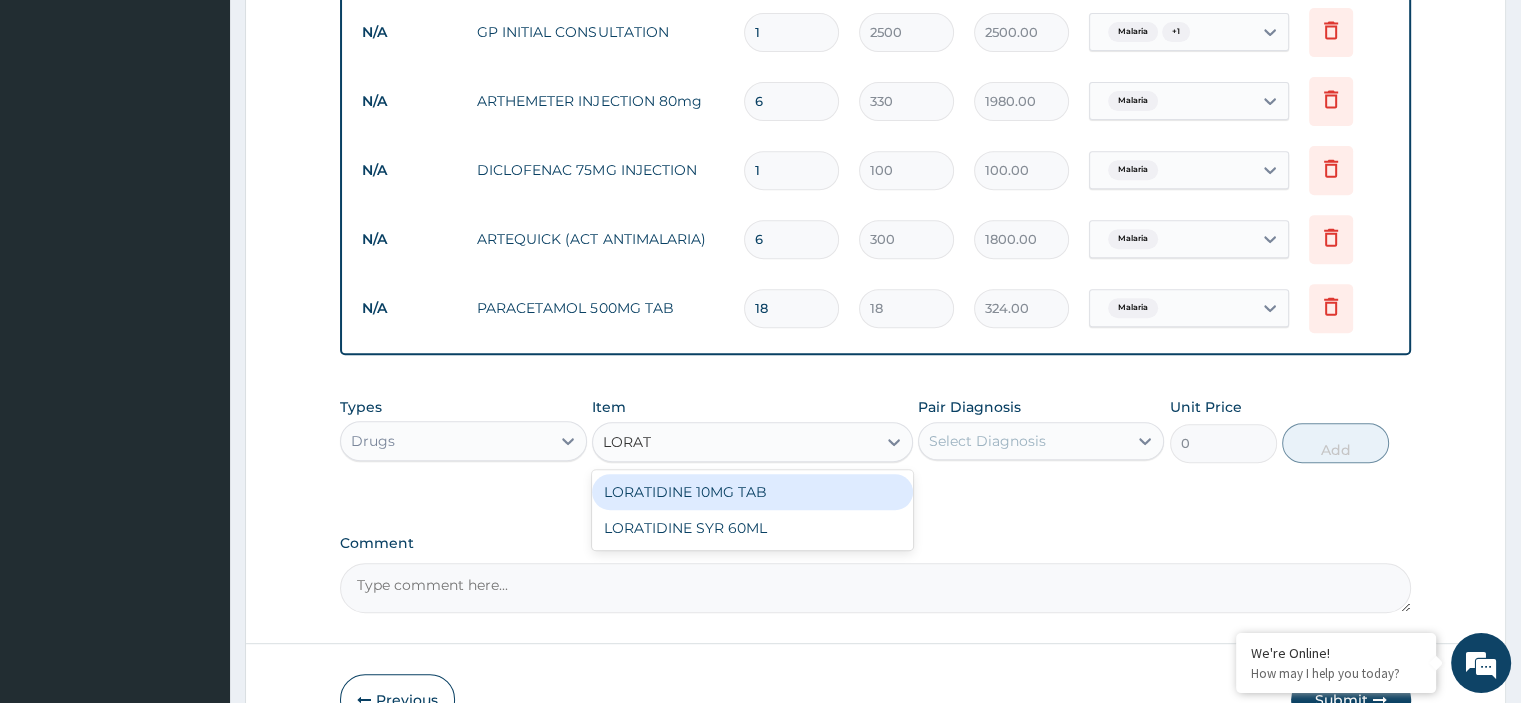 click on "LORATIDINE 10MG TAB" at bounding box center (752, 492) 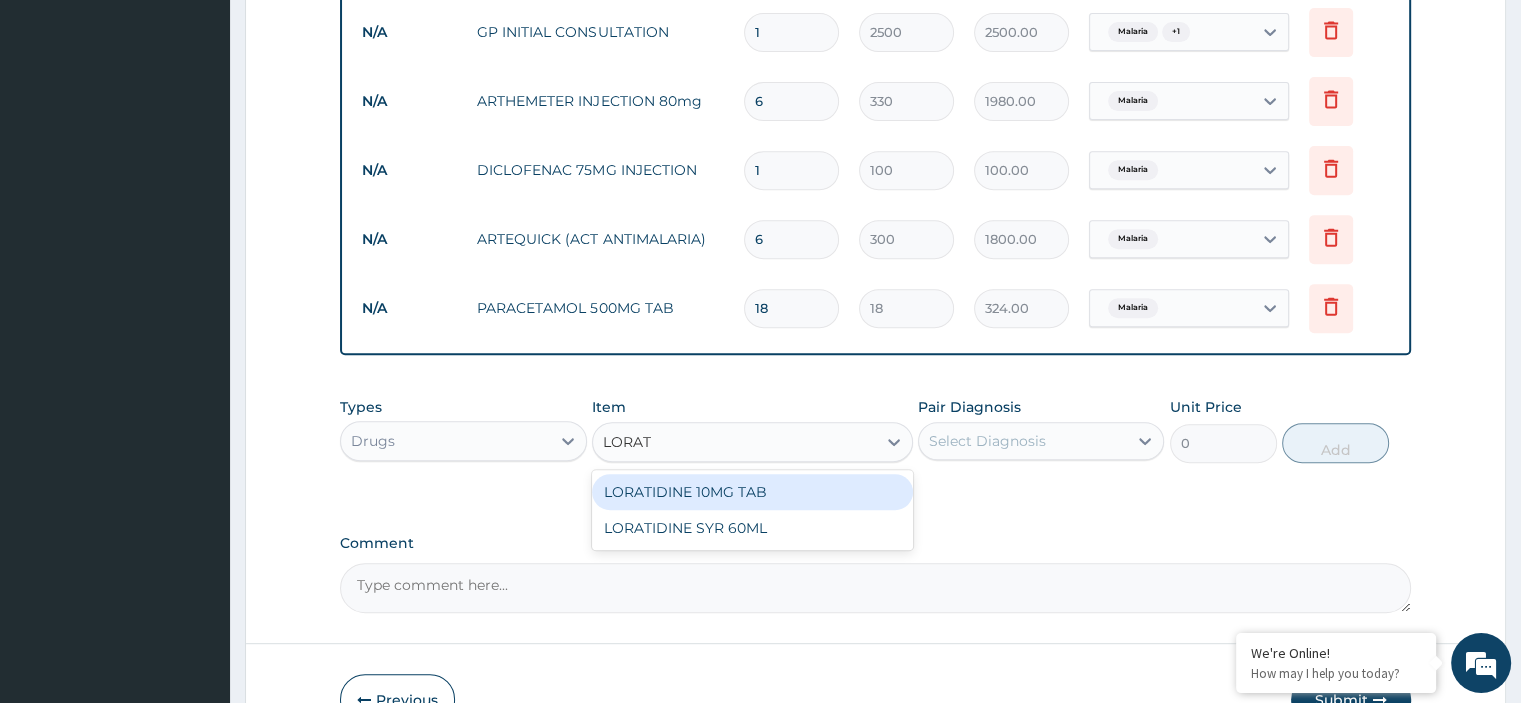 type 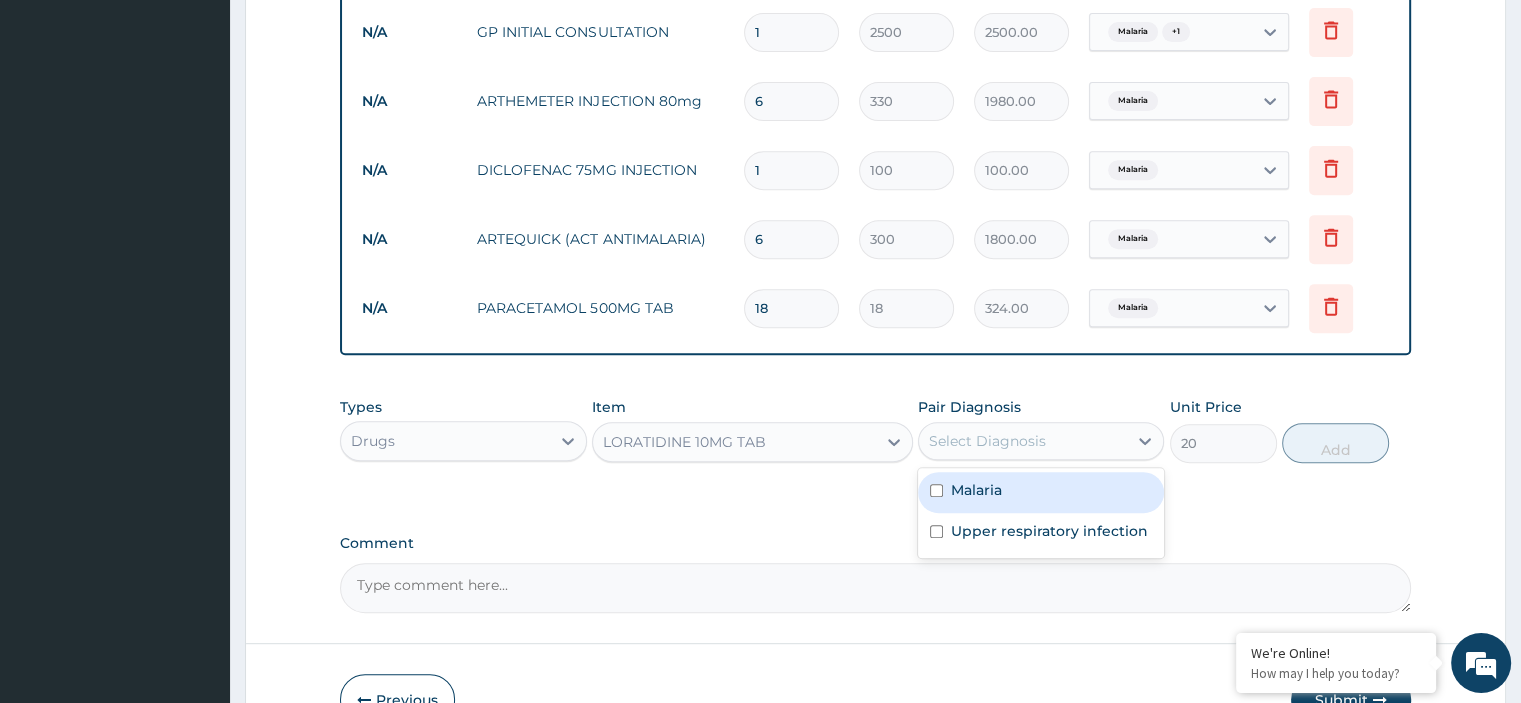 click on "Select Diagnosis" at bounding box center [987, 441] 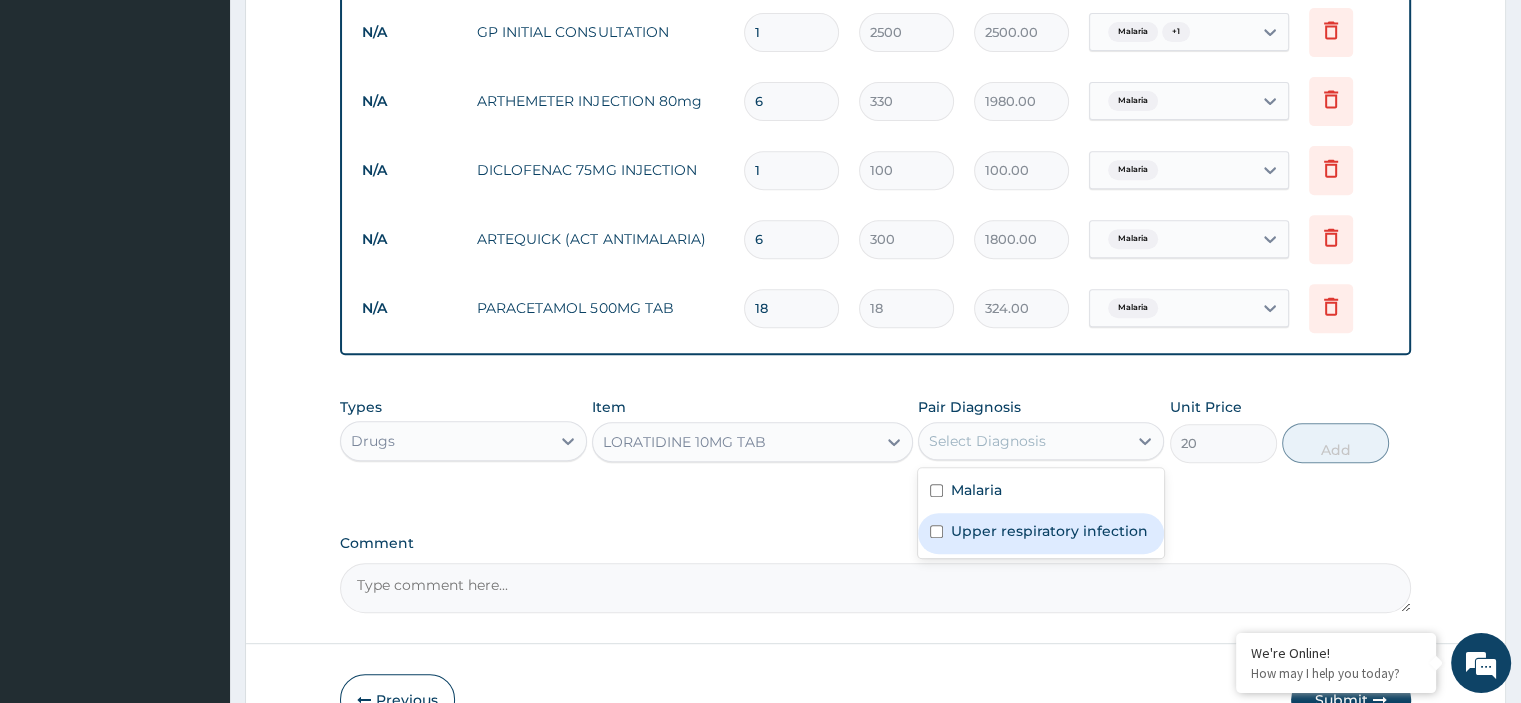 click on "Upper respiratory infection" at bounding box center [1049, 531] 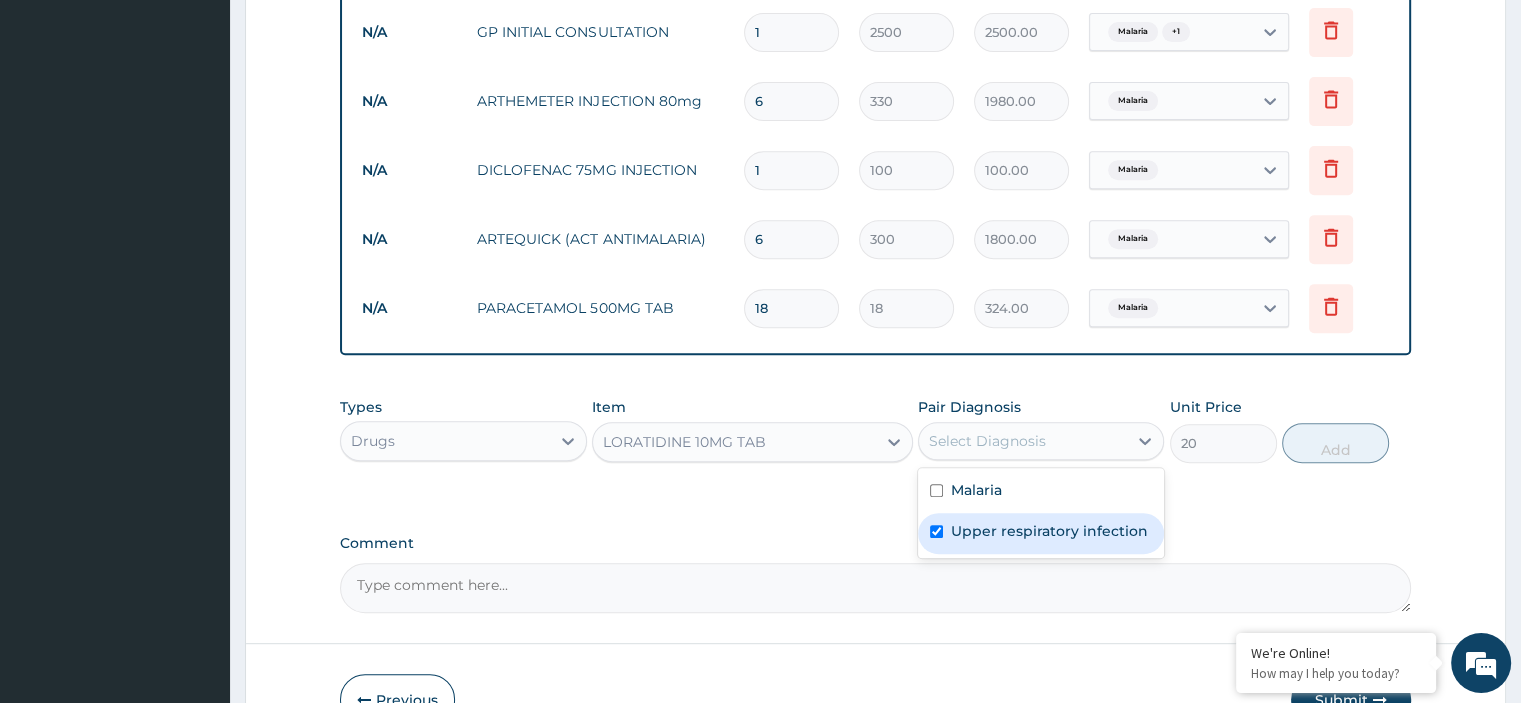 checkbox on "true" 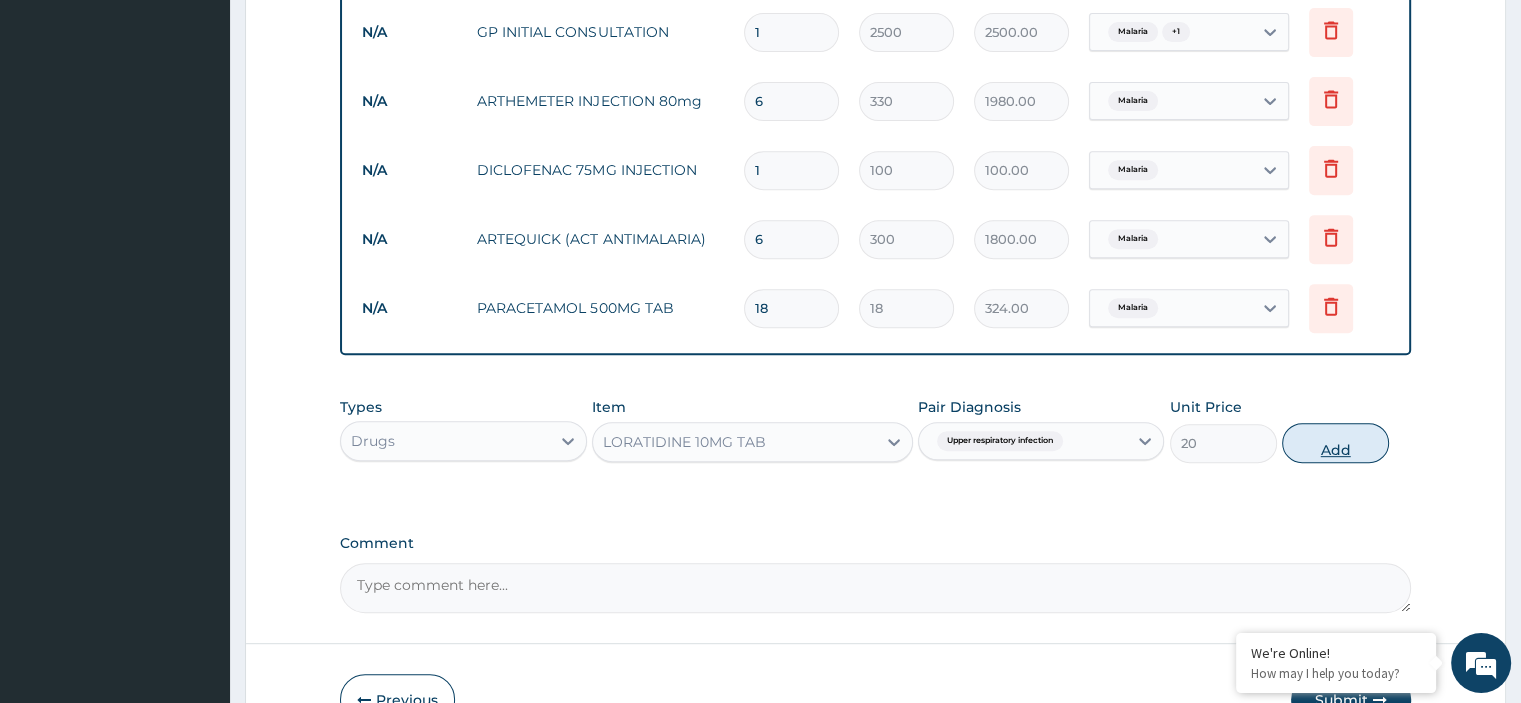 click on "Add" at bounding box center [1335, 443] 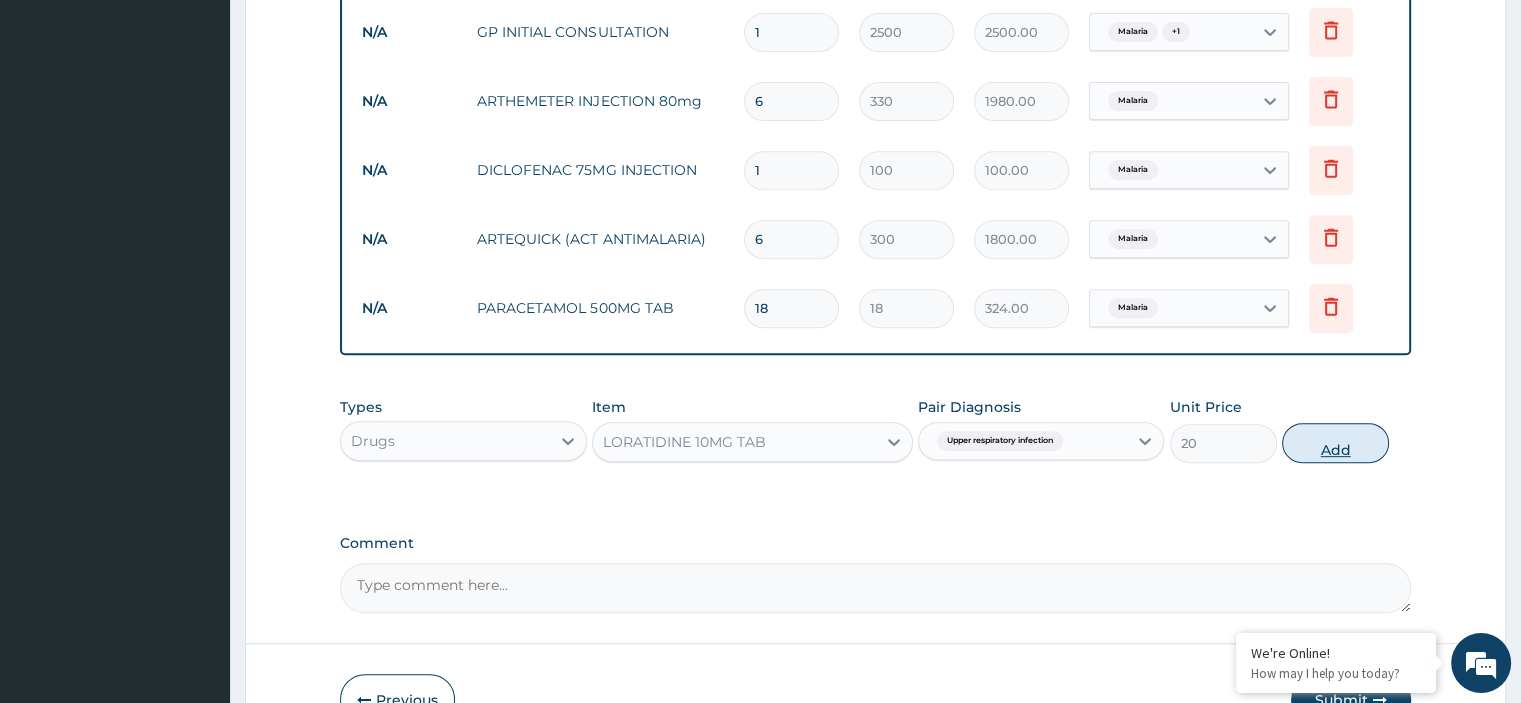 type on "0" 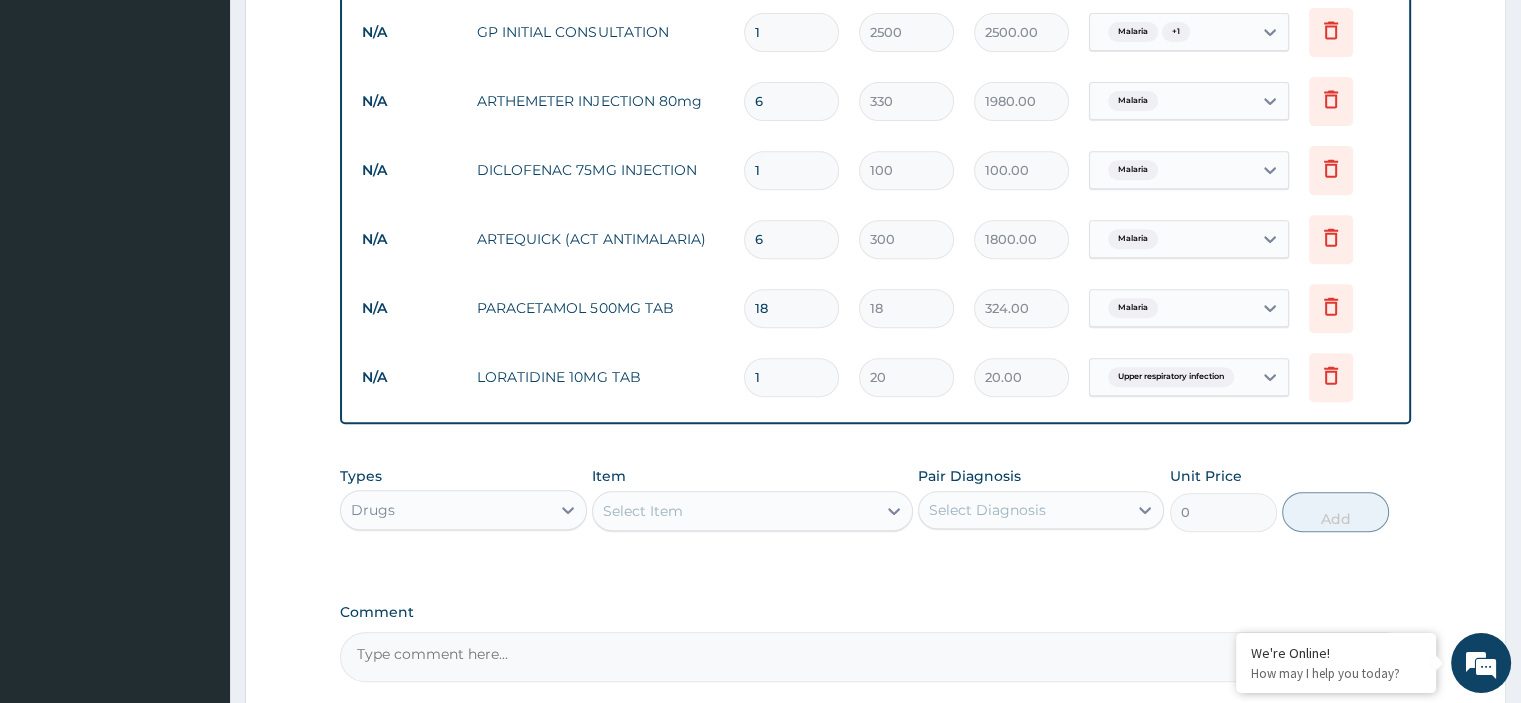 type 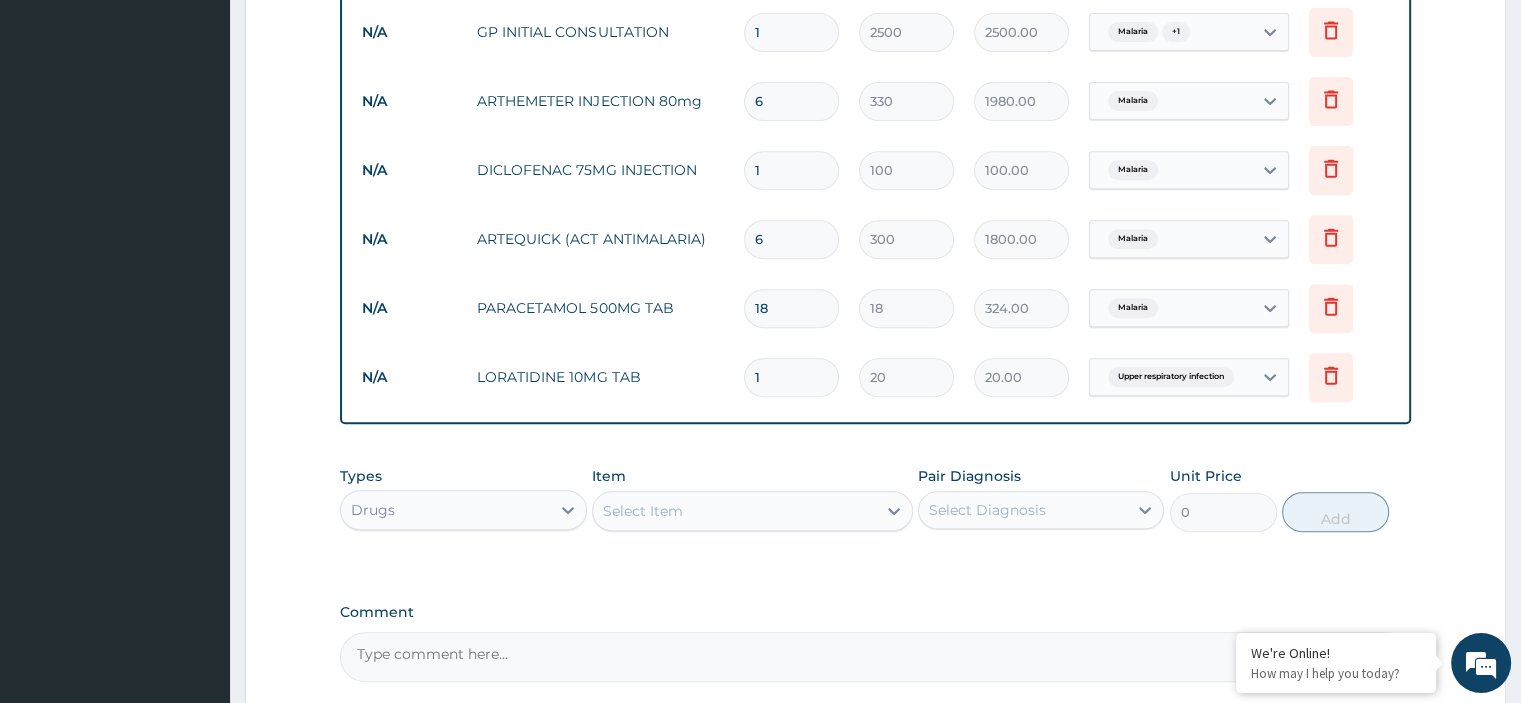 type on "0.00" 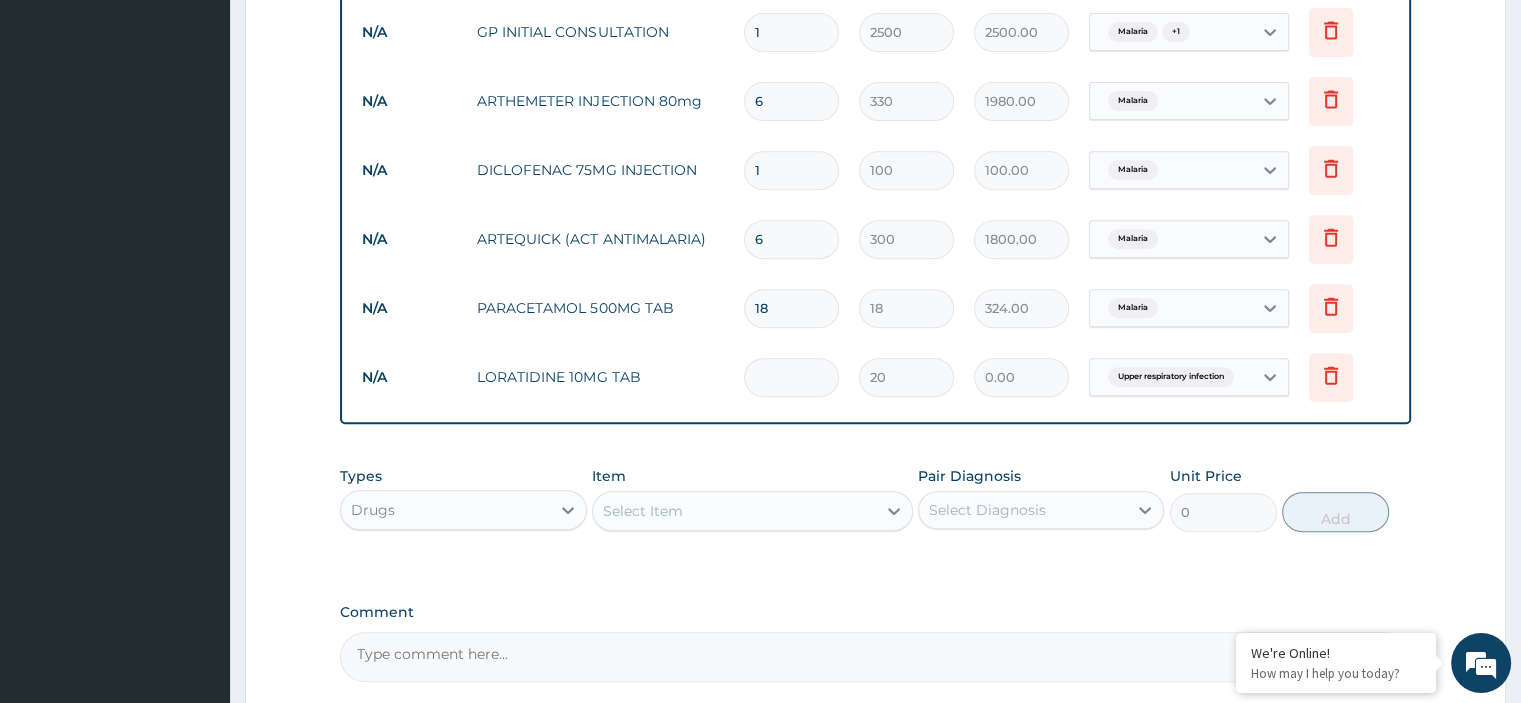 type on "5" 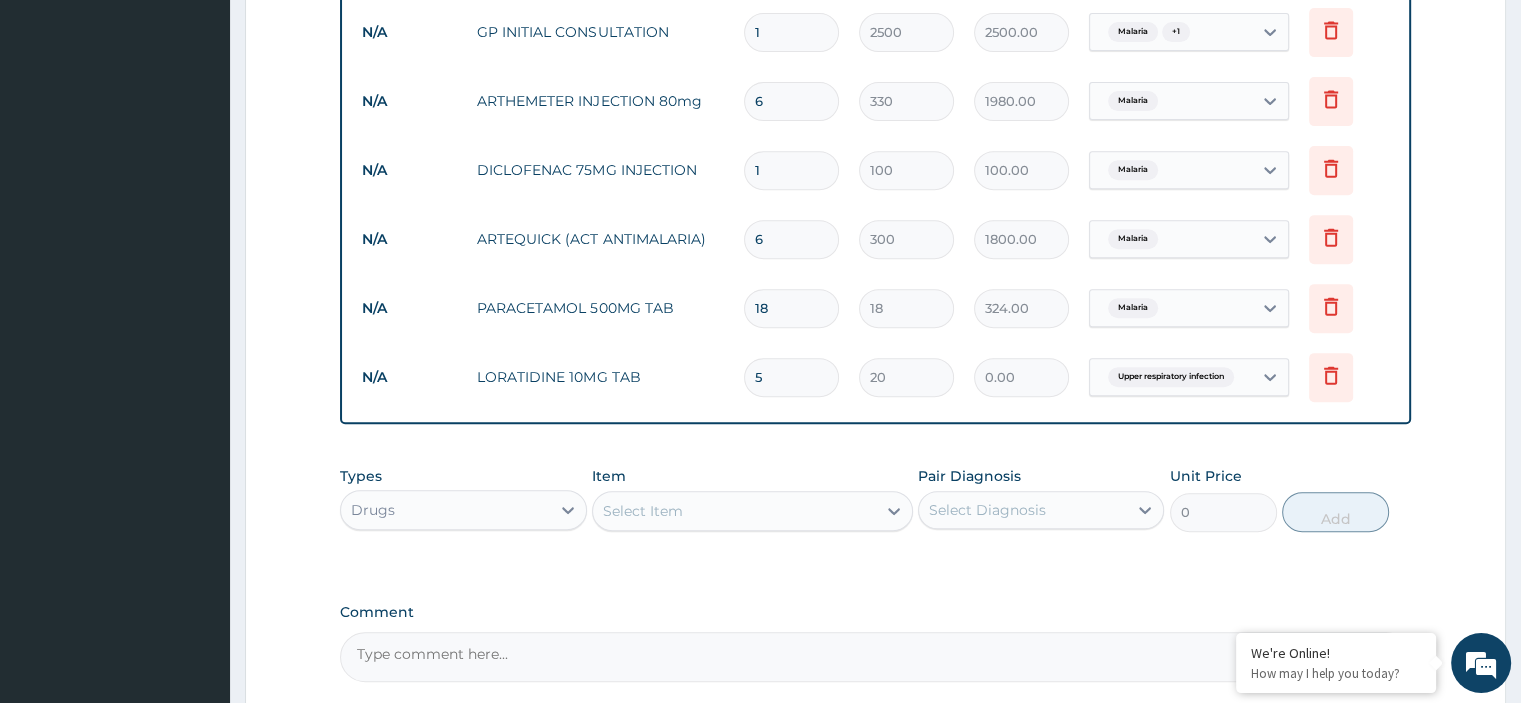type on "100.00" 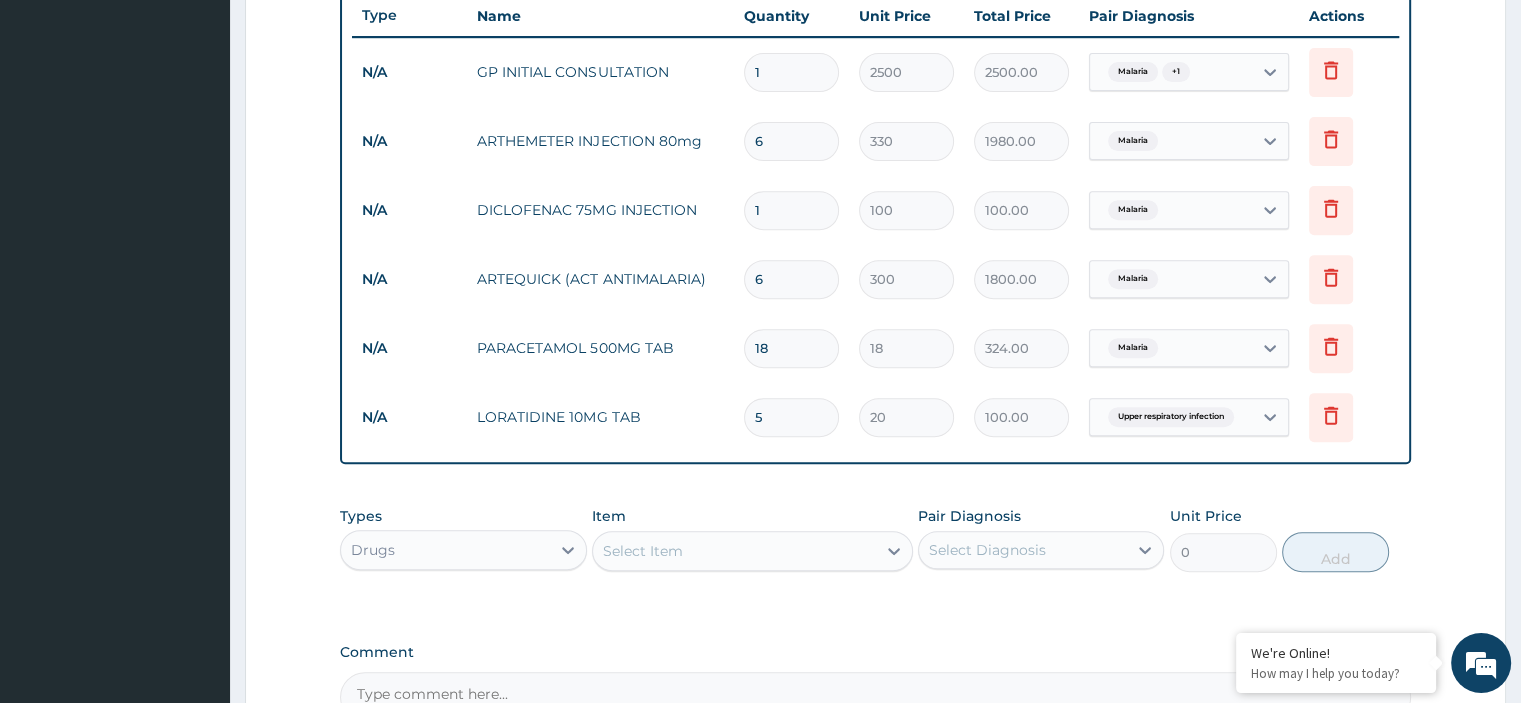 scroll, scrollTop: 720, scrollLeft: 0, axis: vertical 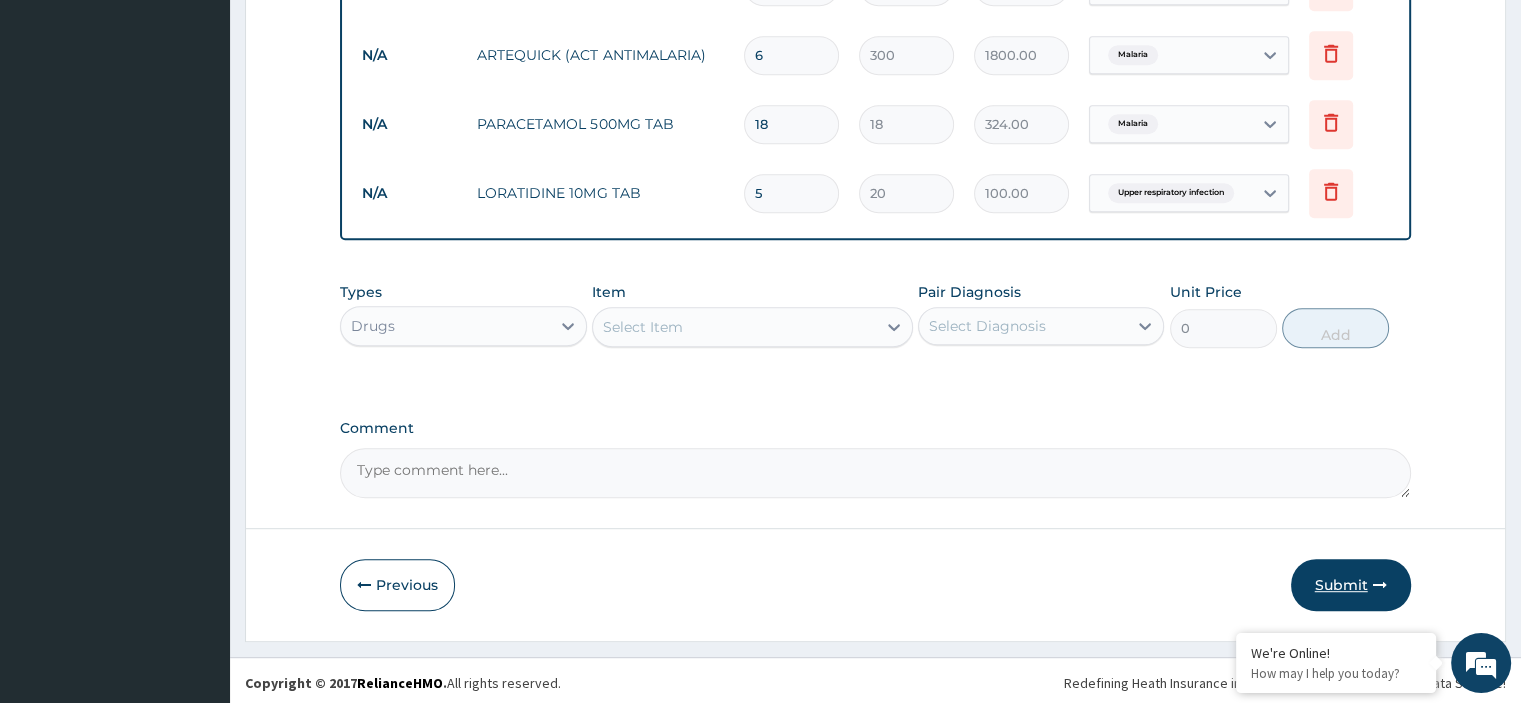 type on "5" 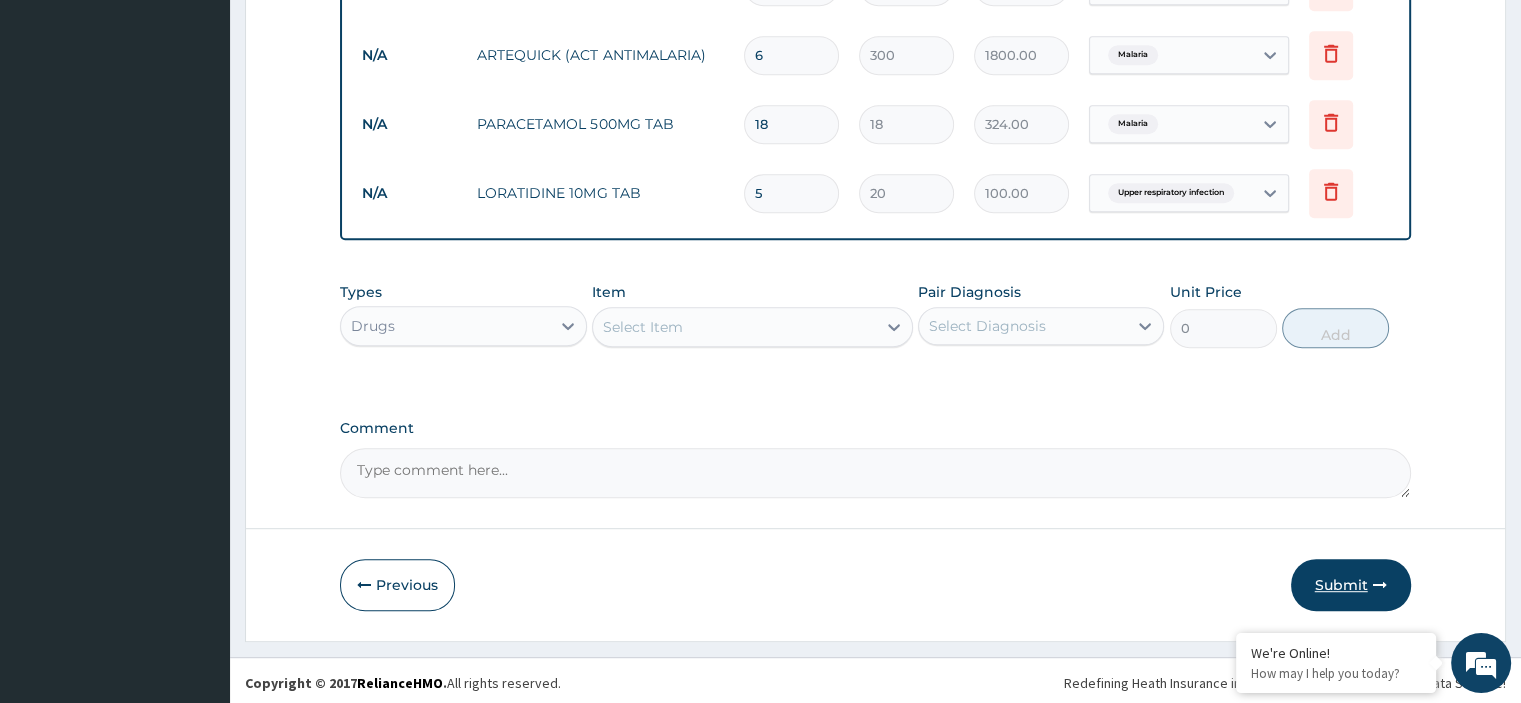 click on "Submit" at bounding box center [1351, 585] 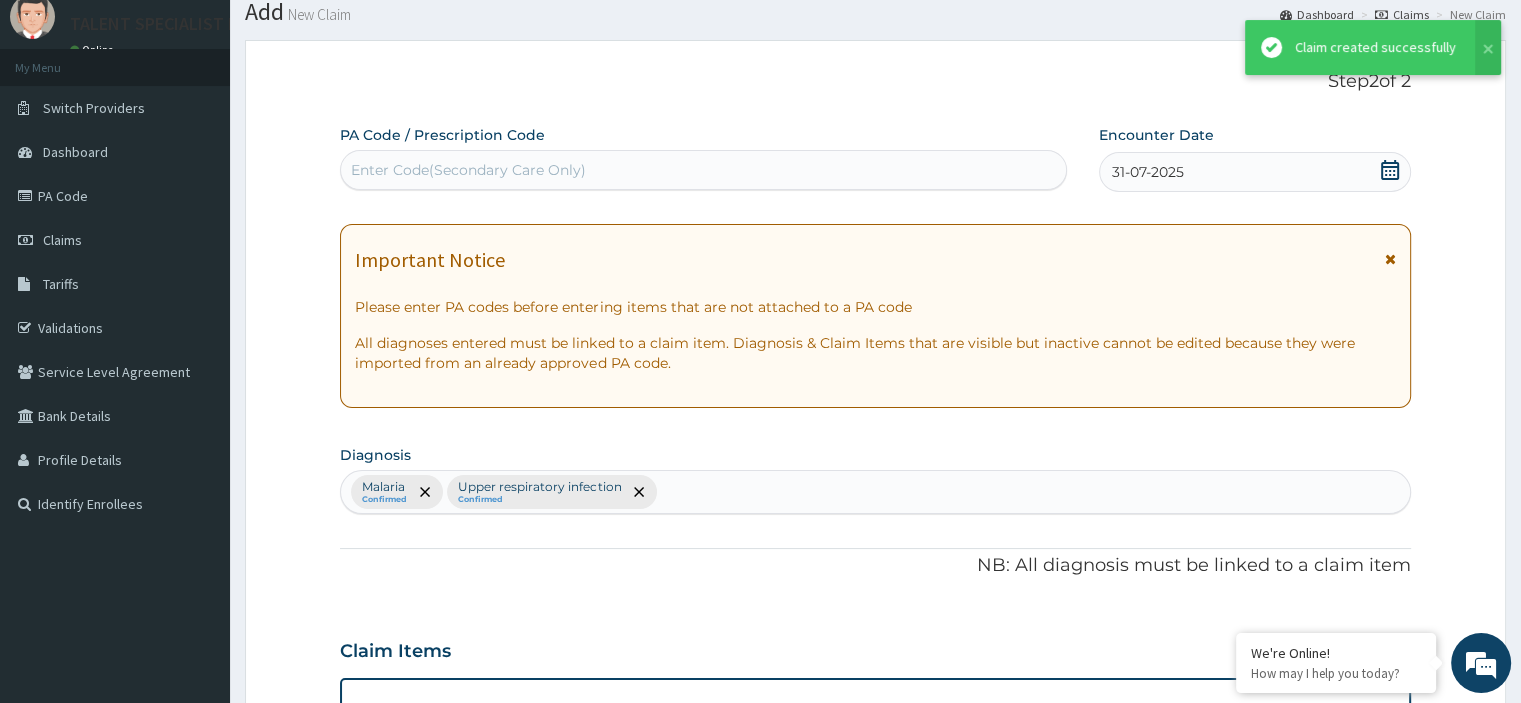 scroll, scrollTop: 984, scrollLeft: 0, axis: vertical 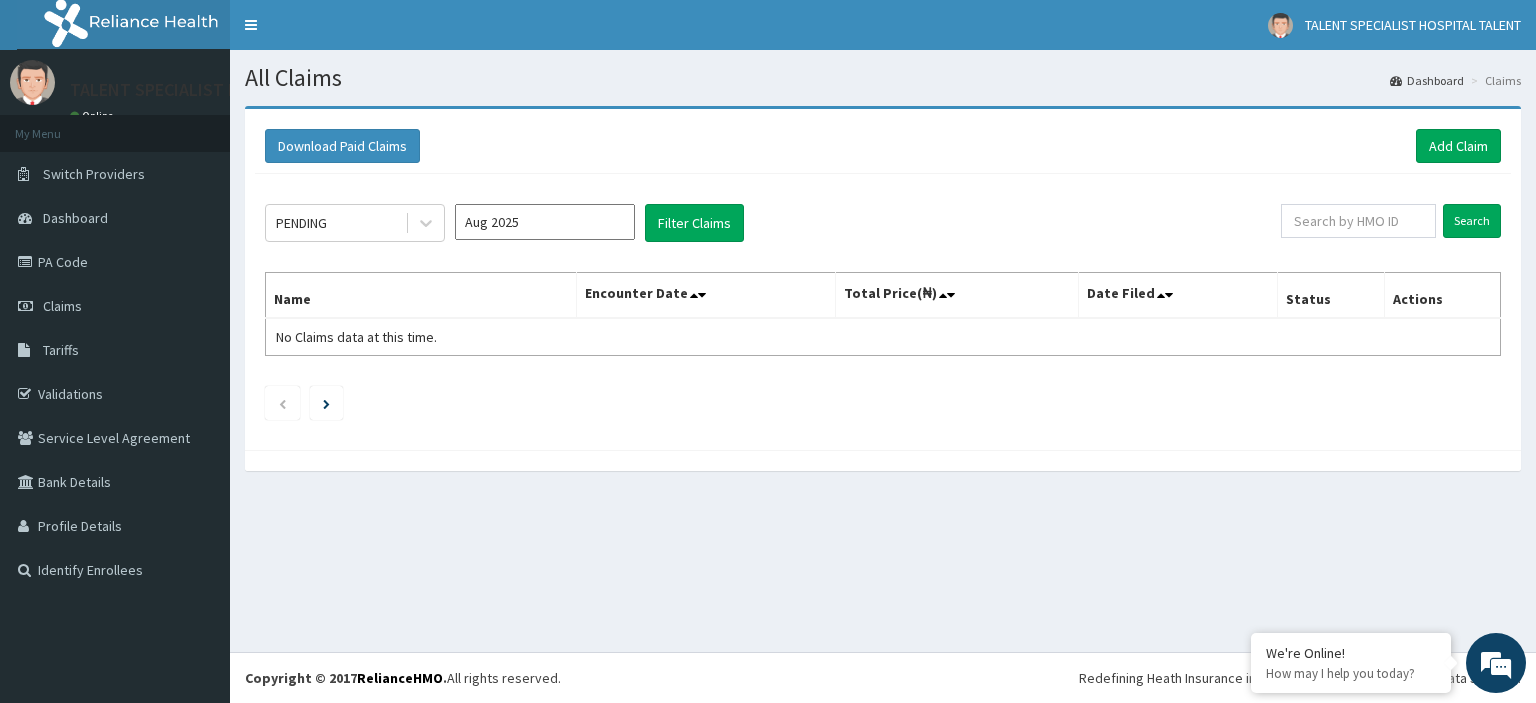 click on "Aug 2025" at bounding box center (545, 222) 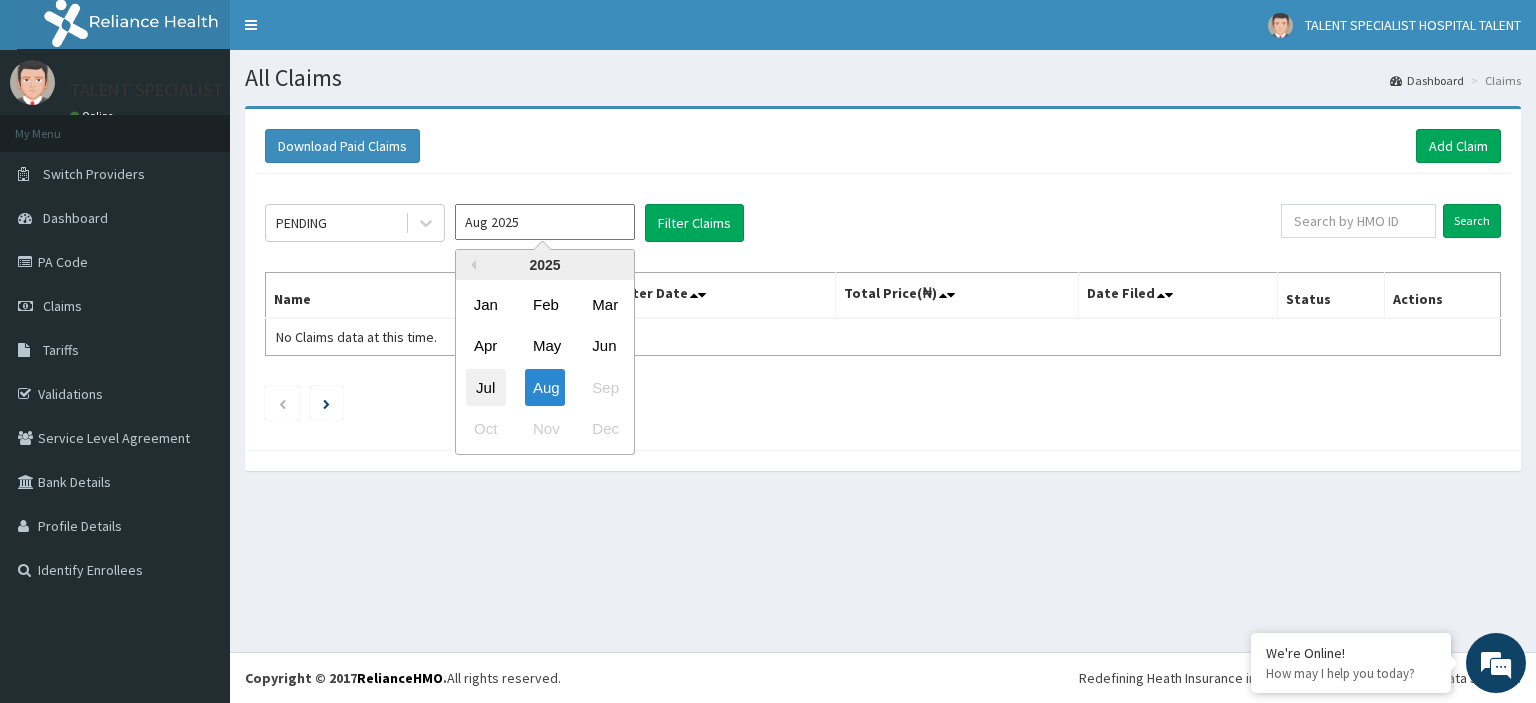 click on "Jul" at bounding box center [486, 387] 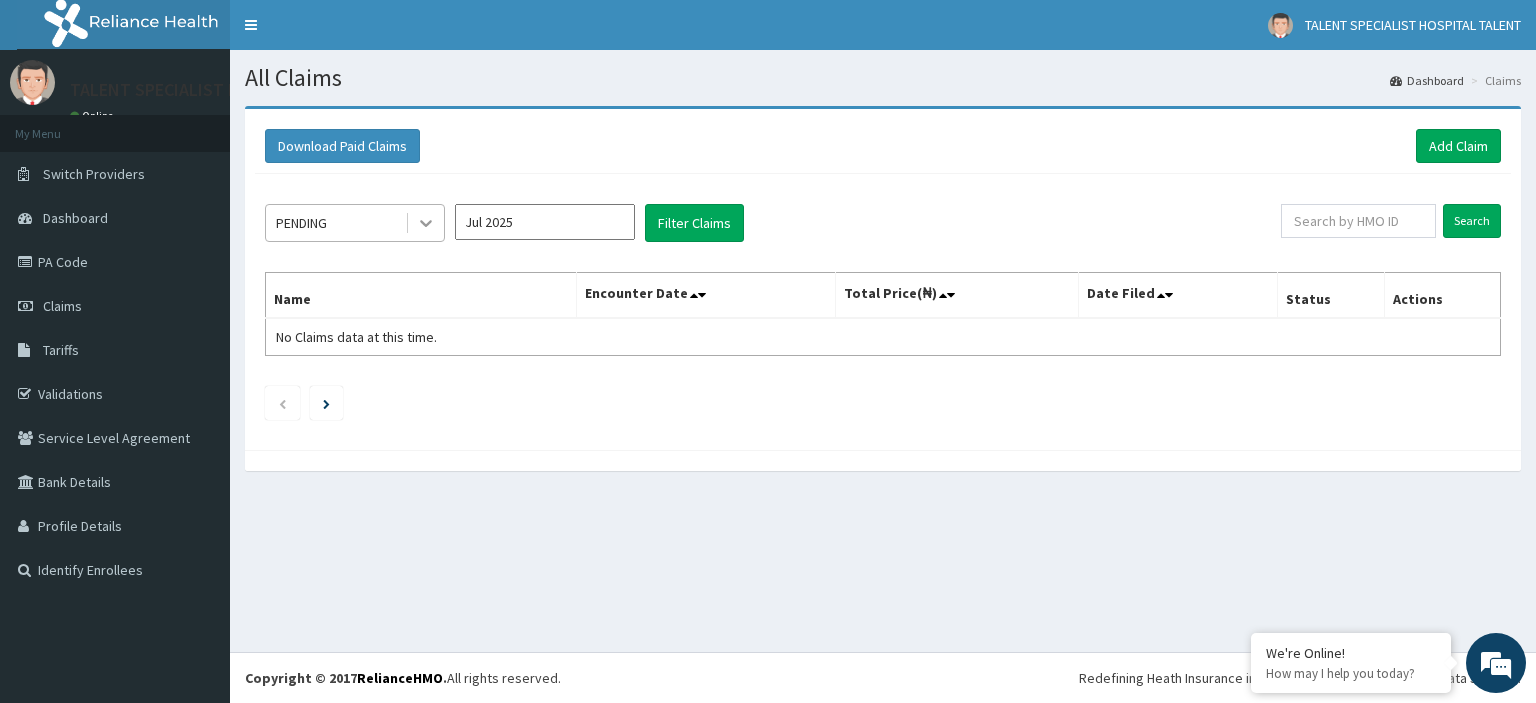 click at bounding box center [426, 223] 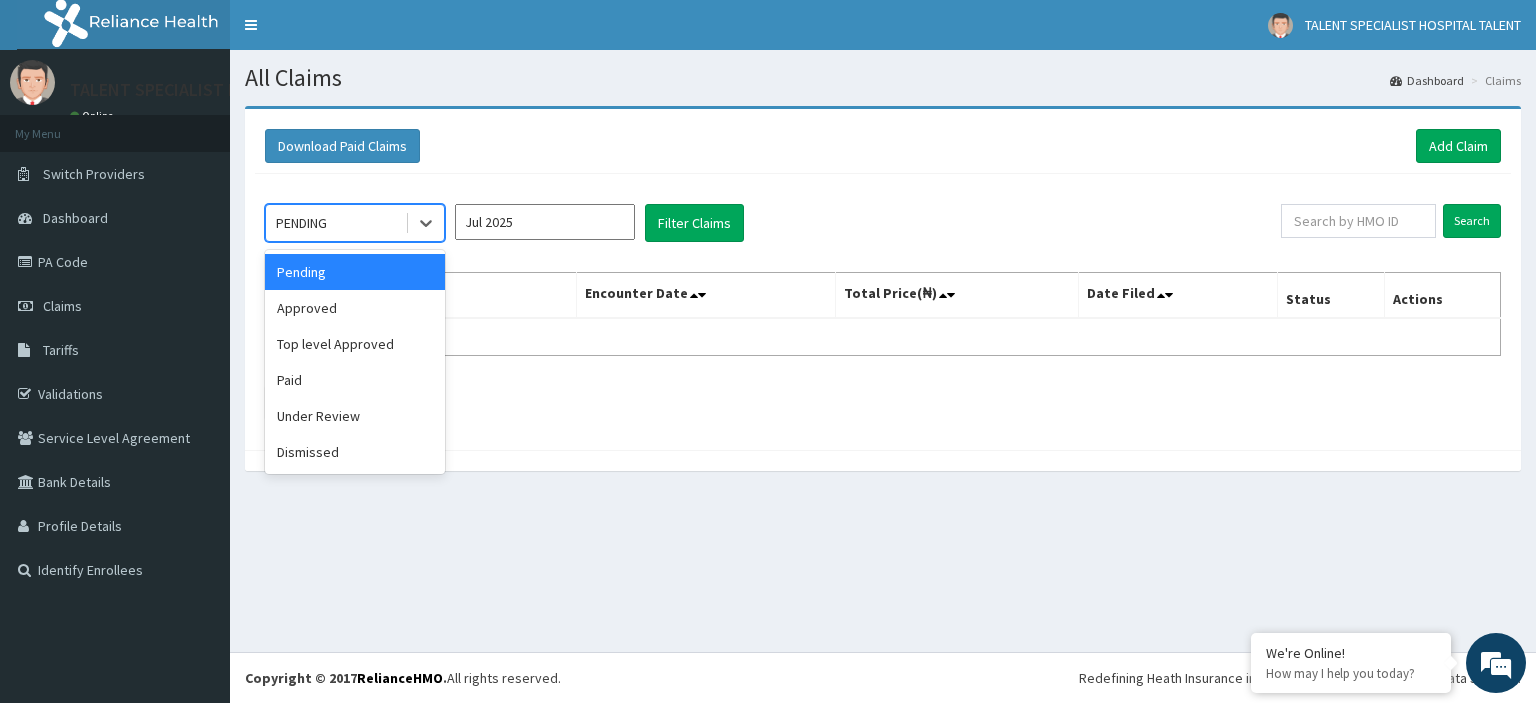 scroll, scrollTop: 0, scrollLeft: 0, axis: both 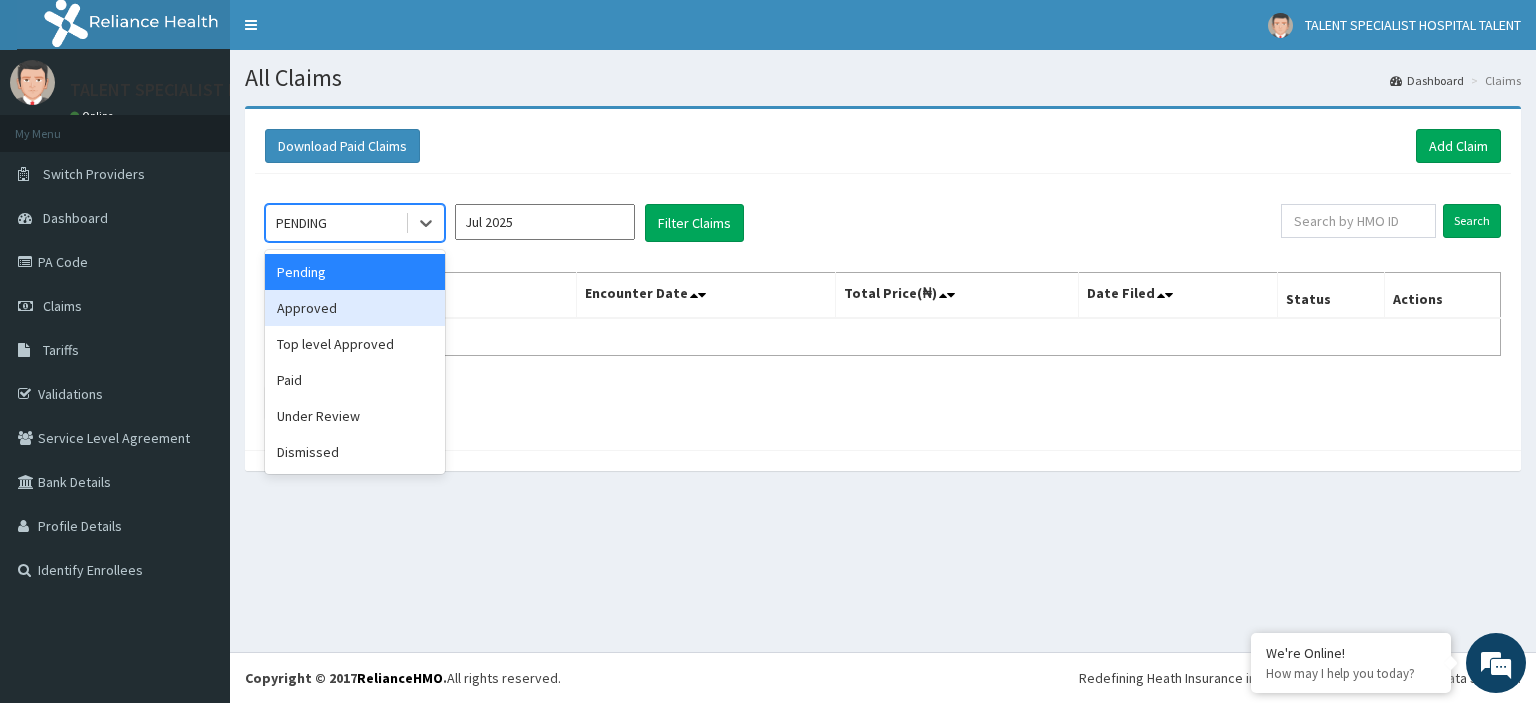 click on "Approved" at bounding box center [355, 308] 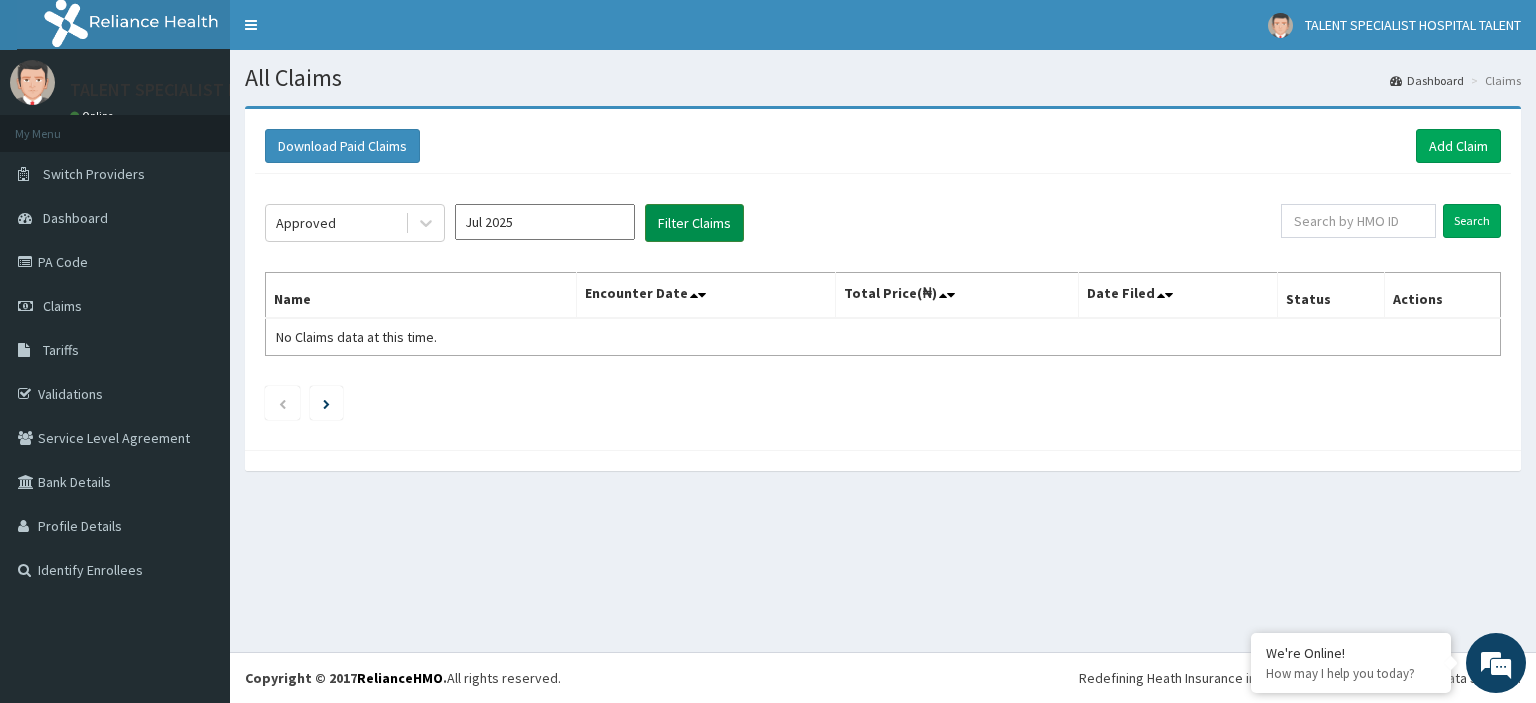 click on "Filter Claims" at bounding box center [694, 223] 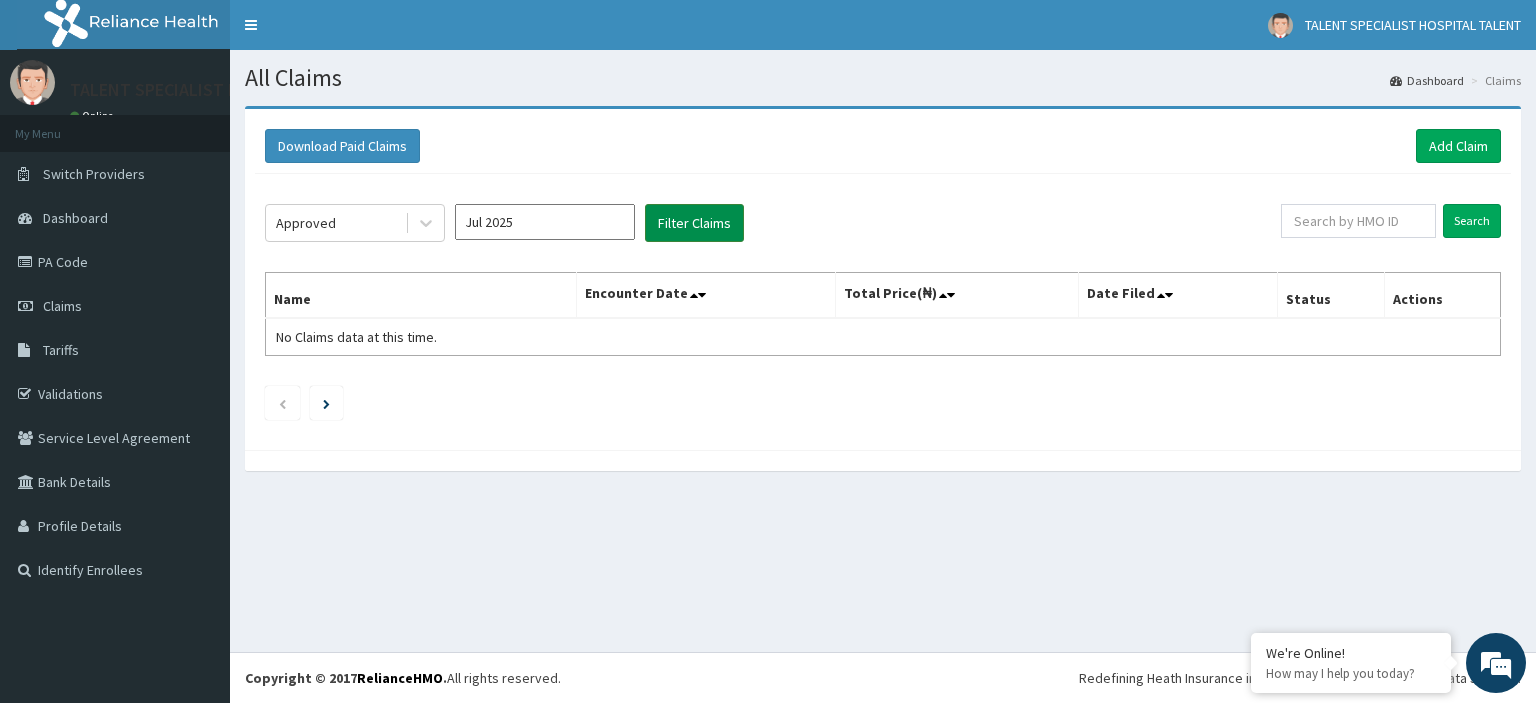 click on "Filter Claims" at bounding box center (694, 223) 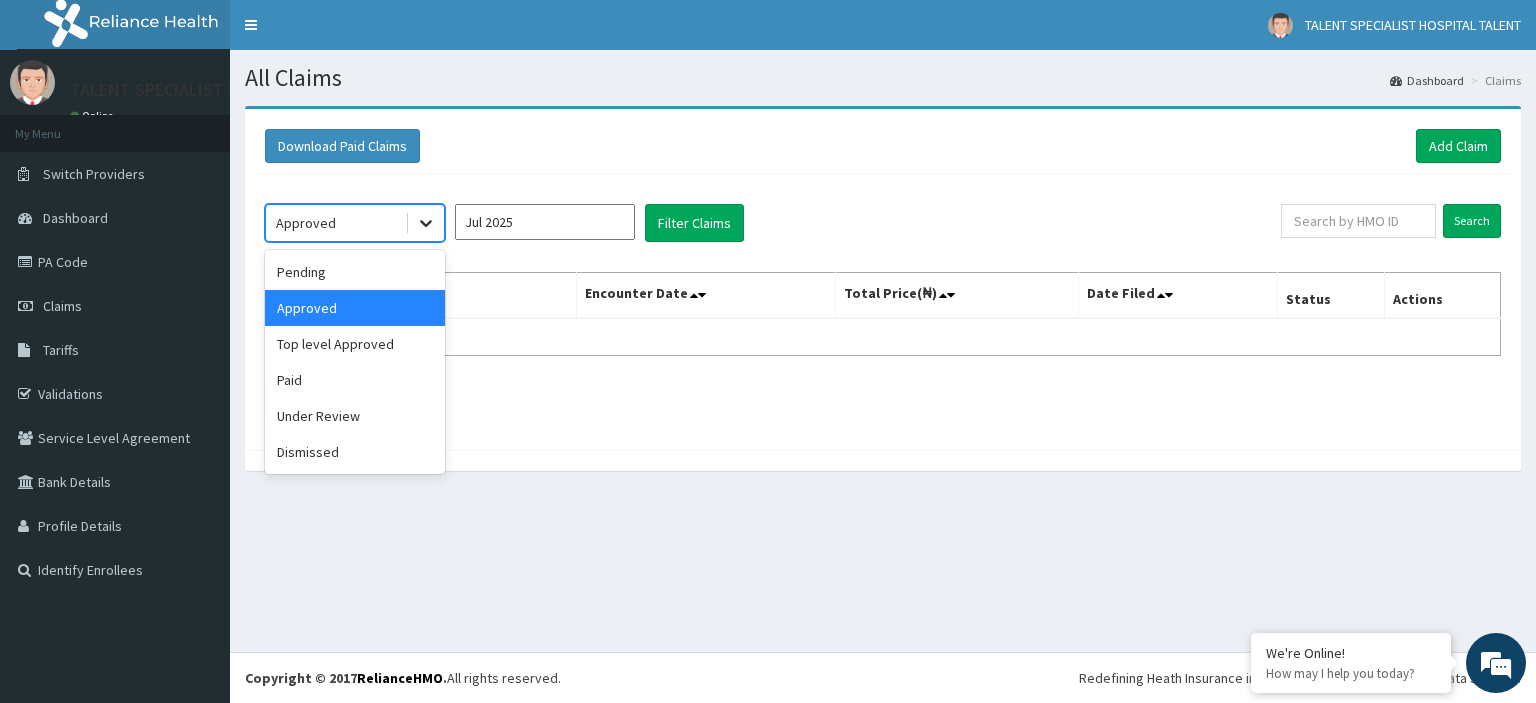 click at bounding box center [426, 223] 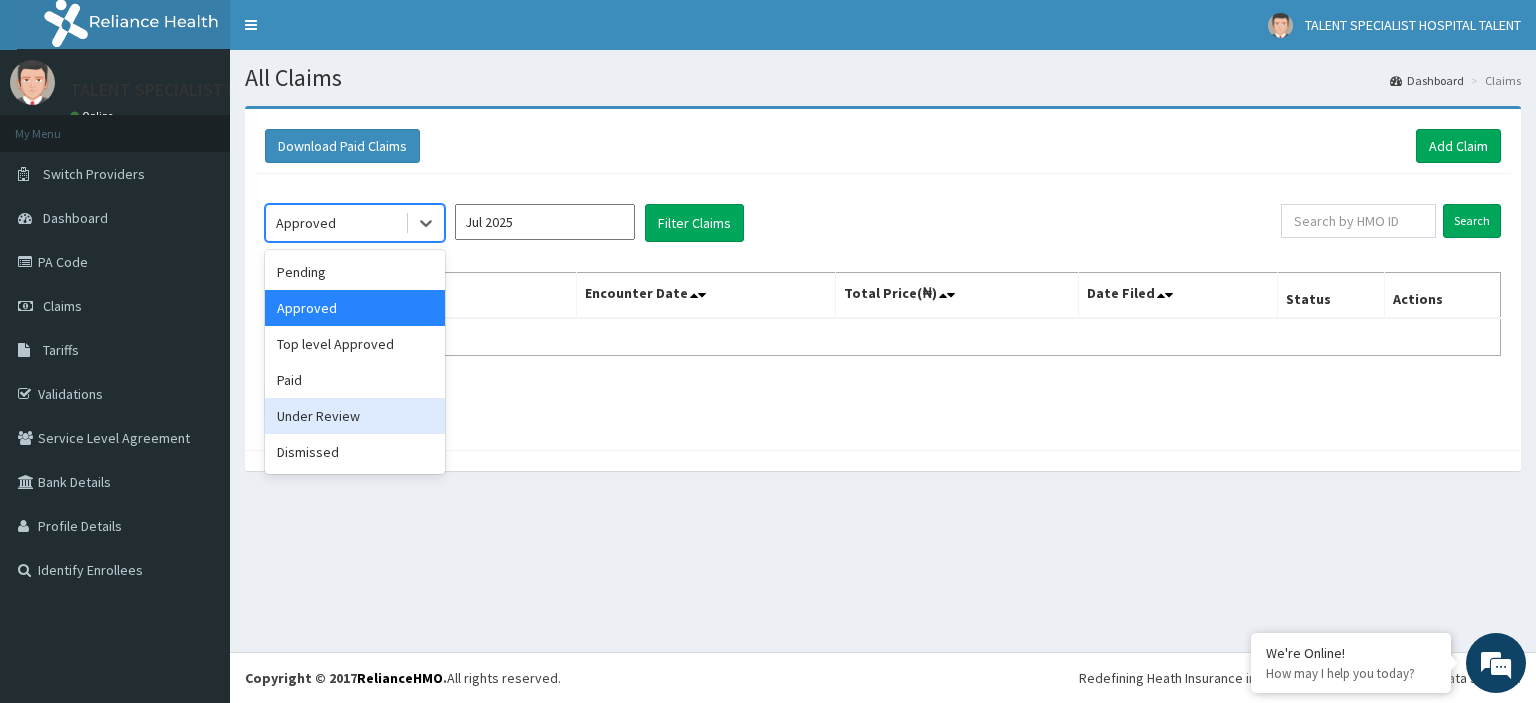 click on "Under Review" at bounding box center [355, 416] 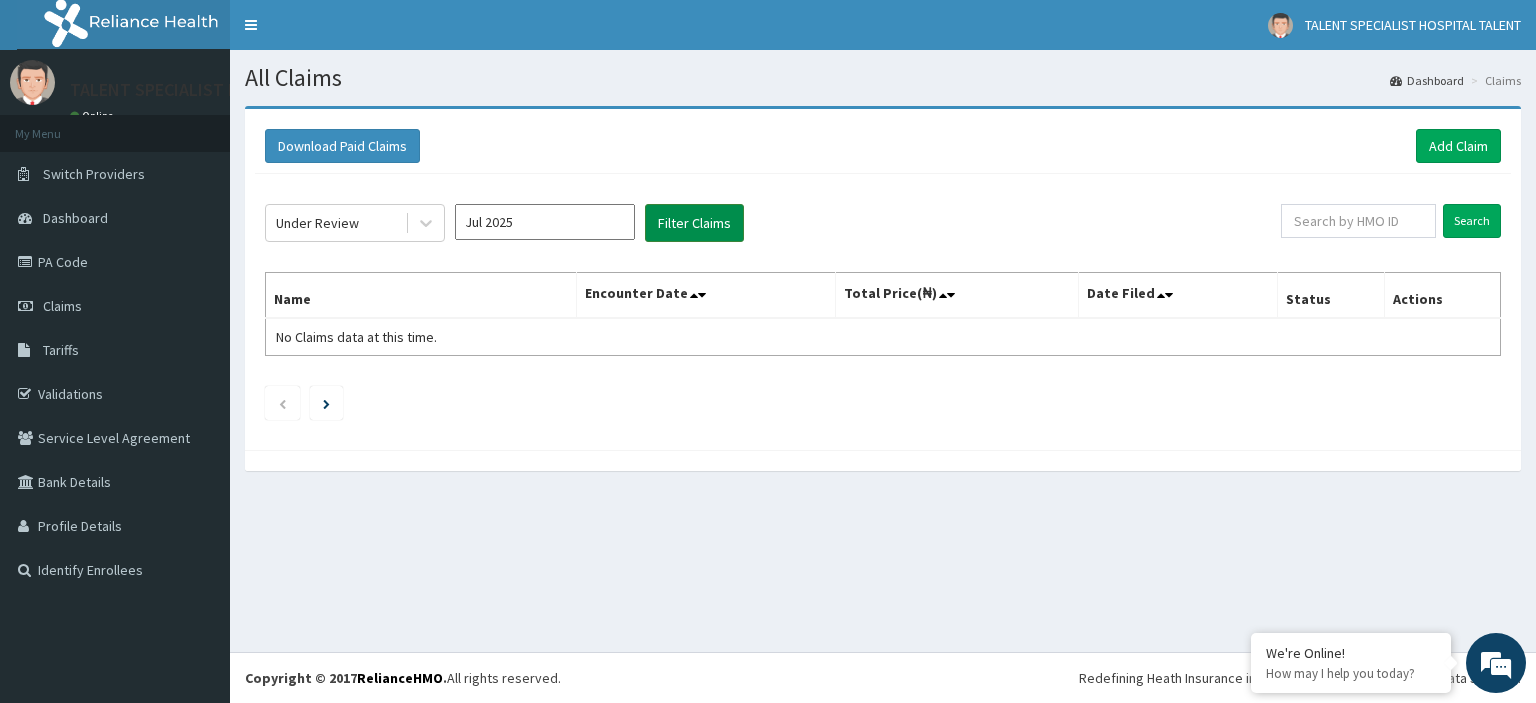 click on "Filter Claims" at bounding box center [694, 223] 